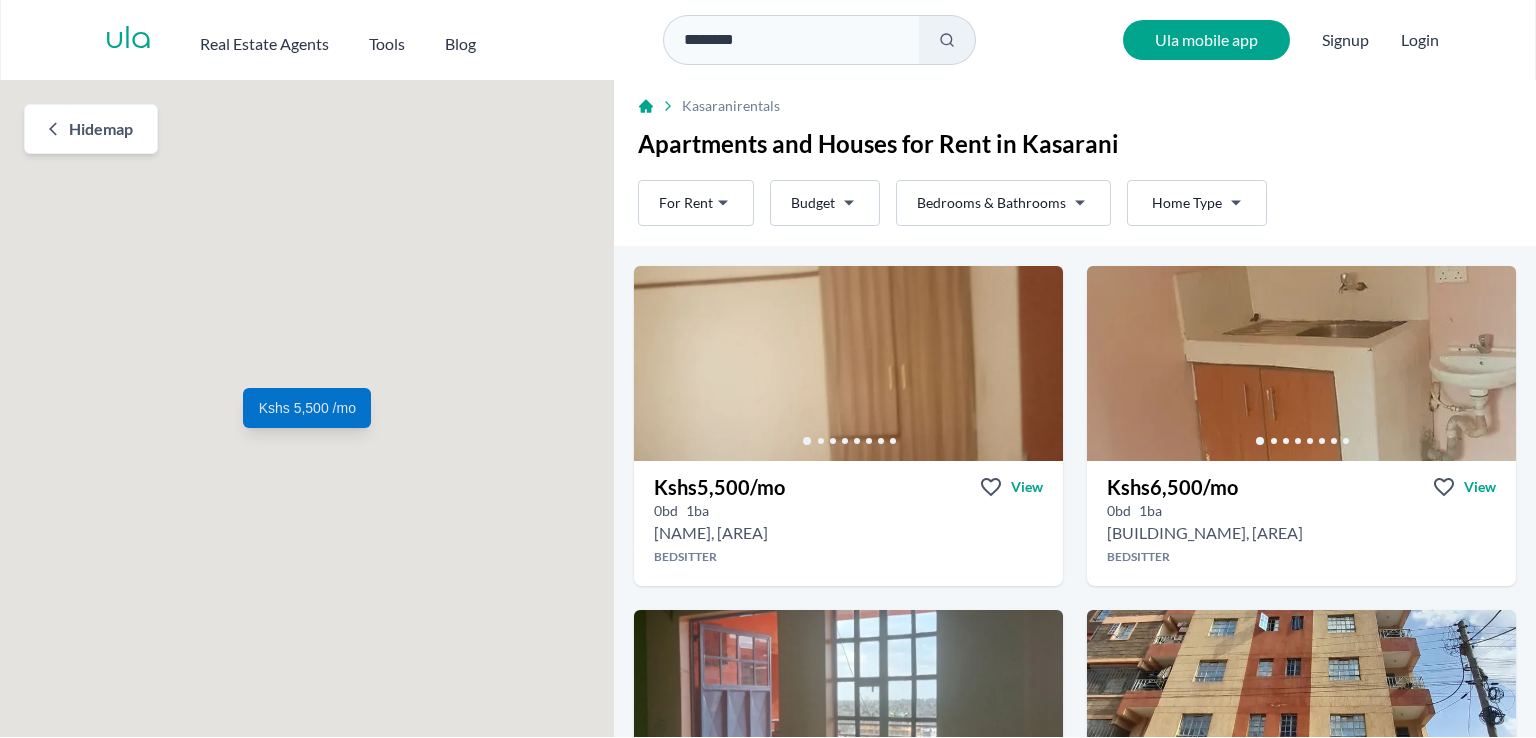 scroll, scrollTop: 0, scrollLeft: 0, axis: both 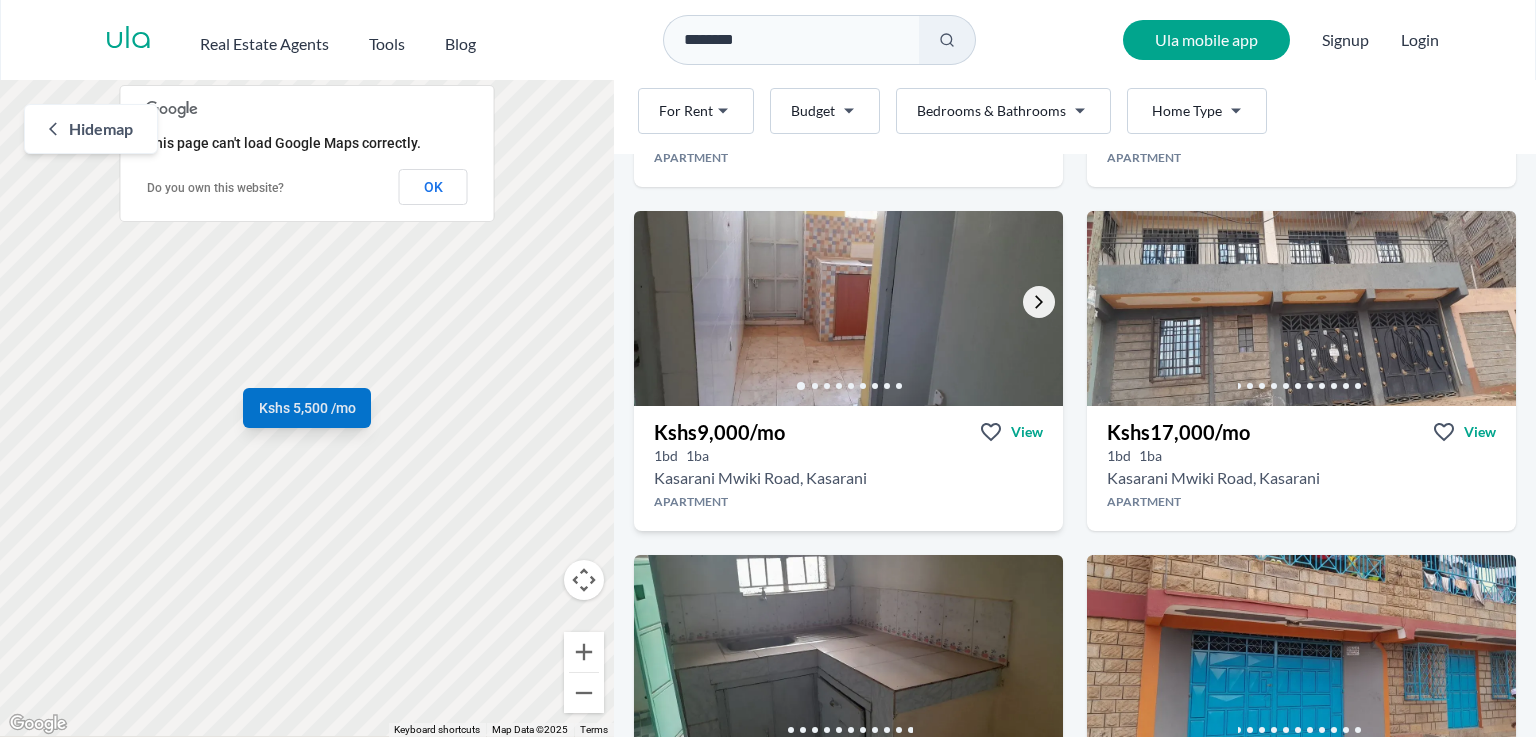 click at bounding box center [1039, 302] 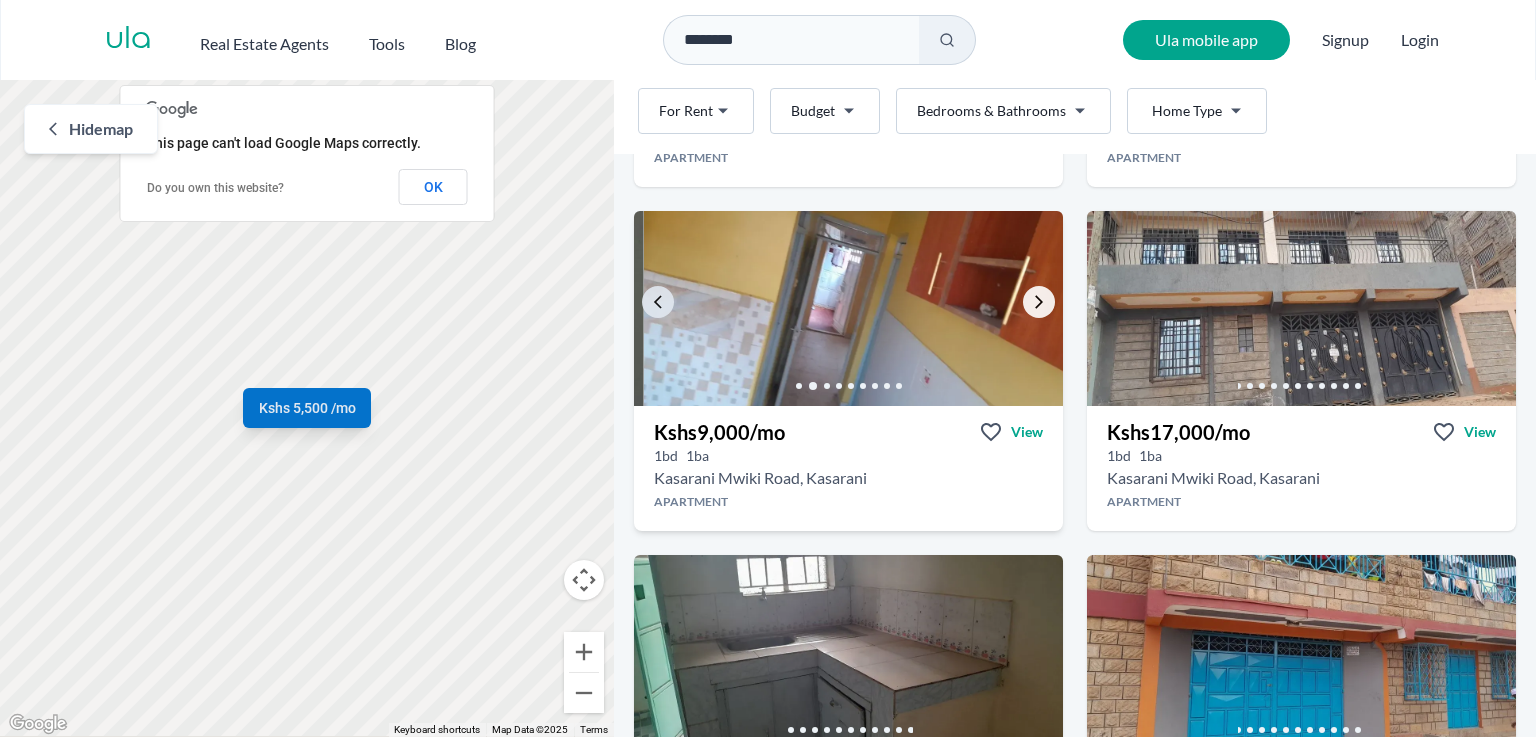click at bounding box center (1039, 302) 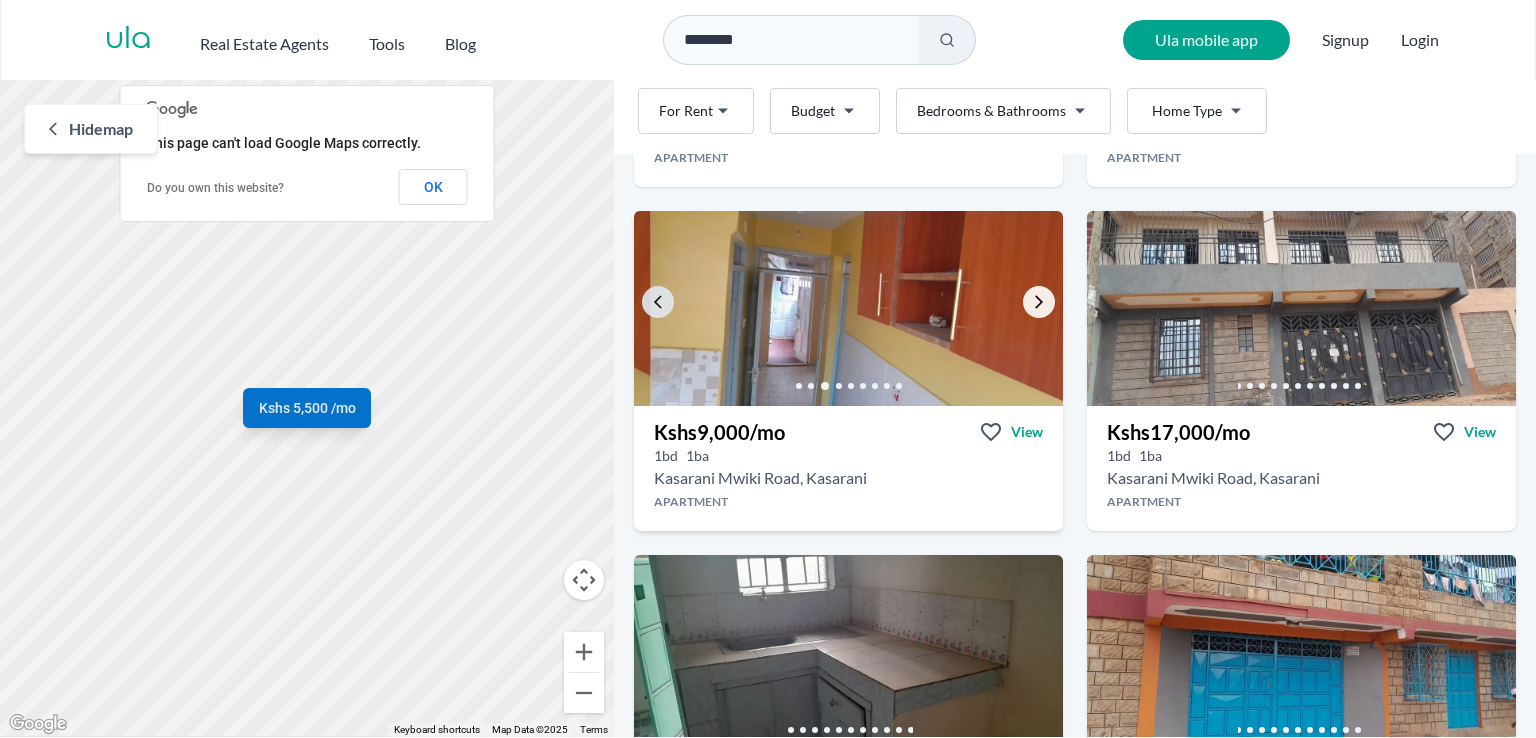 click at bounding box center [1039, 302] 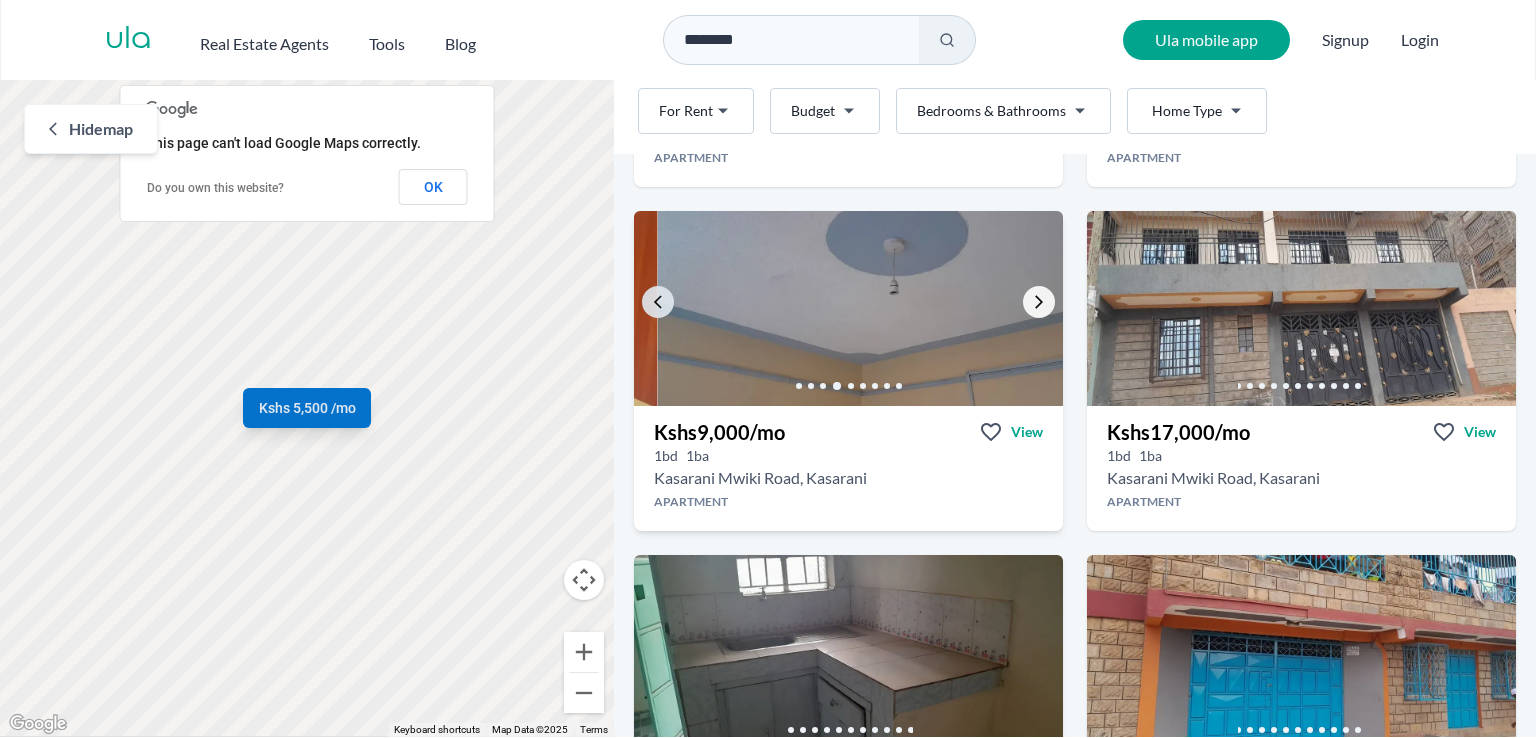 click at bounding box center (1039, 302) 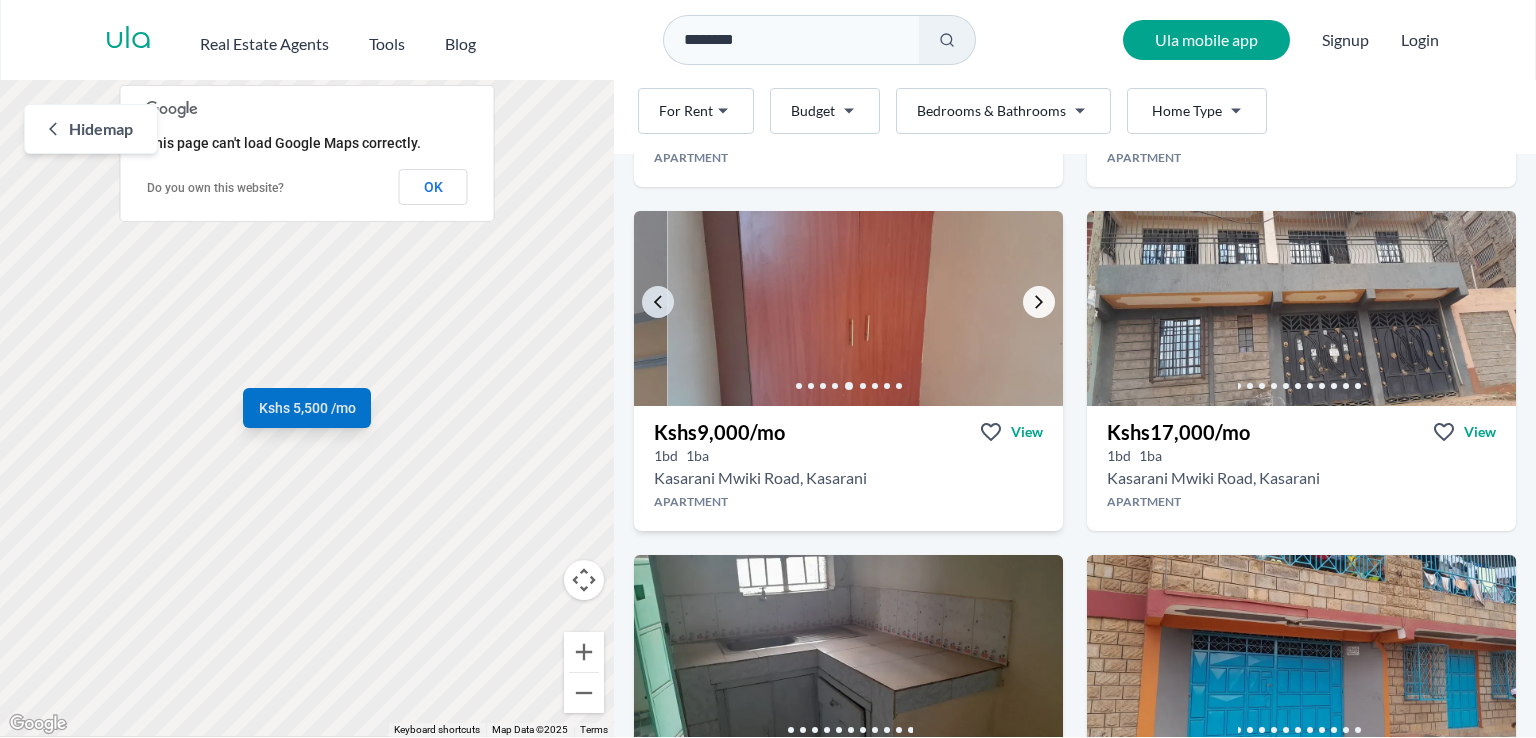 click at bounding box center [1039, 302] 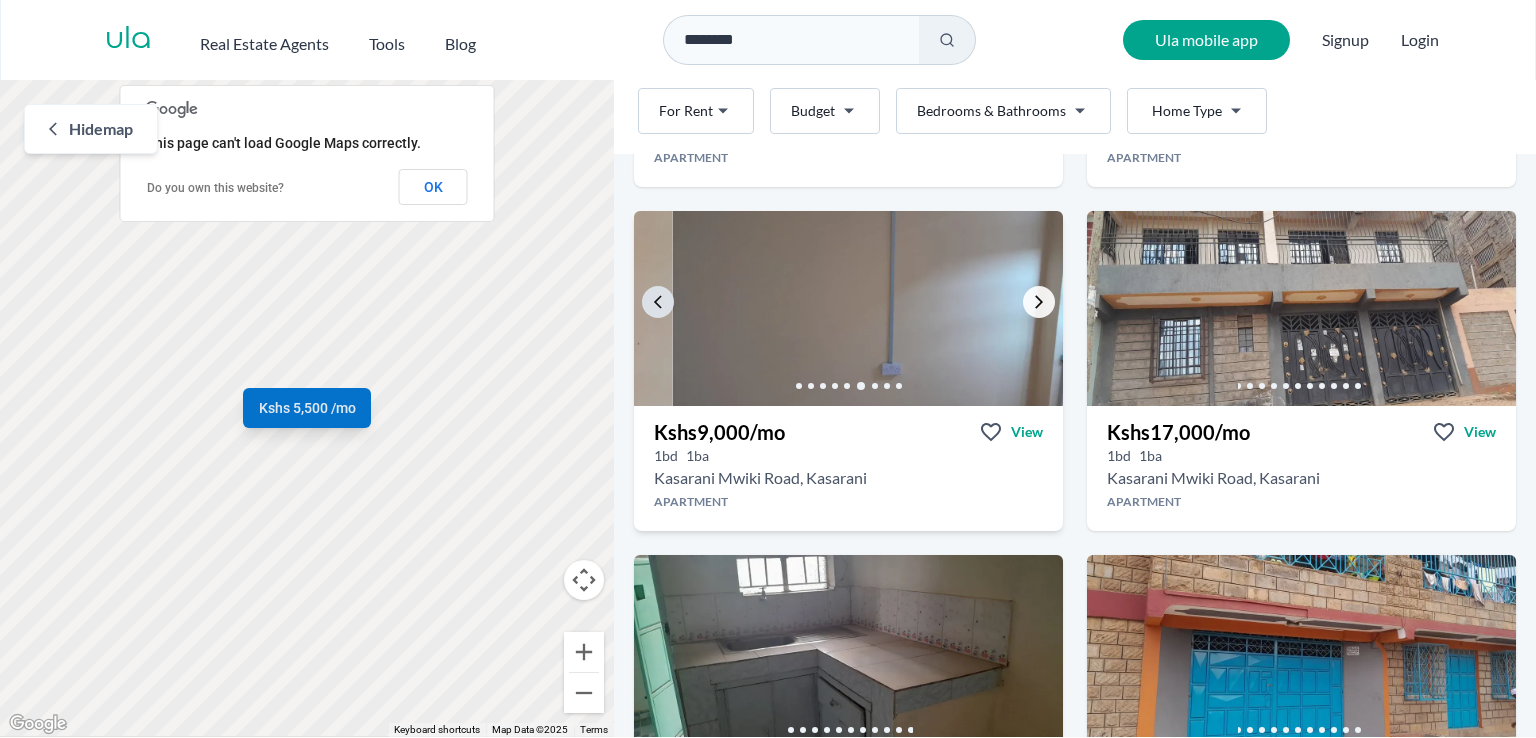 click at bounding box center [1039, 302] 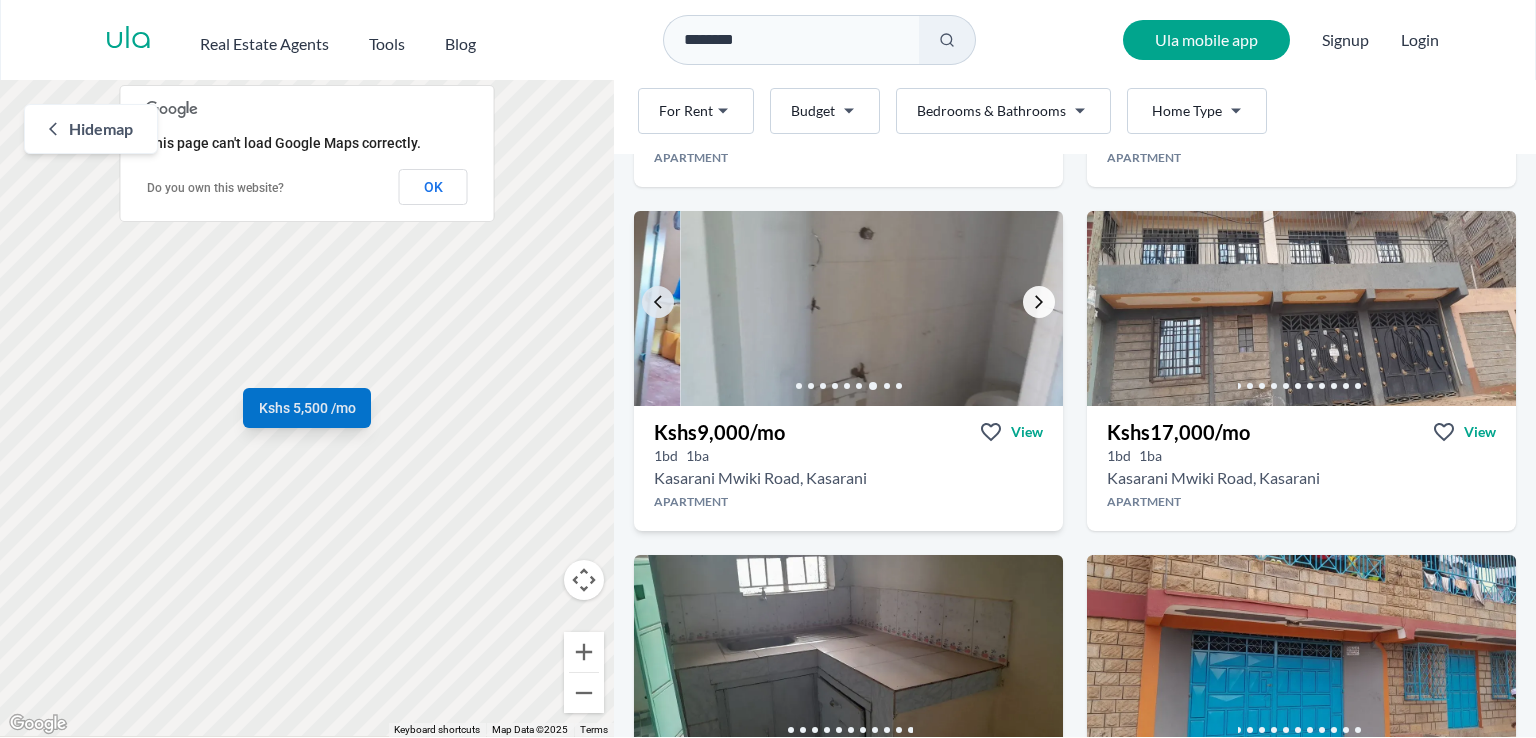 click at bounding box center (1039, 302) 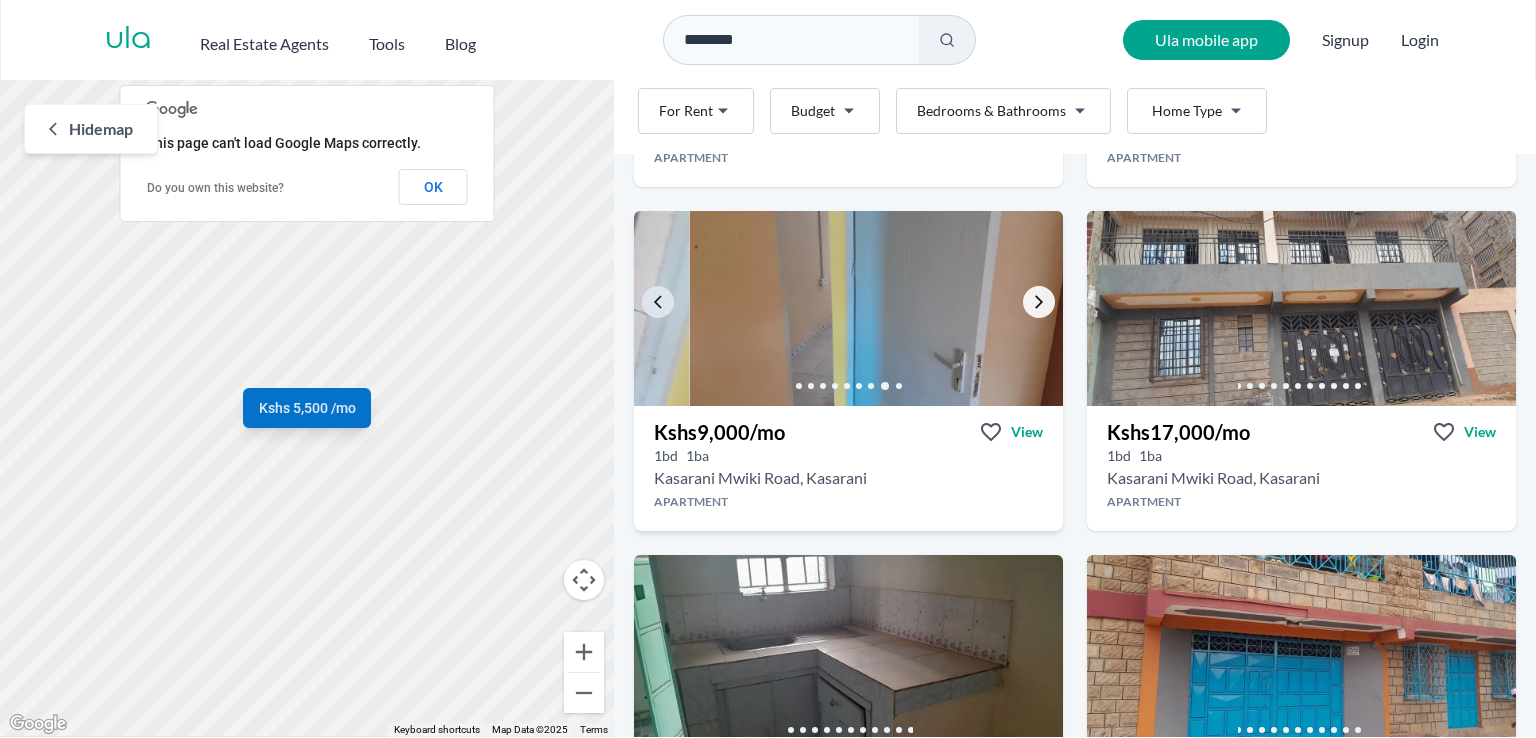 click at bounding box center (1039, 302) 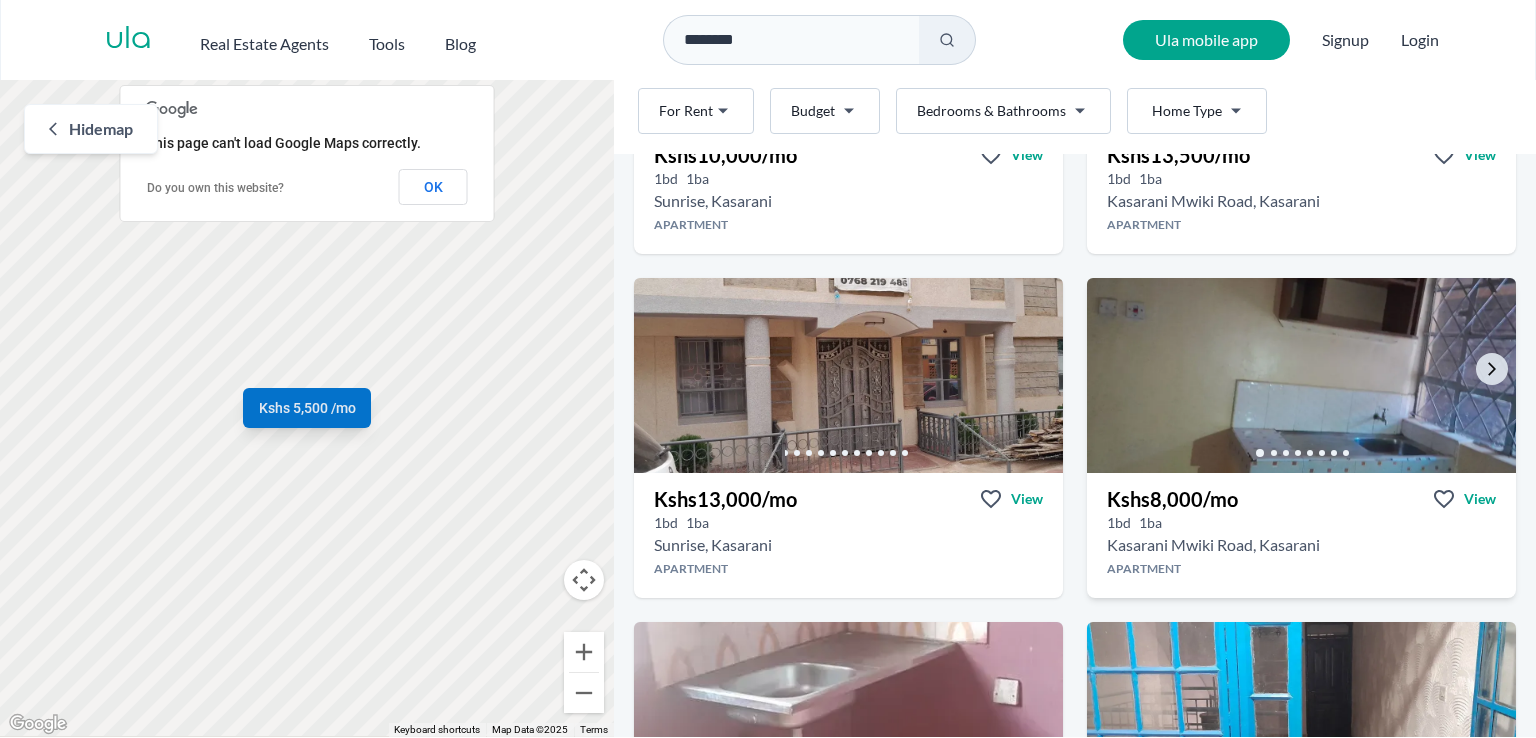 scroll, scrollTop: 3786, scrollLeft: 0, axis: vertical 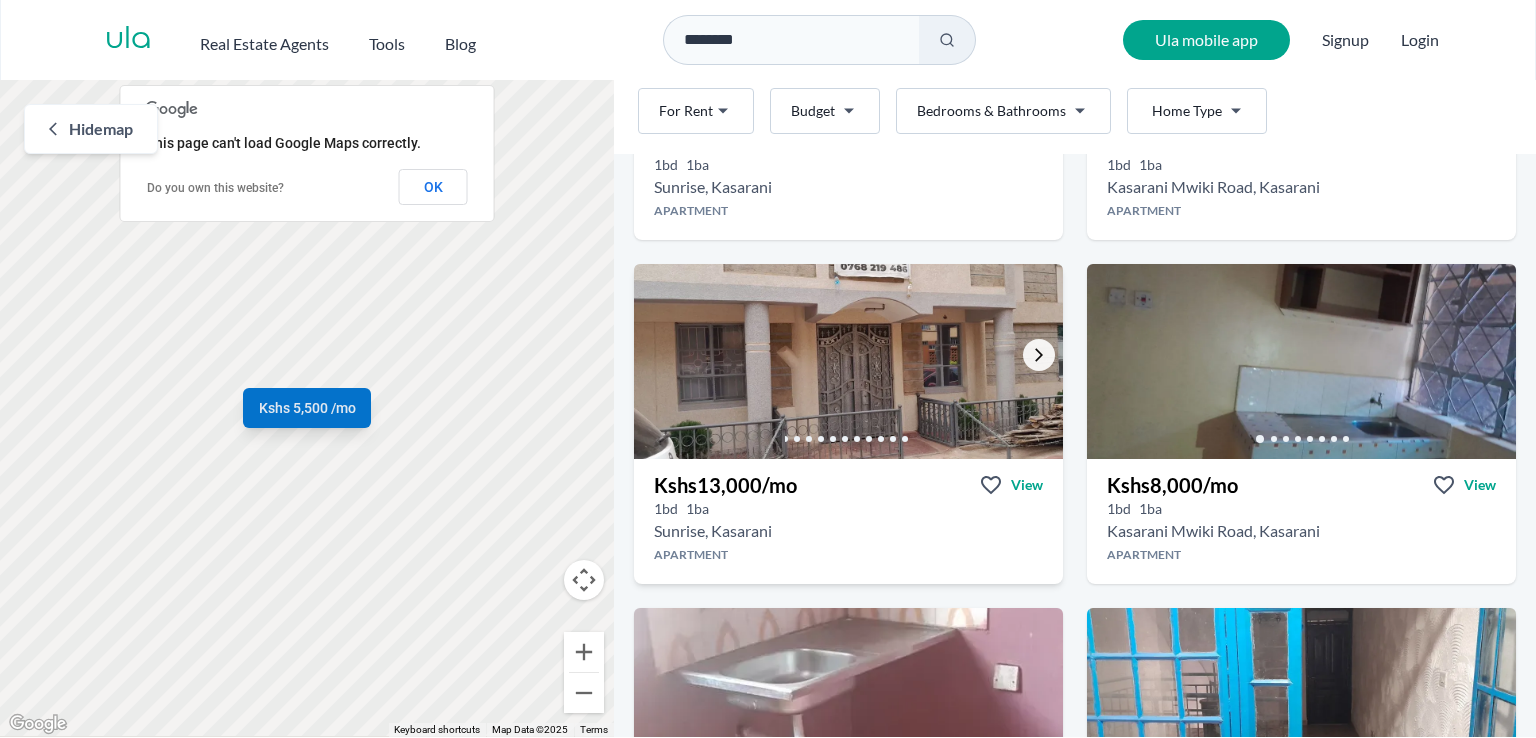 click 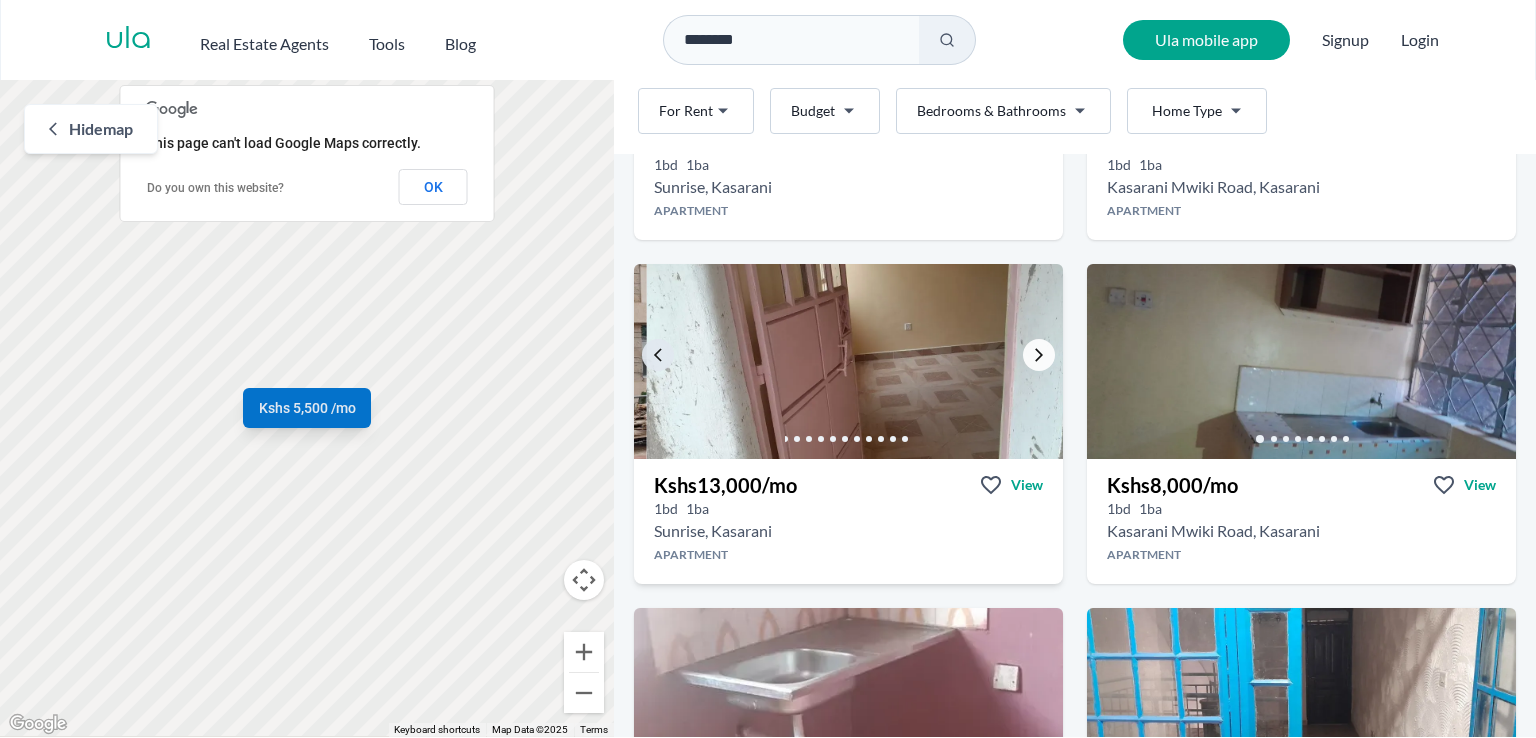click 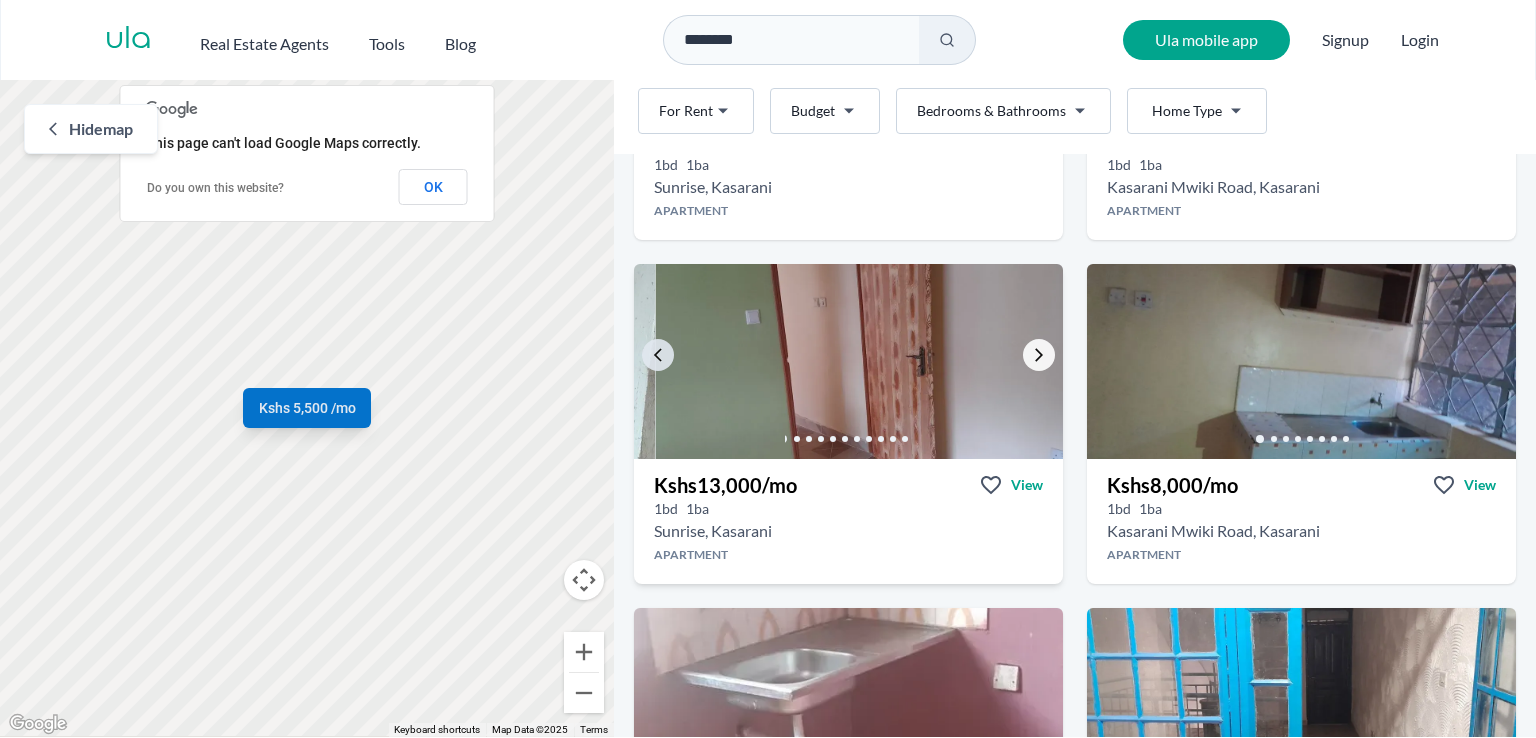 click 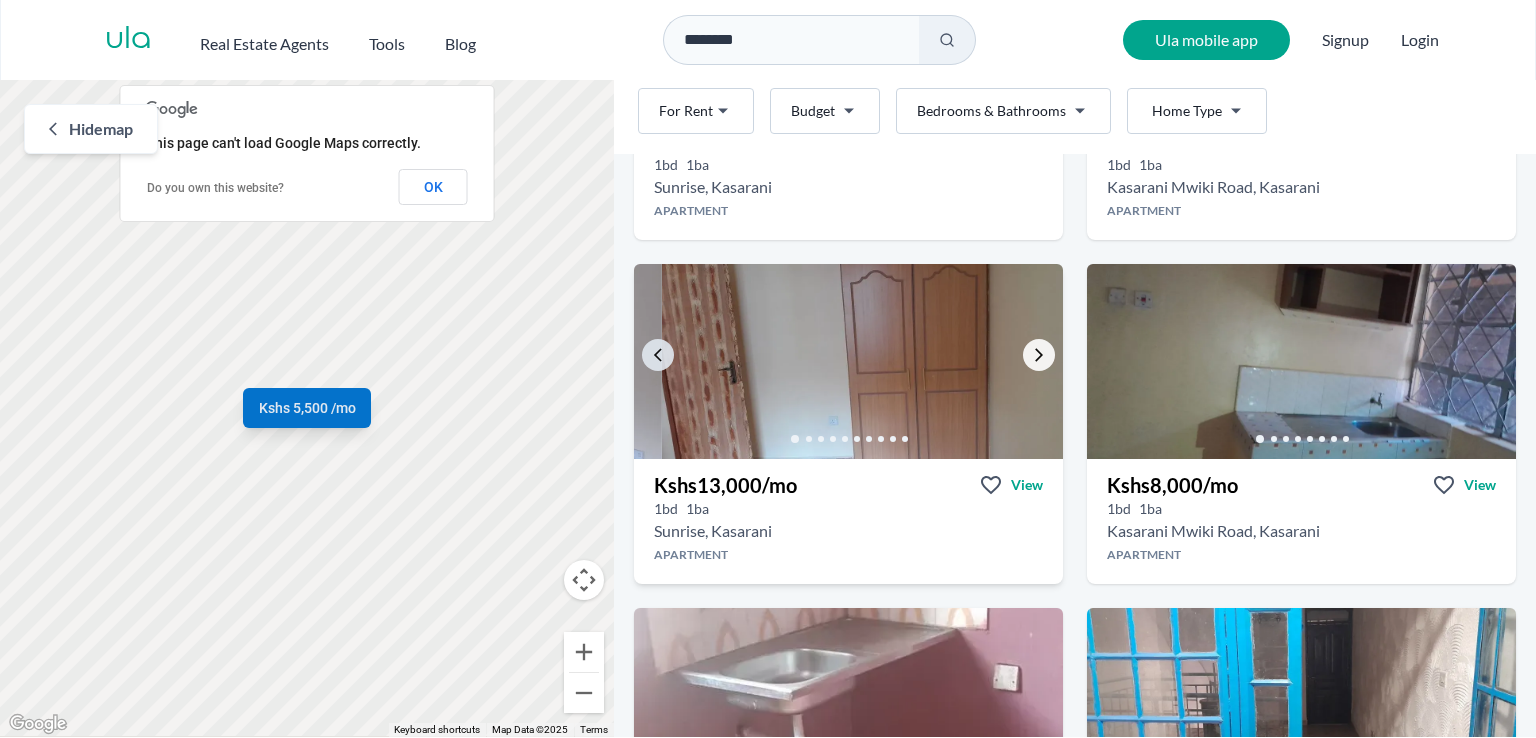 click 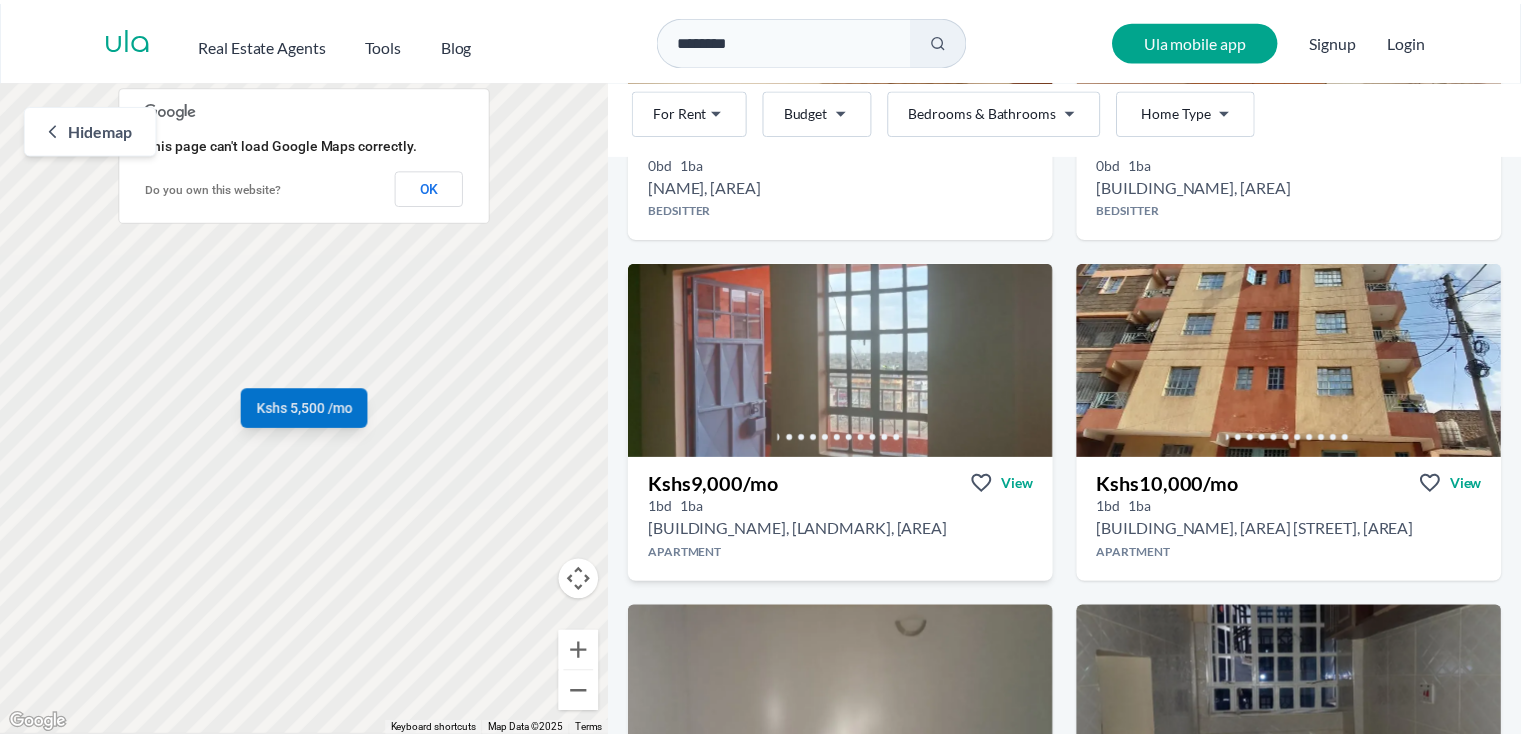 scroll, scrollTop: 347, scrollLeft: 0, axis: vertical 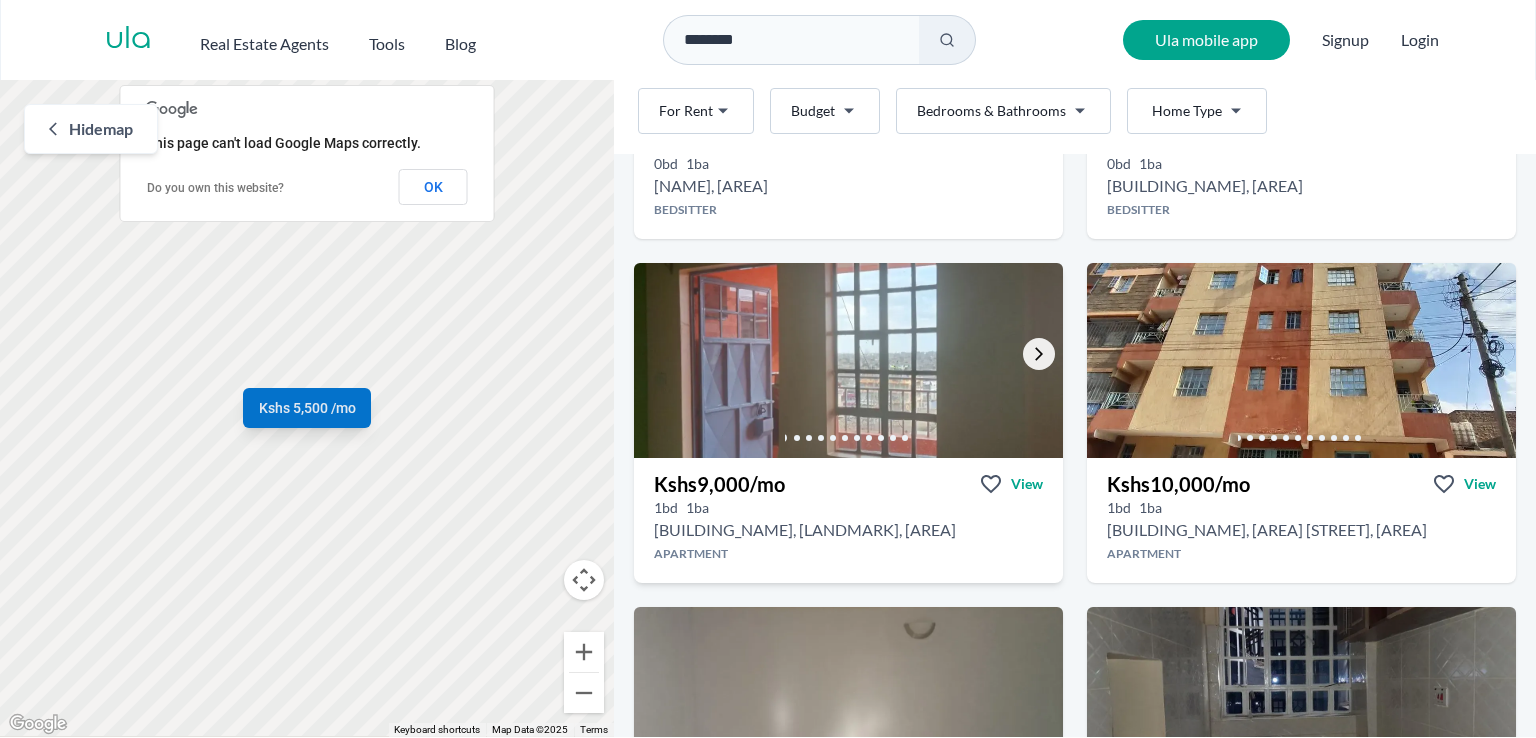 click at bounding box center (1039, 354) 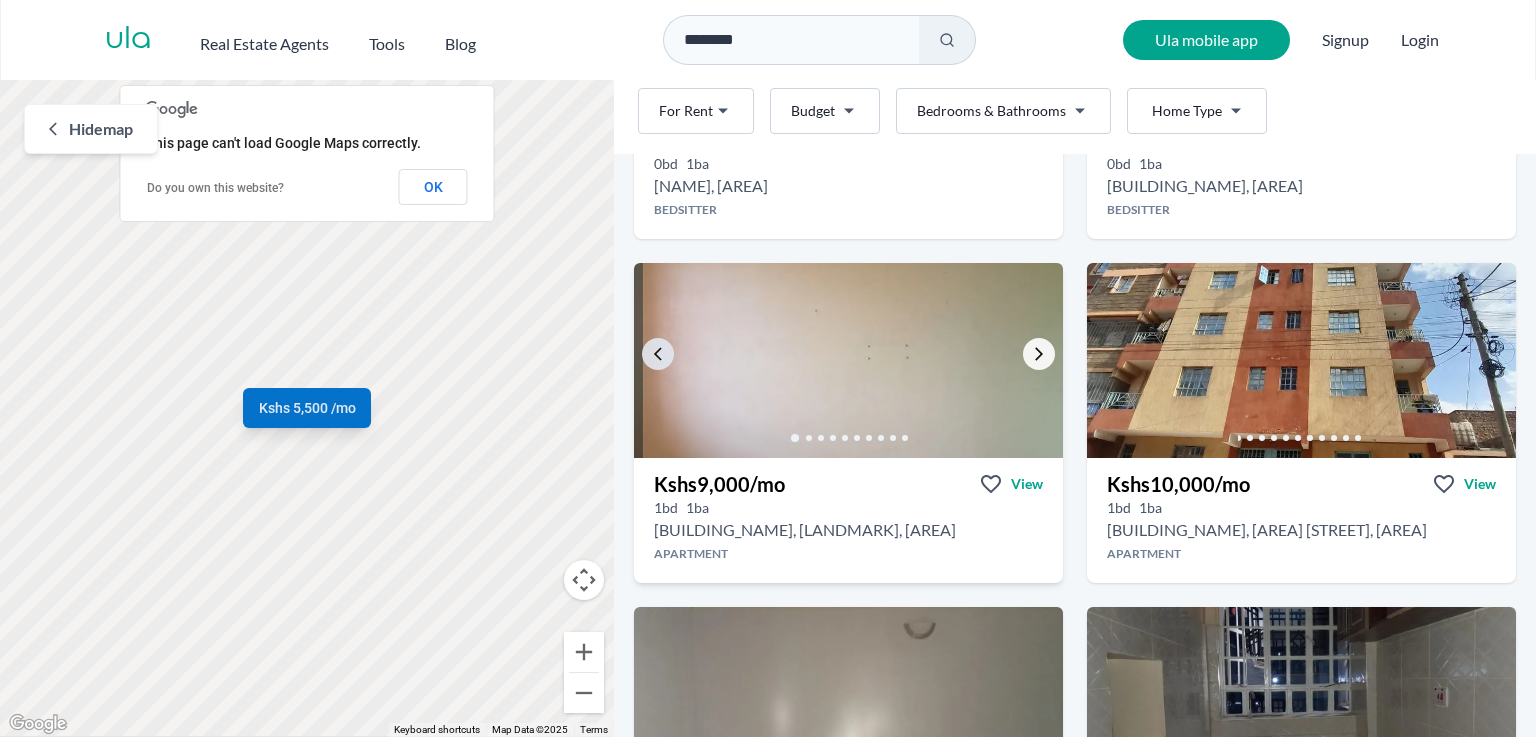 click at bounding box center (1039, 354) 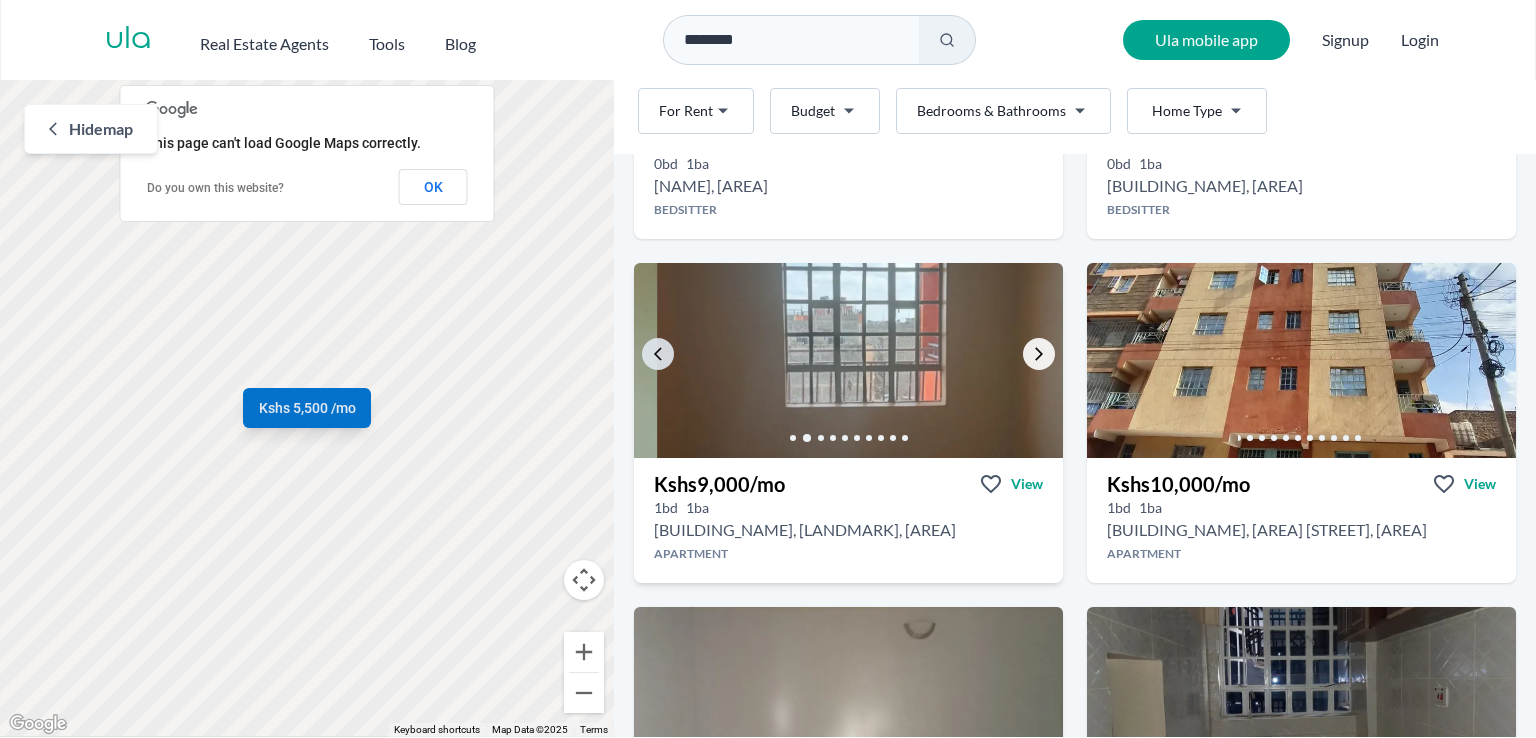 click at bounding box center (1039, 354) 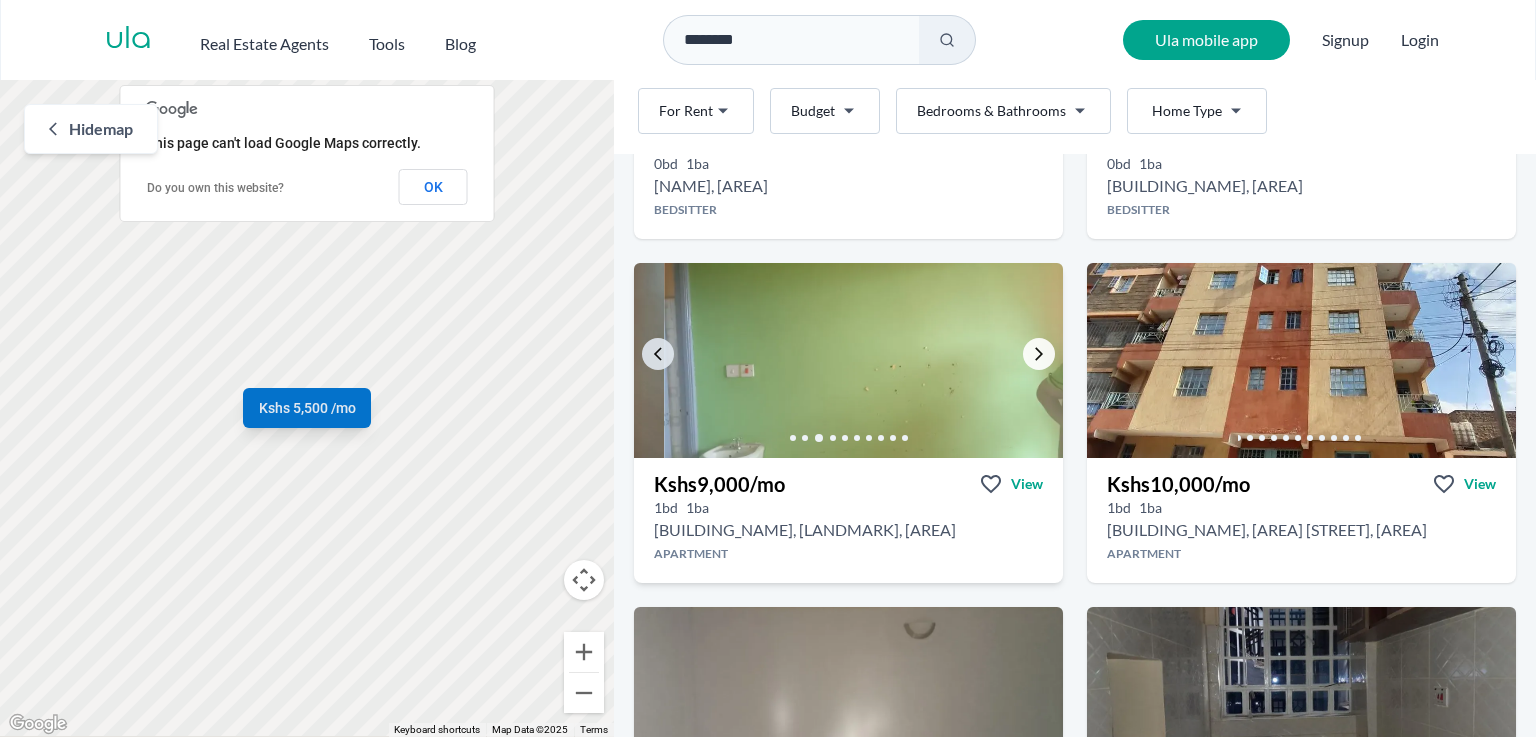 click at bounding box center [1039, 354] 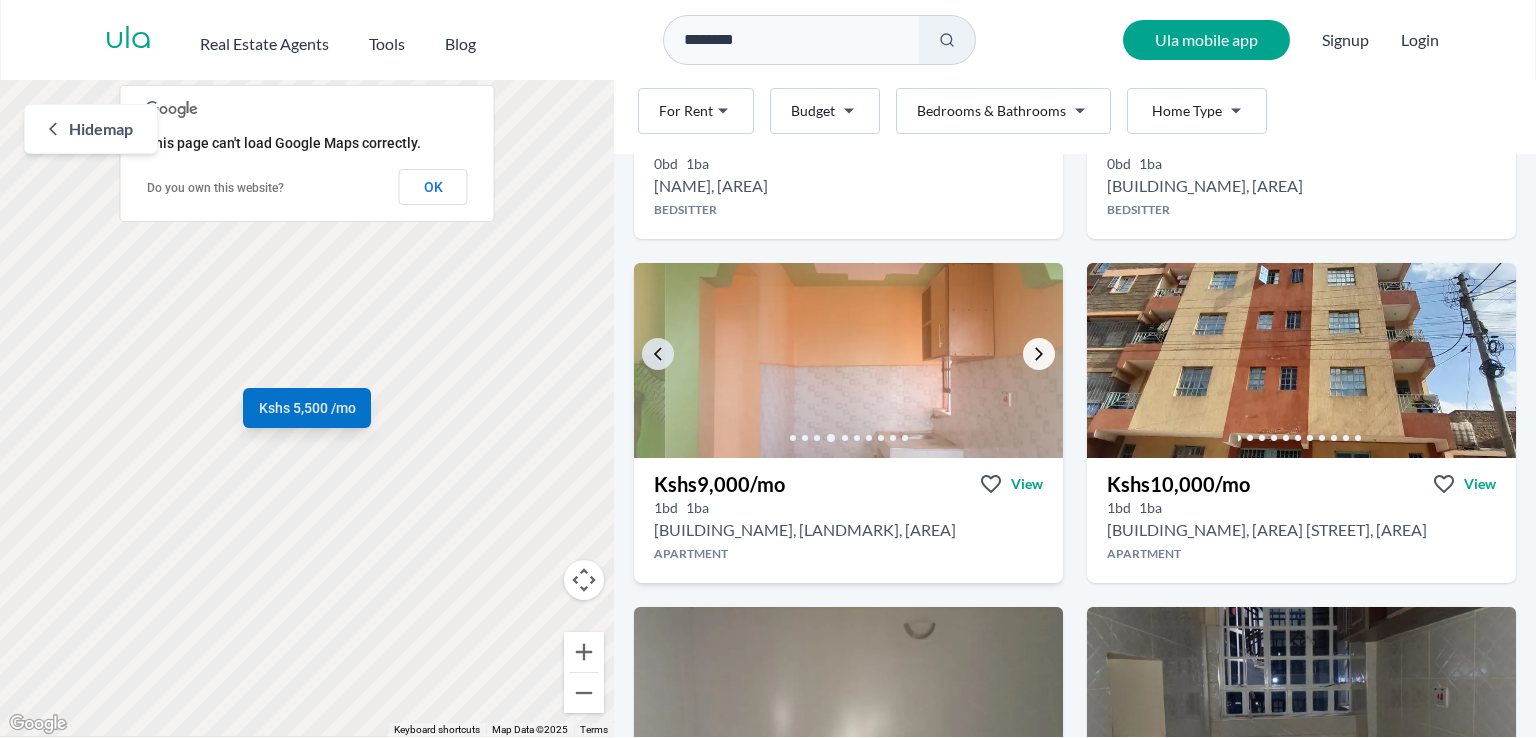 click at bounding box center [1039, 354] 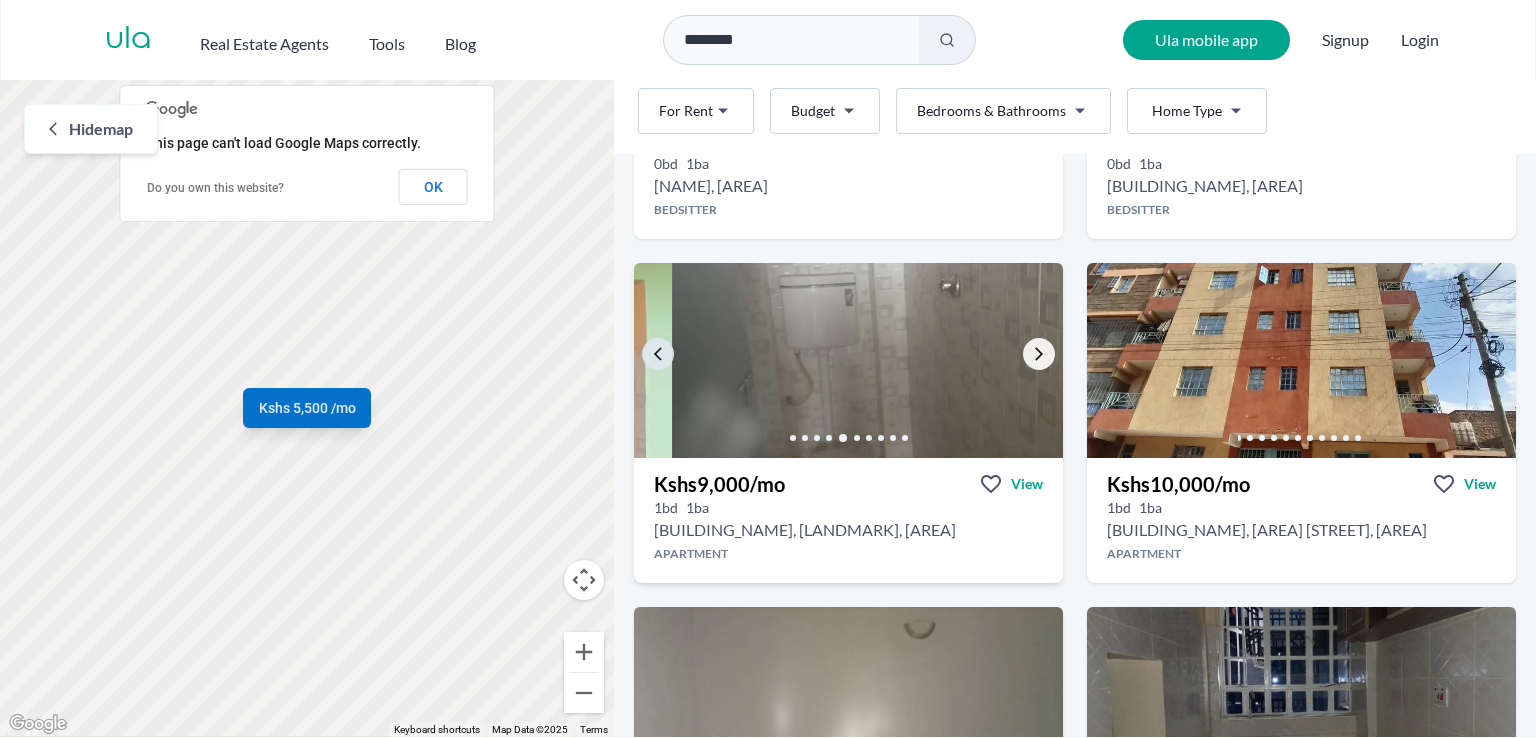 click at bounding box center [1039, 354] 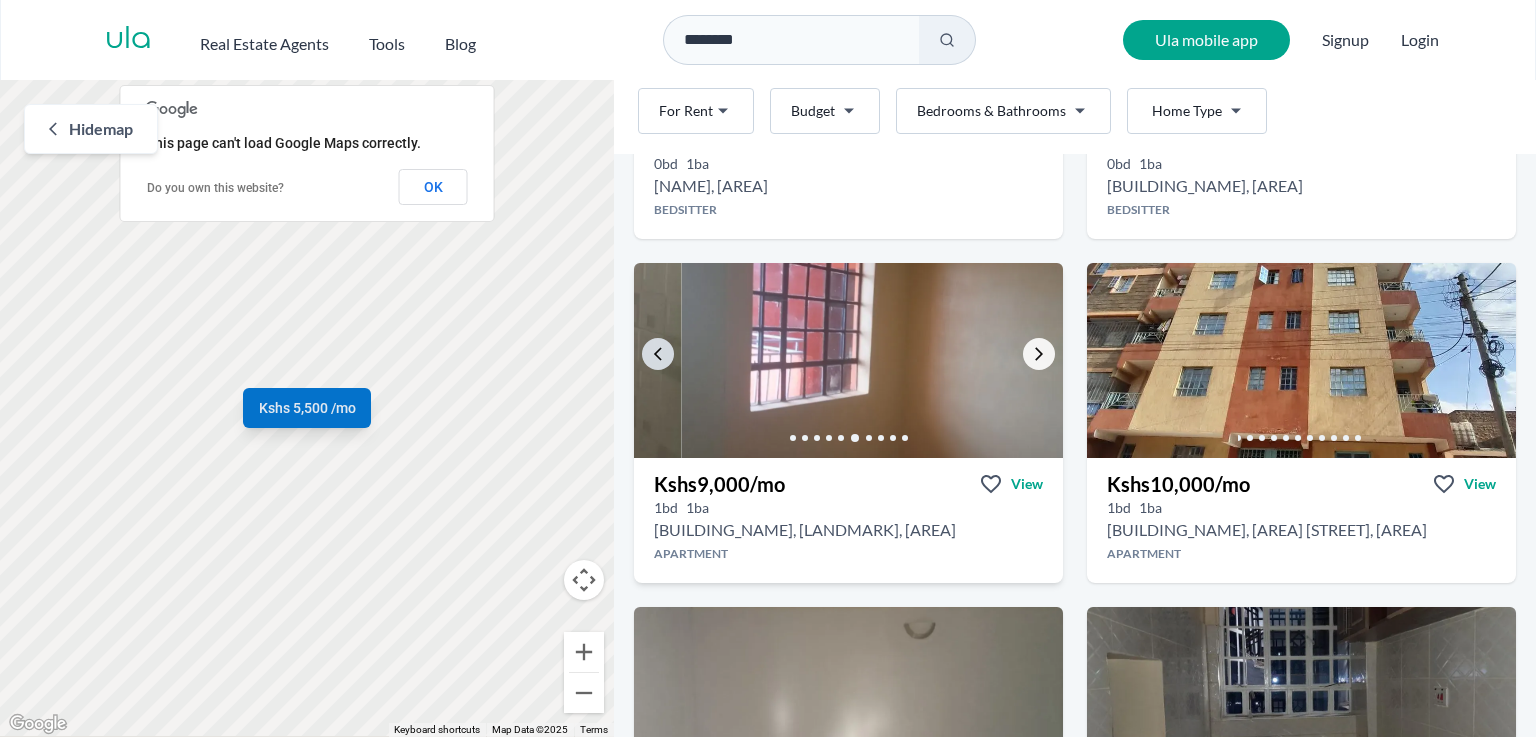 click at bounding box center (1039, 354) 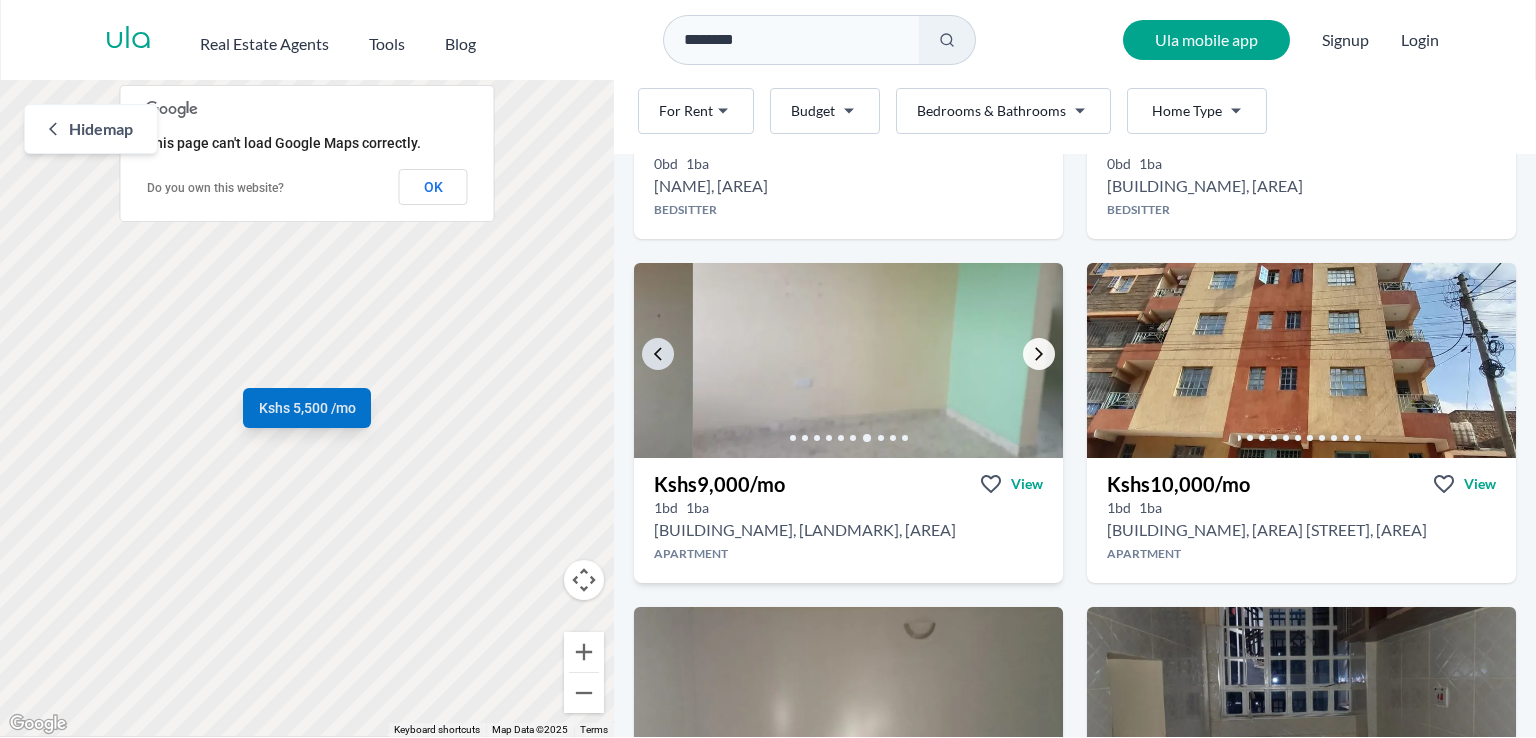 click at bounding box center [1039, 354] 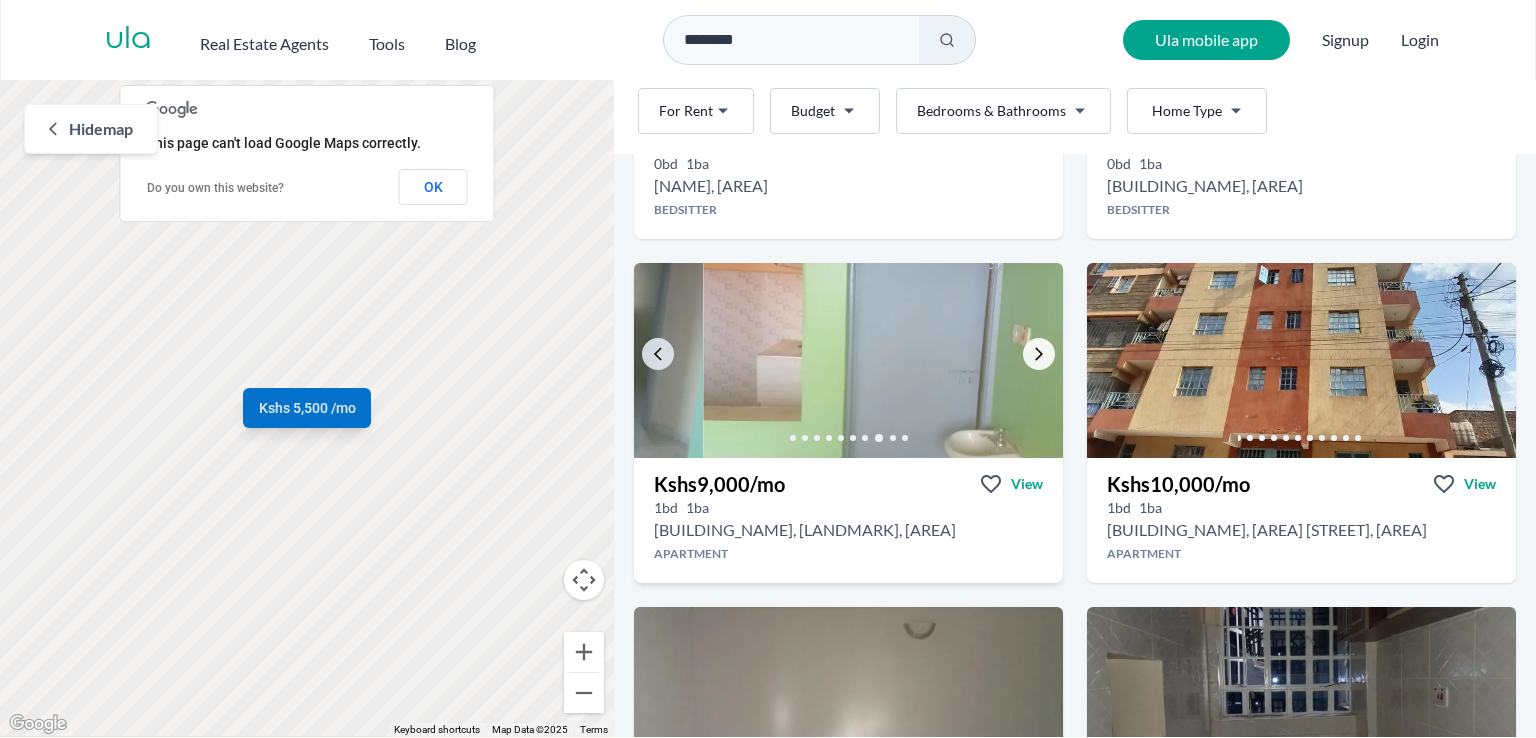 click at bounding box center (1039, 354) 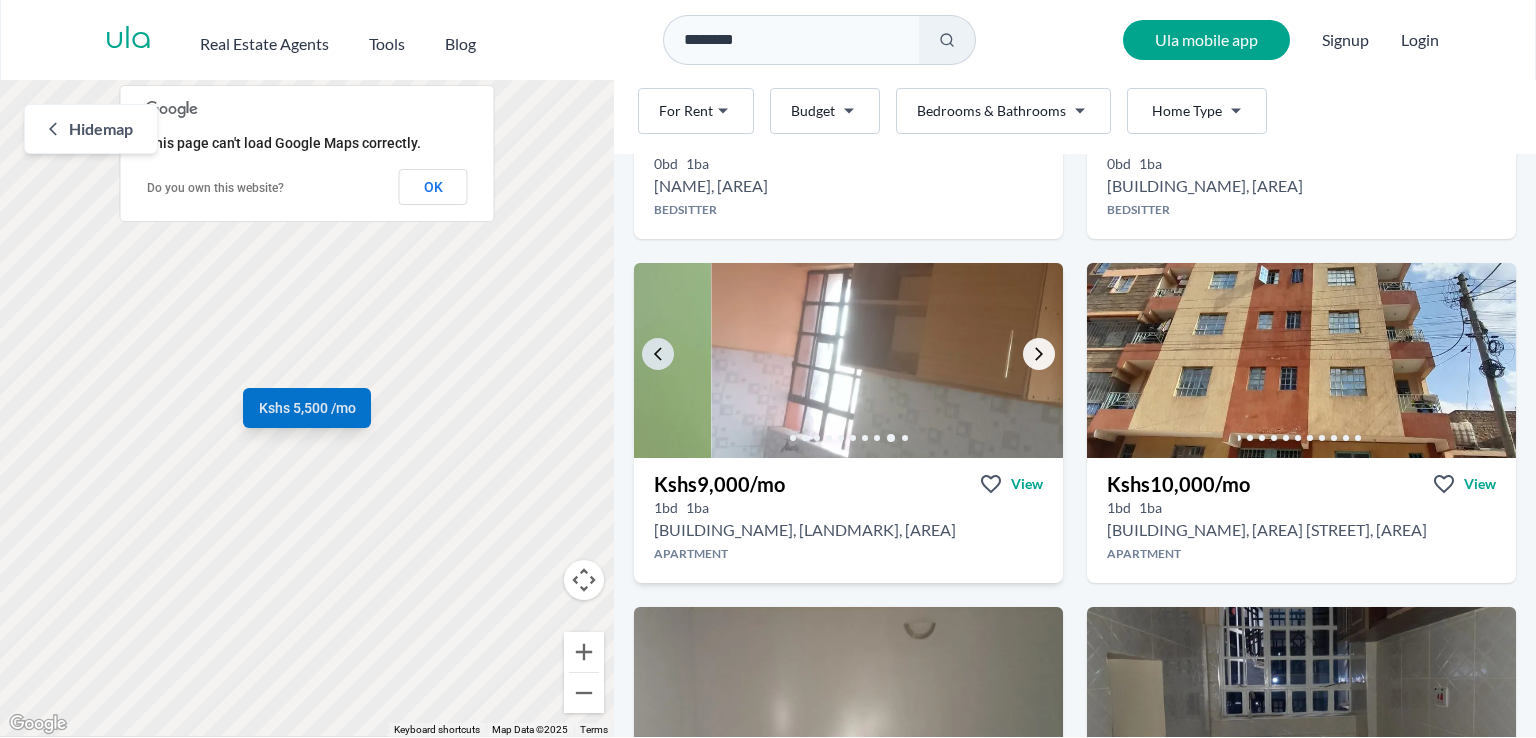 click at bounding box center (1039, 354) 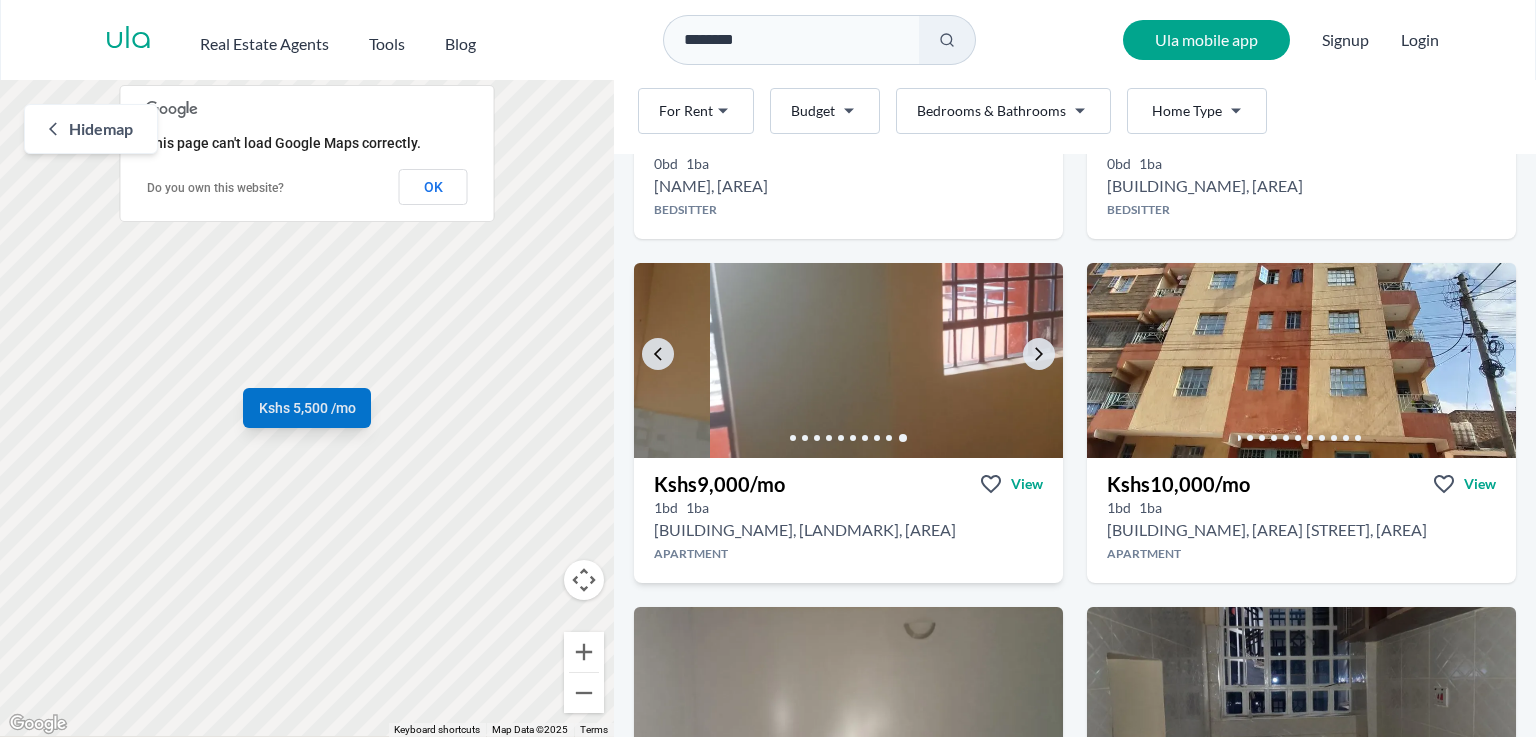 click at bounding box center (925, 360) 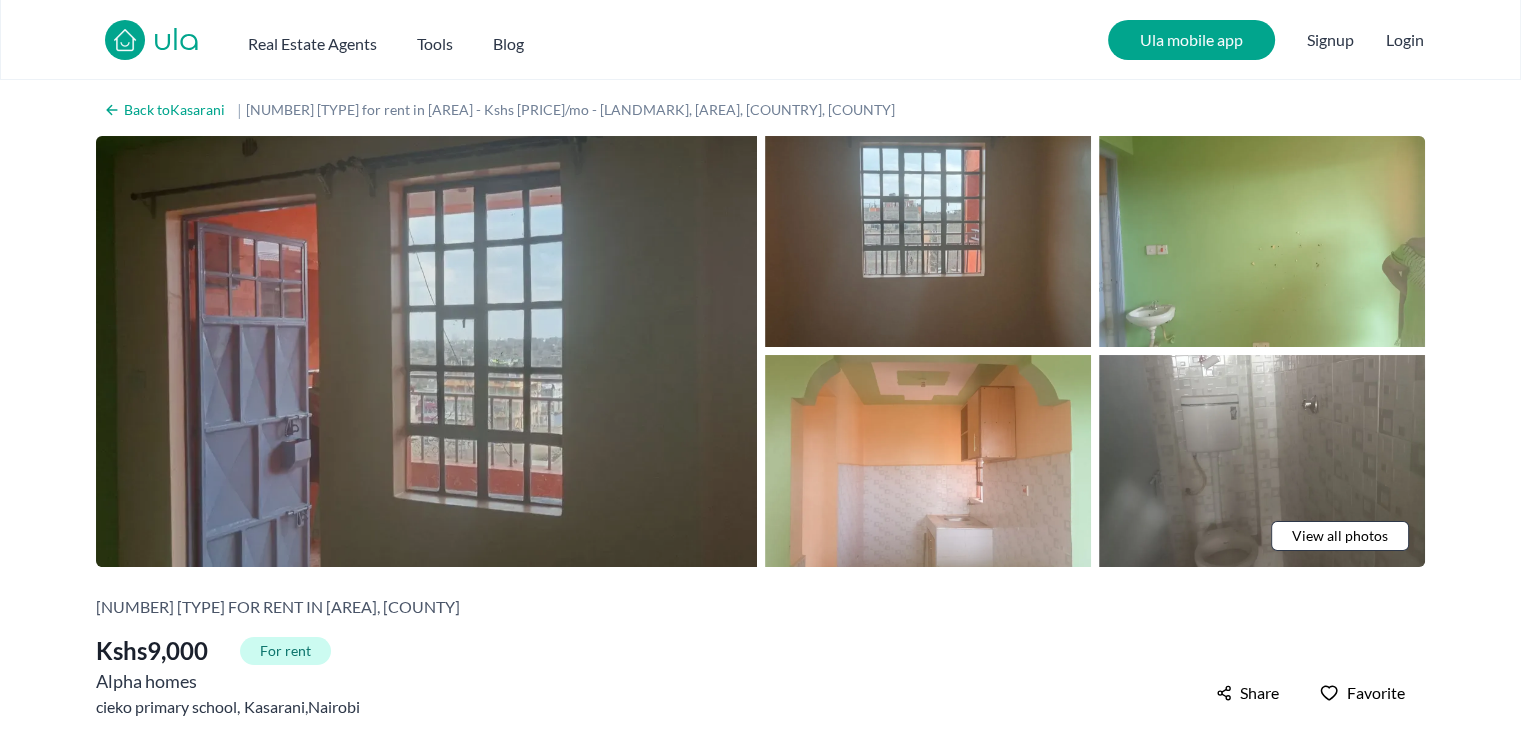 click at bounding box center [426, 351] 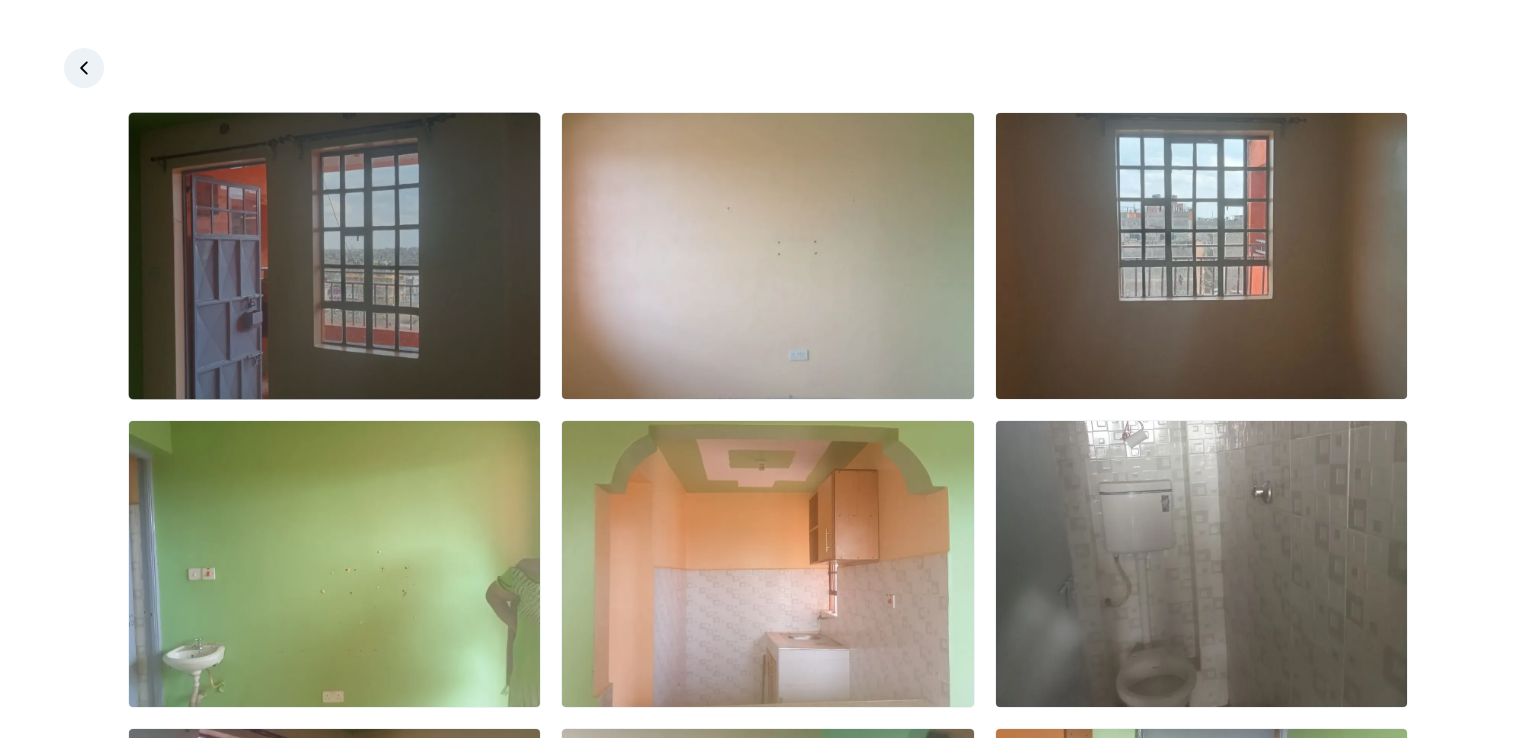 click at bounding box center [334, 256] 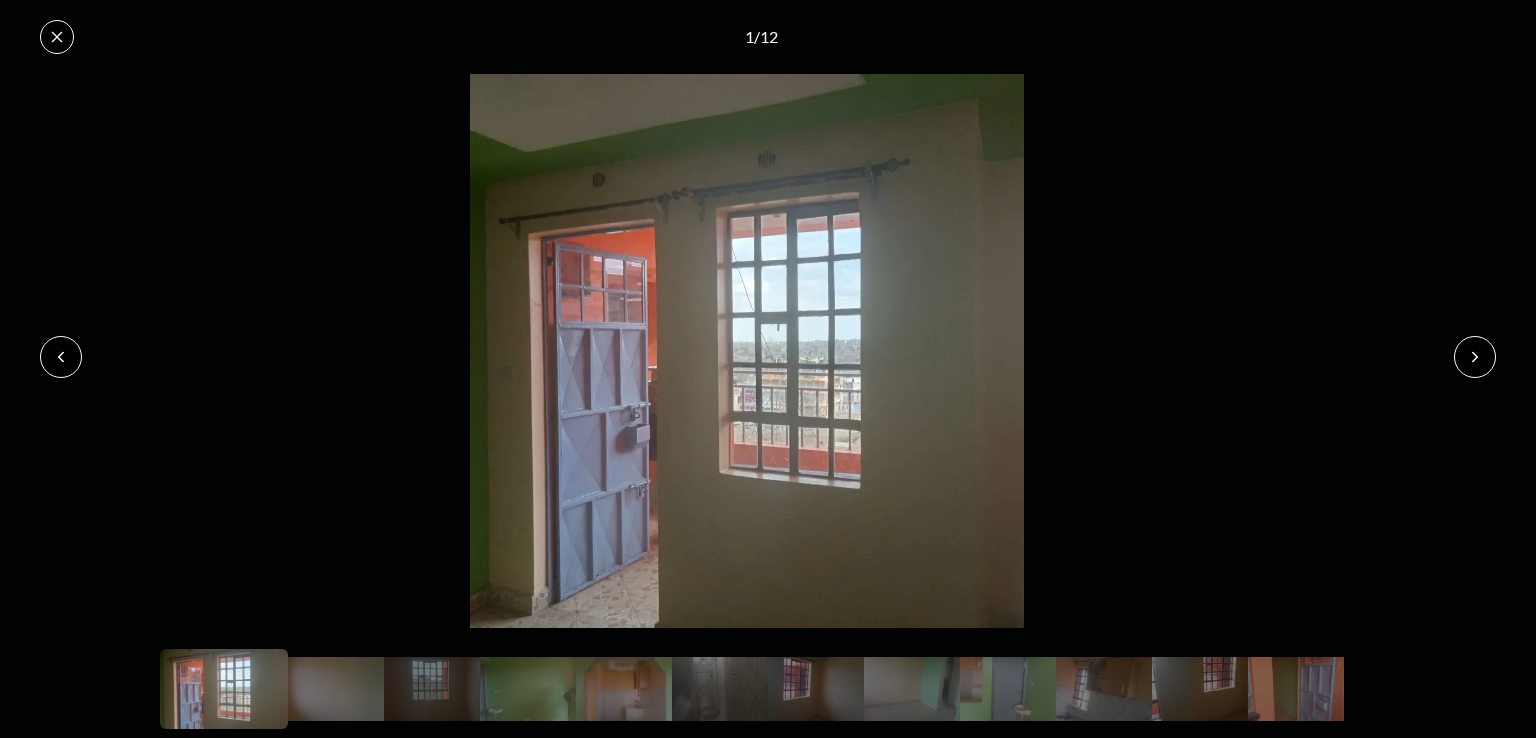 click at bounding box center [1475, 357] 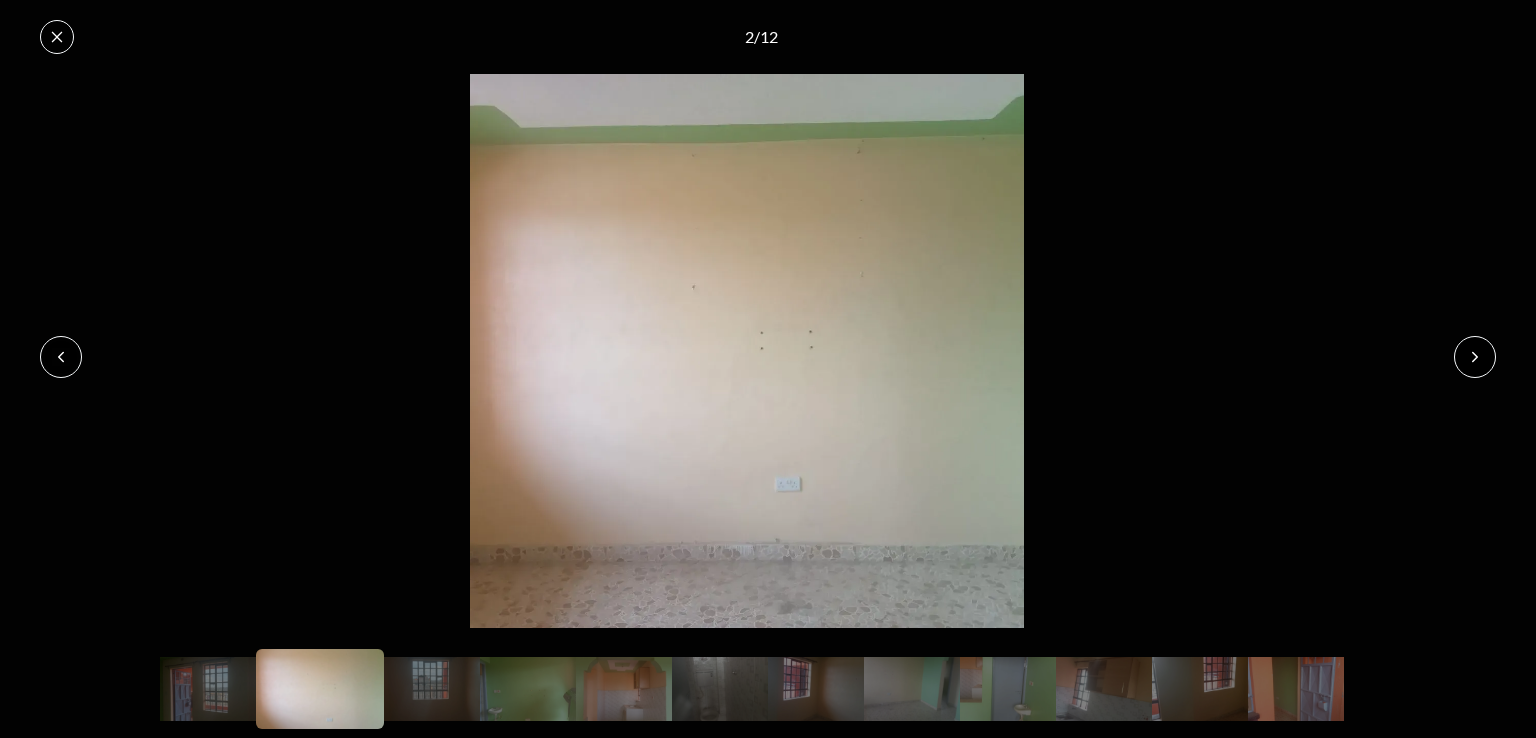 click at bounding box center [1475, 357] 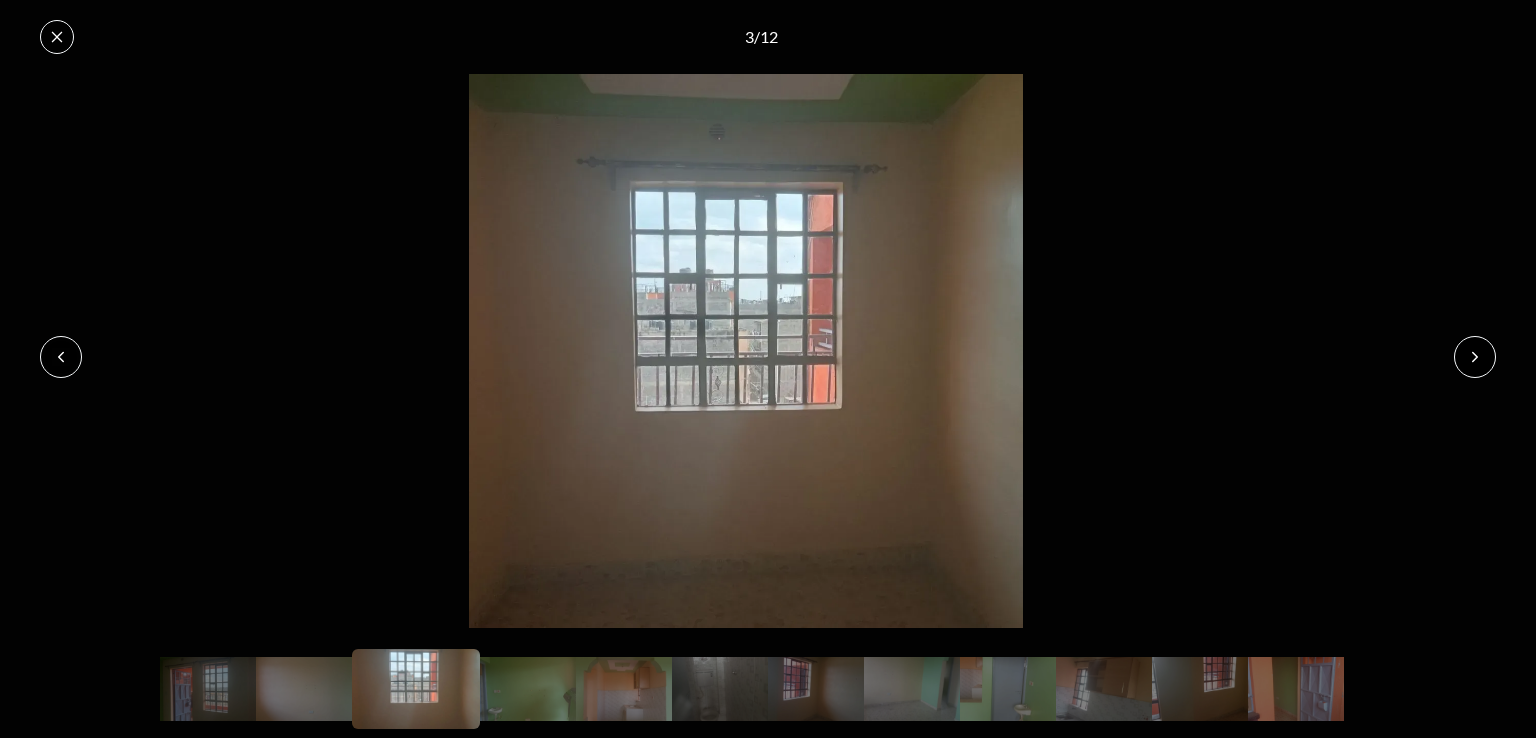 click at bounding box center [1475, 357] 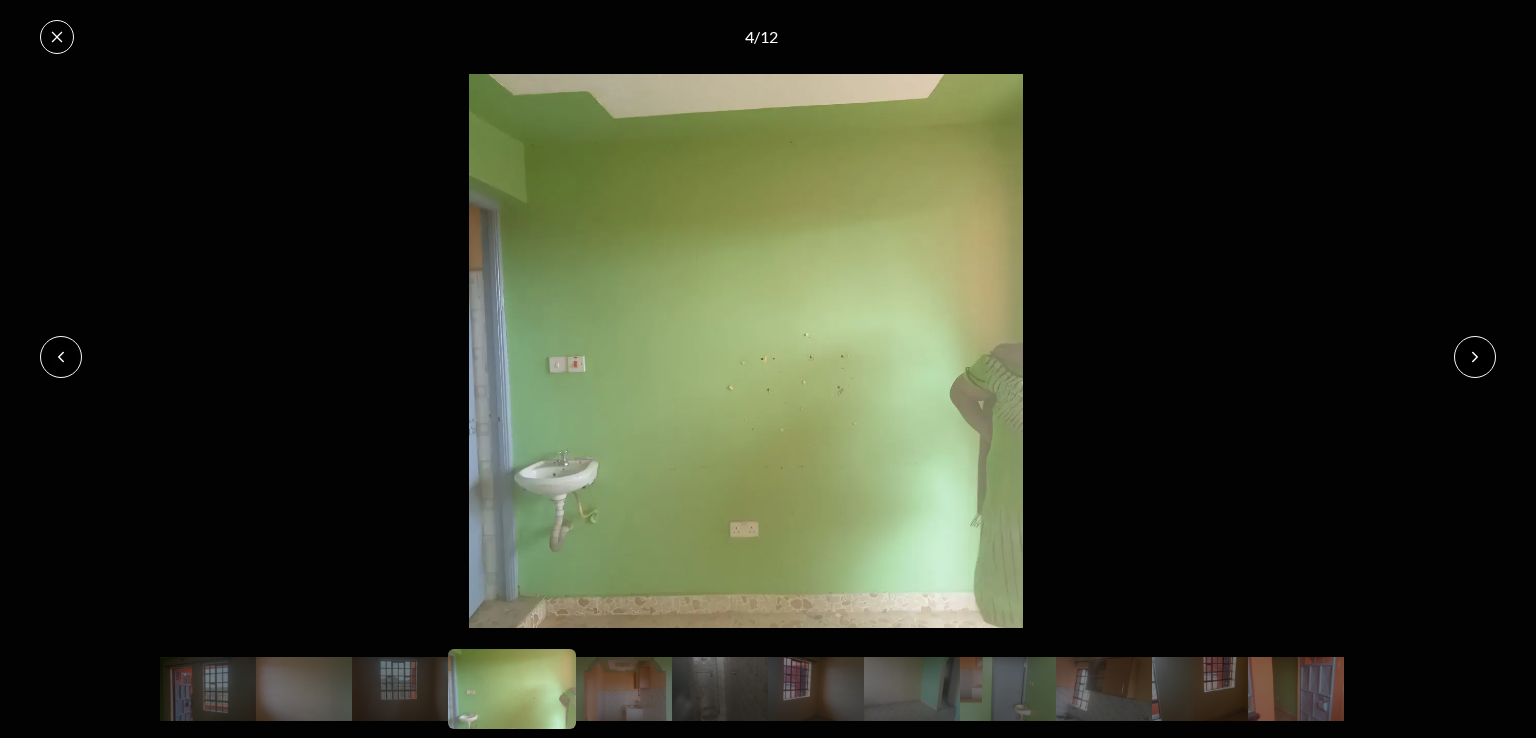 click at bounding box center [1475, 357] 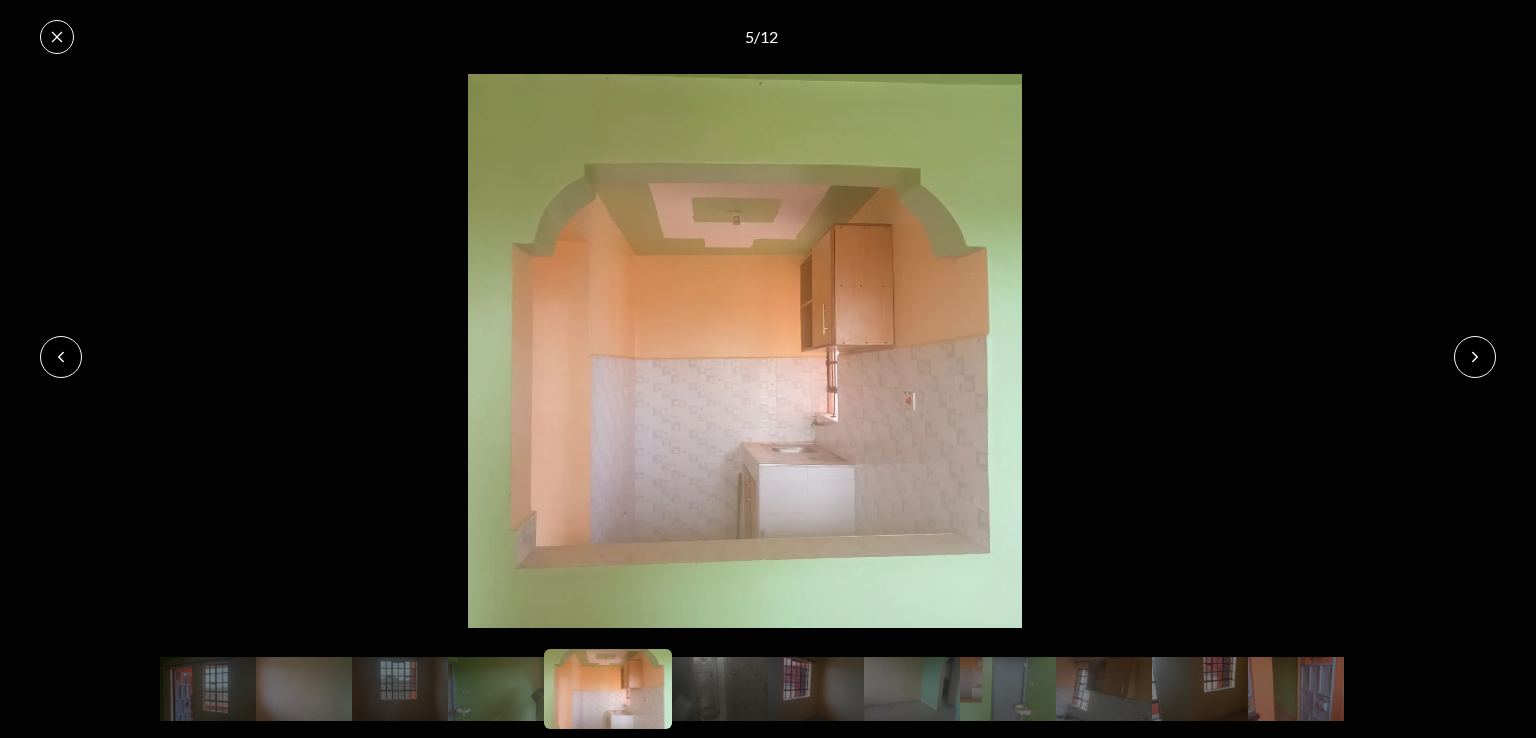 click at bounding box center [1475, 357] 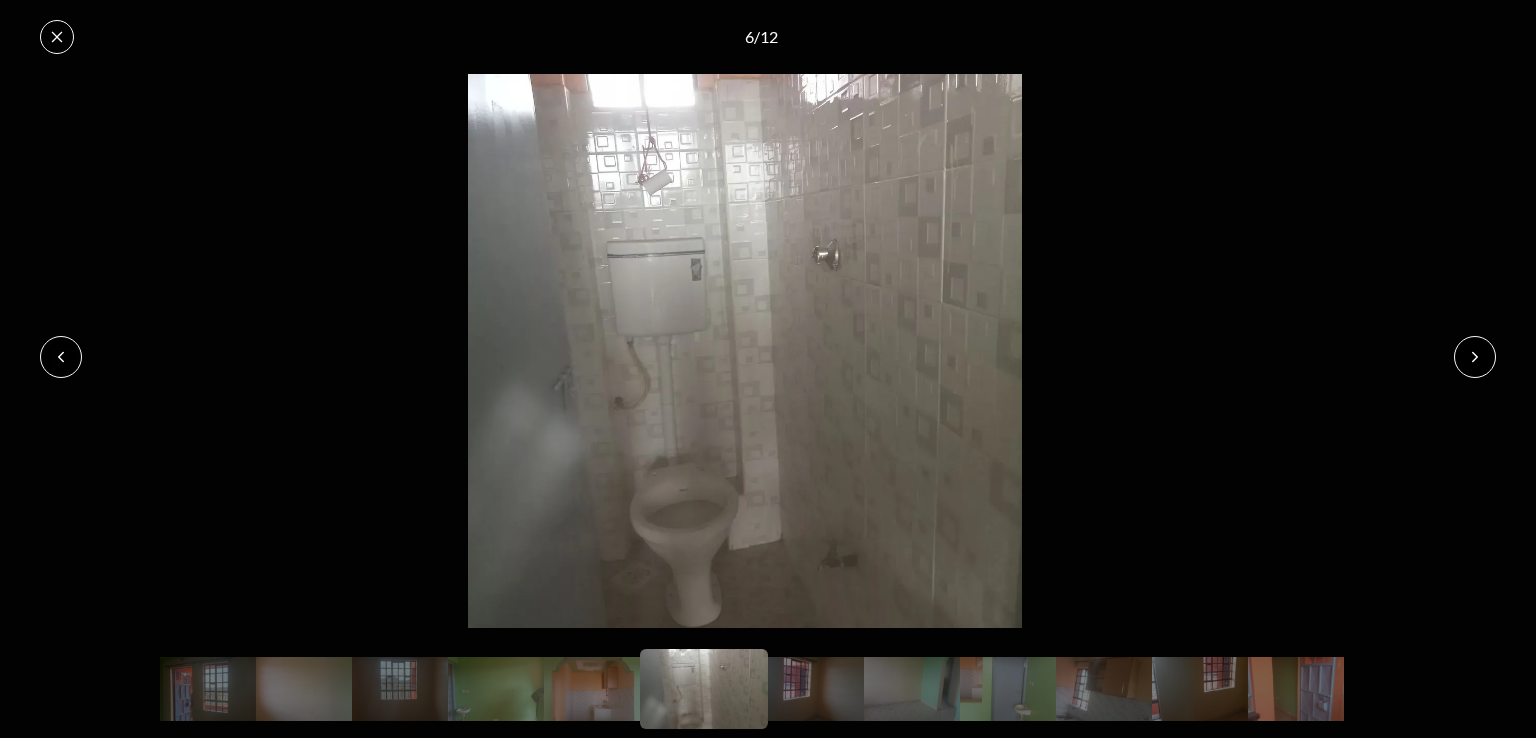 click at bounding box center [1475, 357] 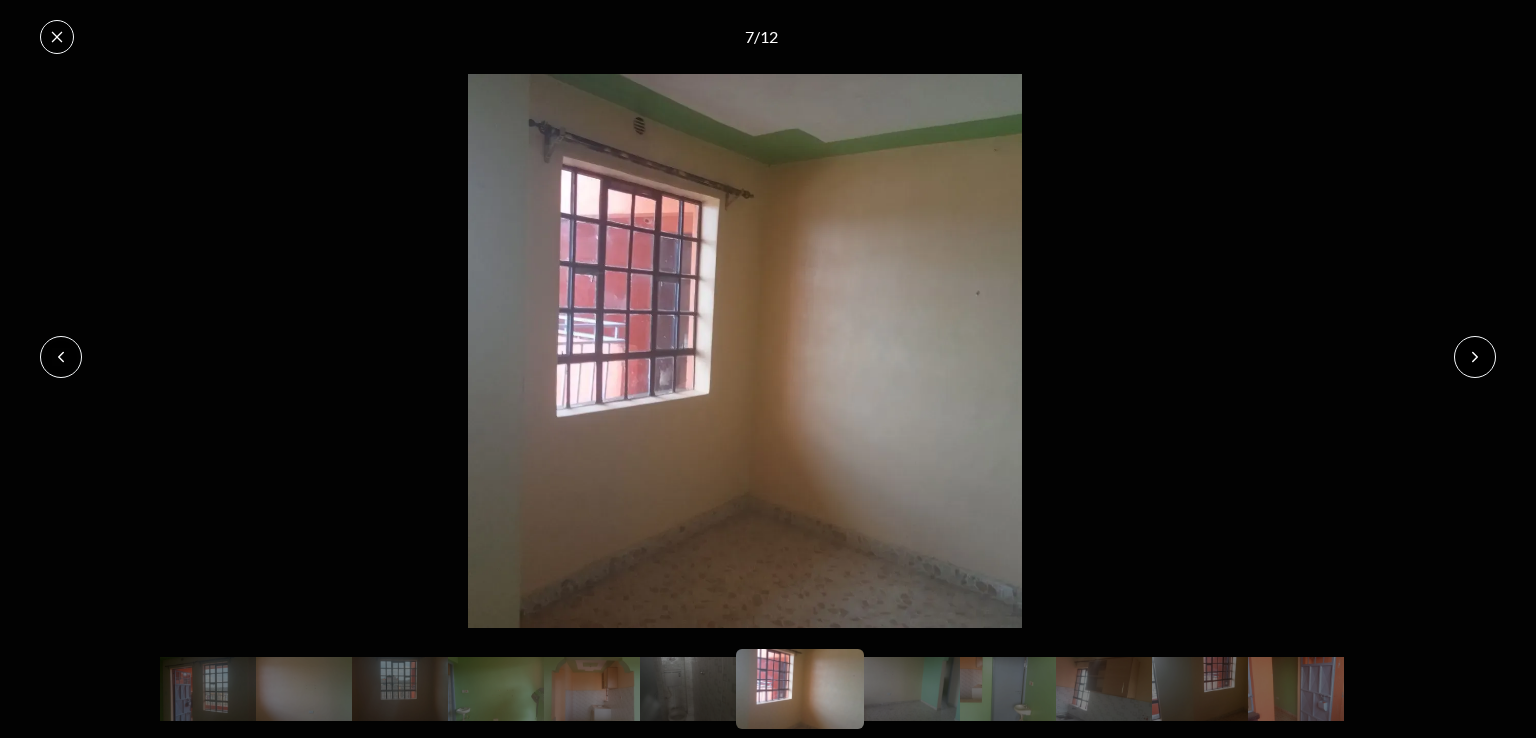 click at bounding box center (1475, 357) 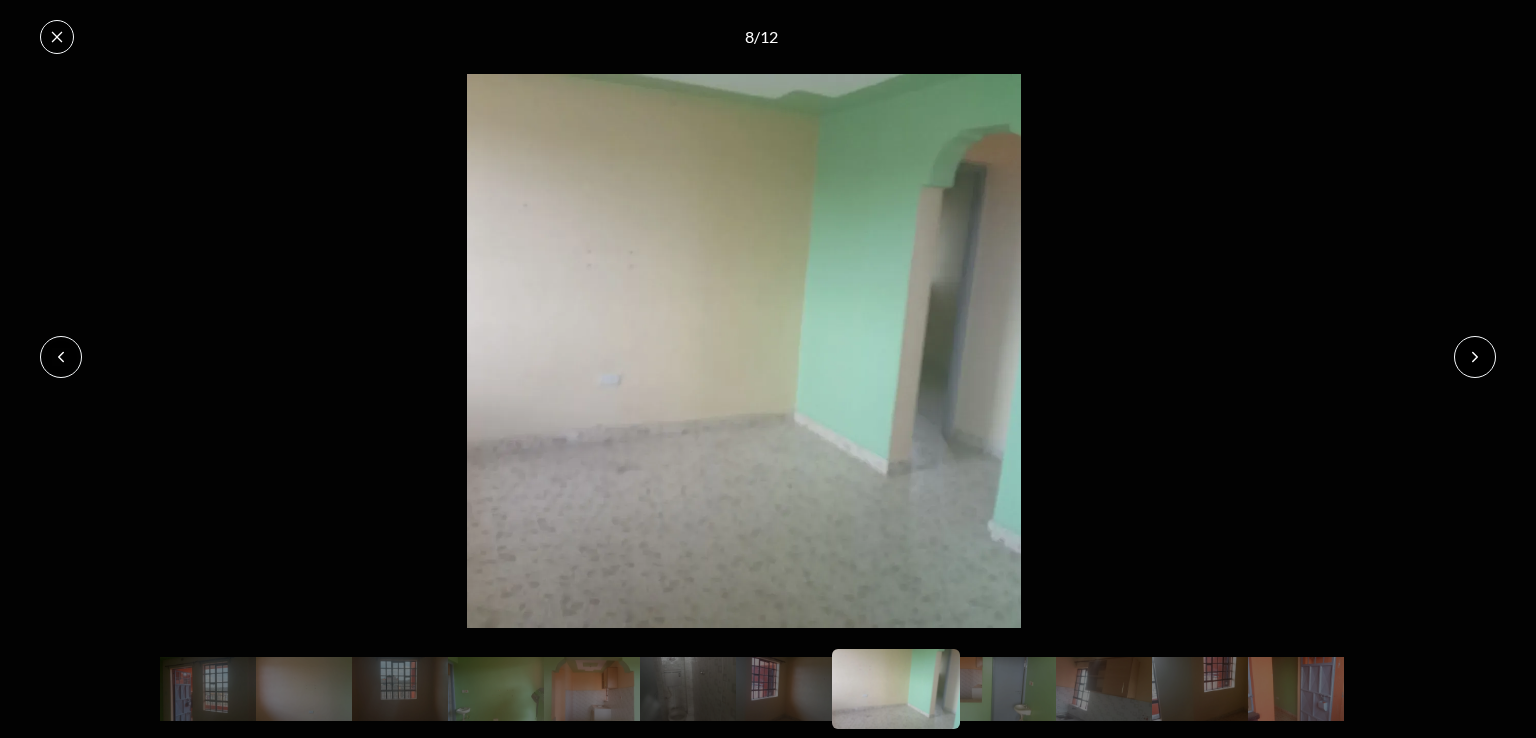 click at bounding box center (1475, 357) 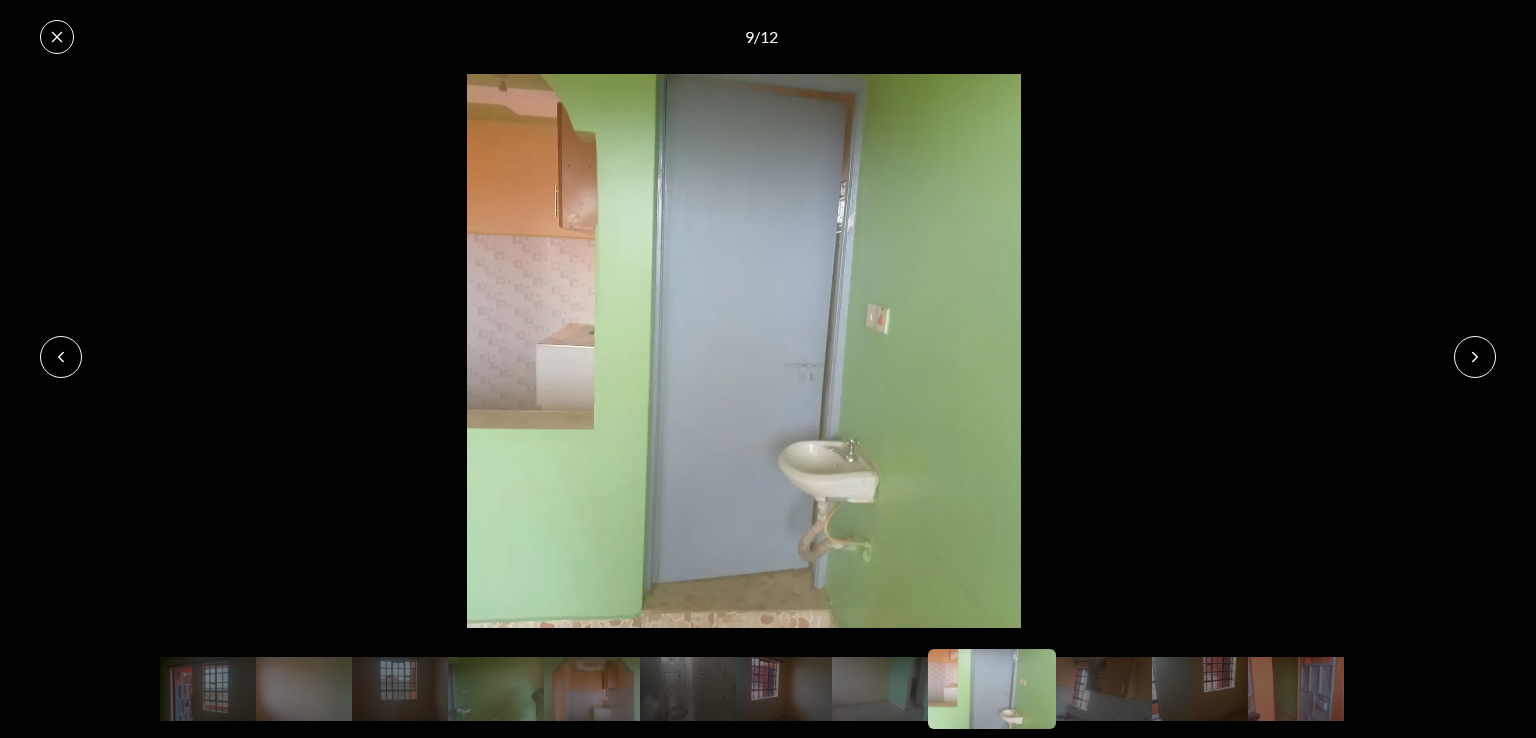 click at bounding box center (1475, 357) 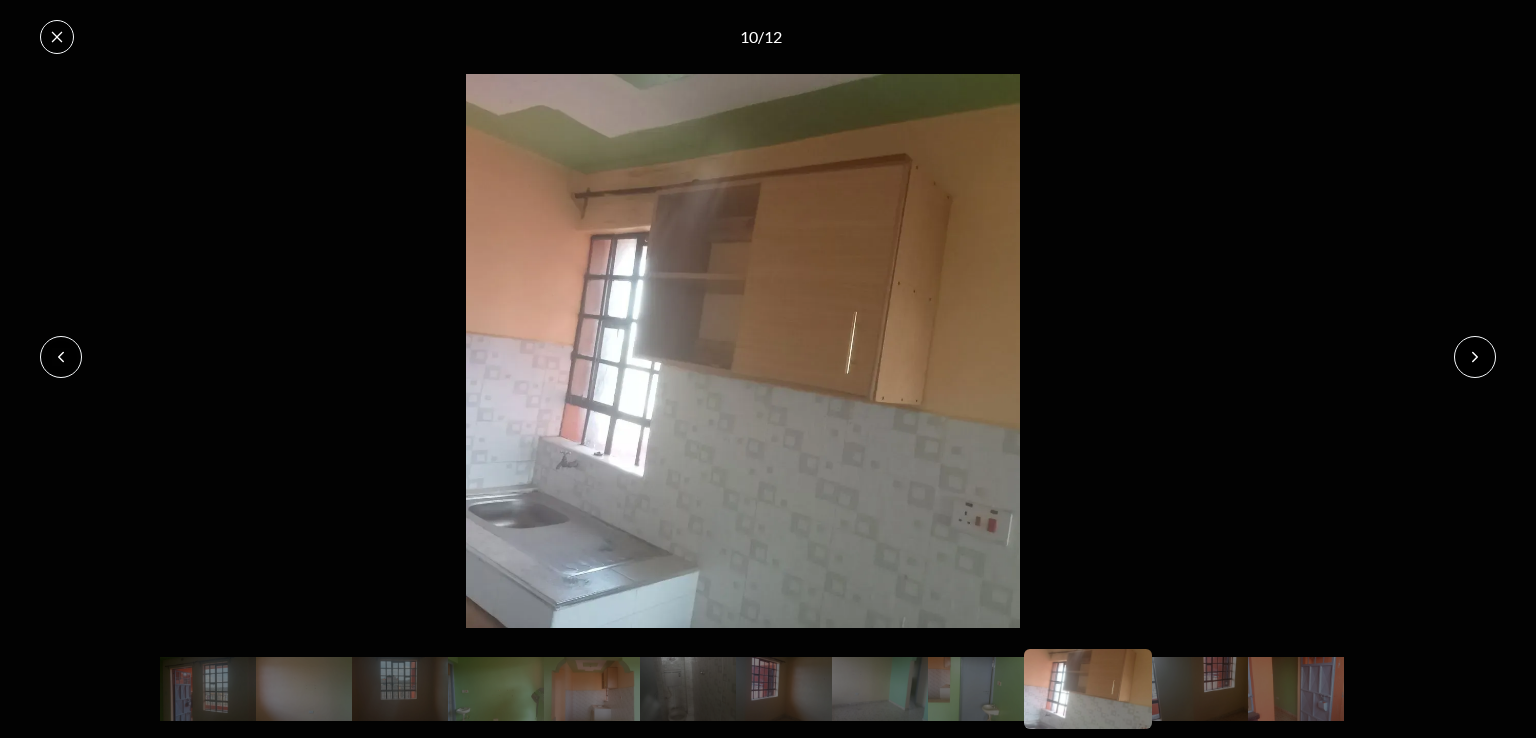 click at bounding box center [1475, 357] 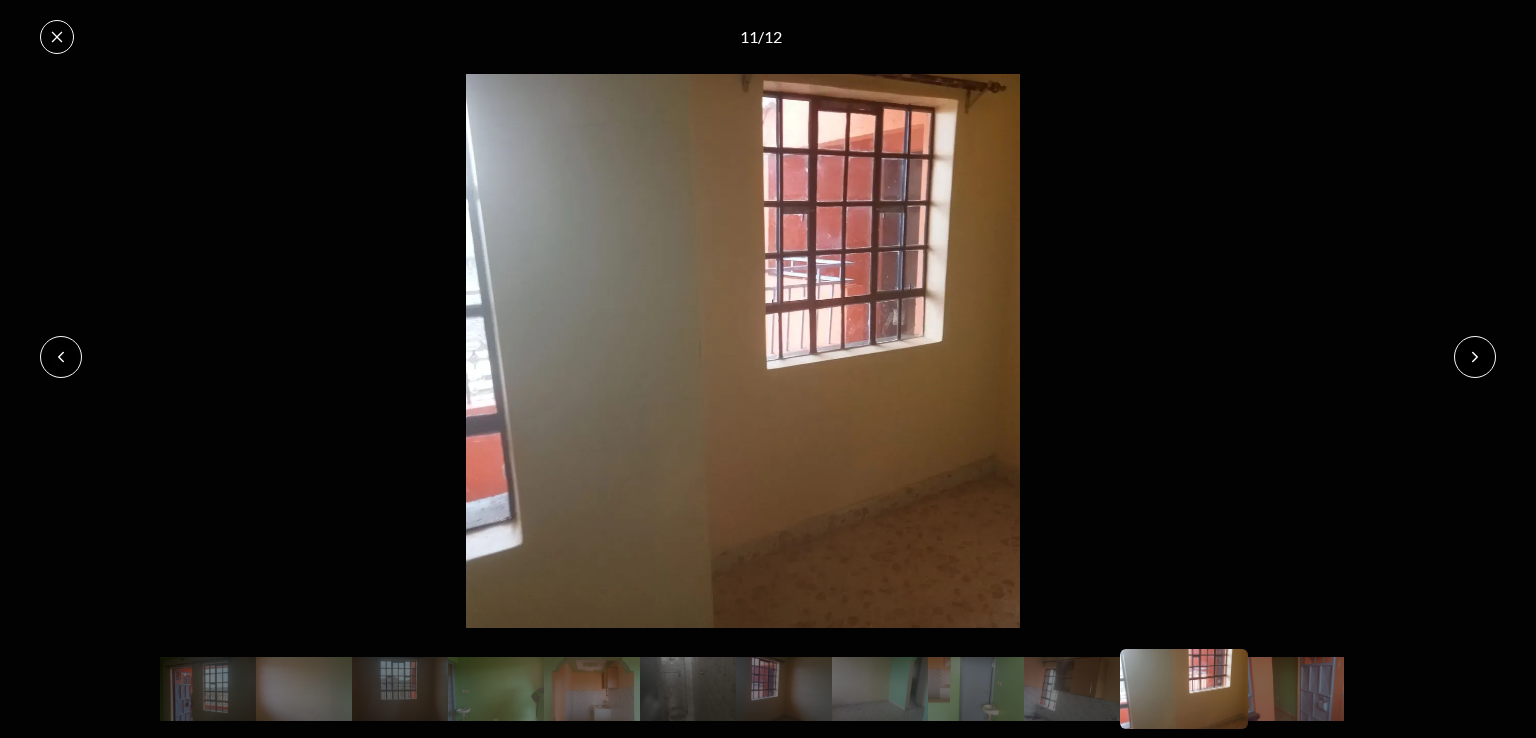 click at bounding box center (1475, 357) 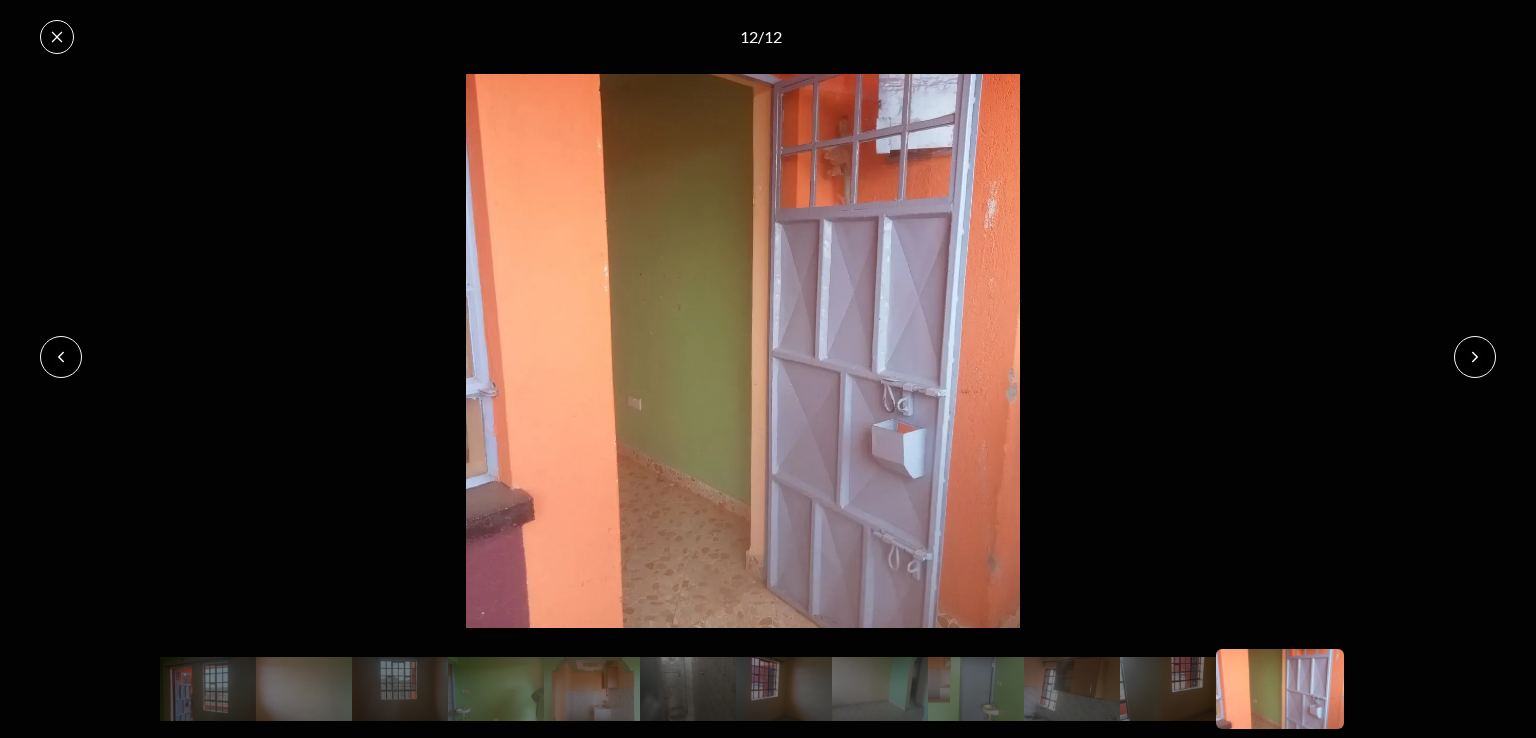 click 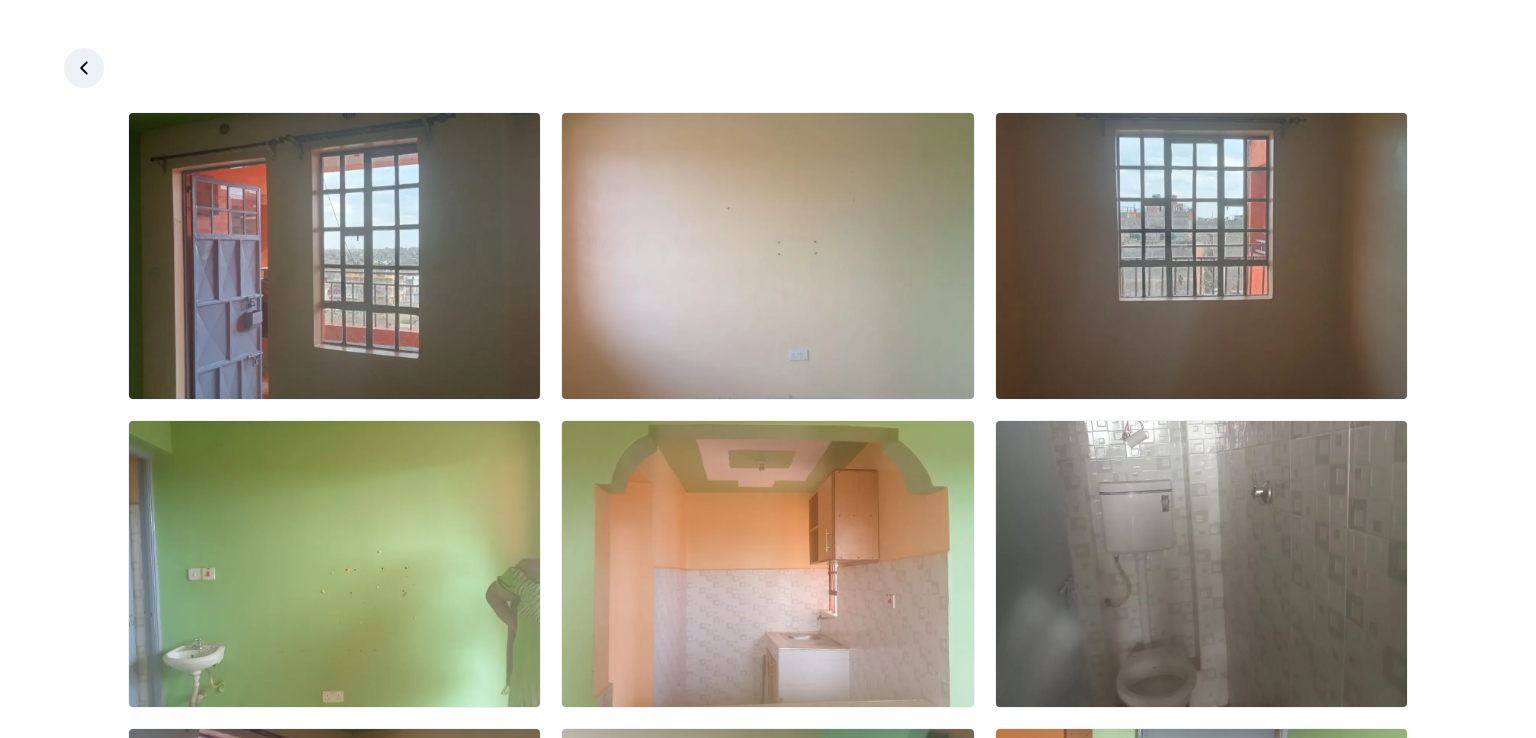 click 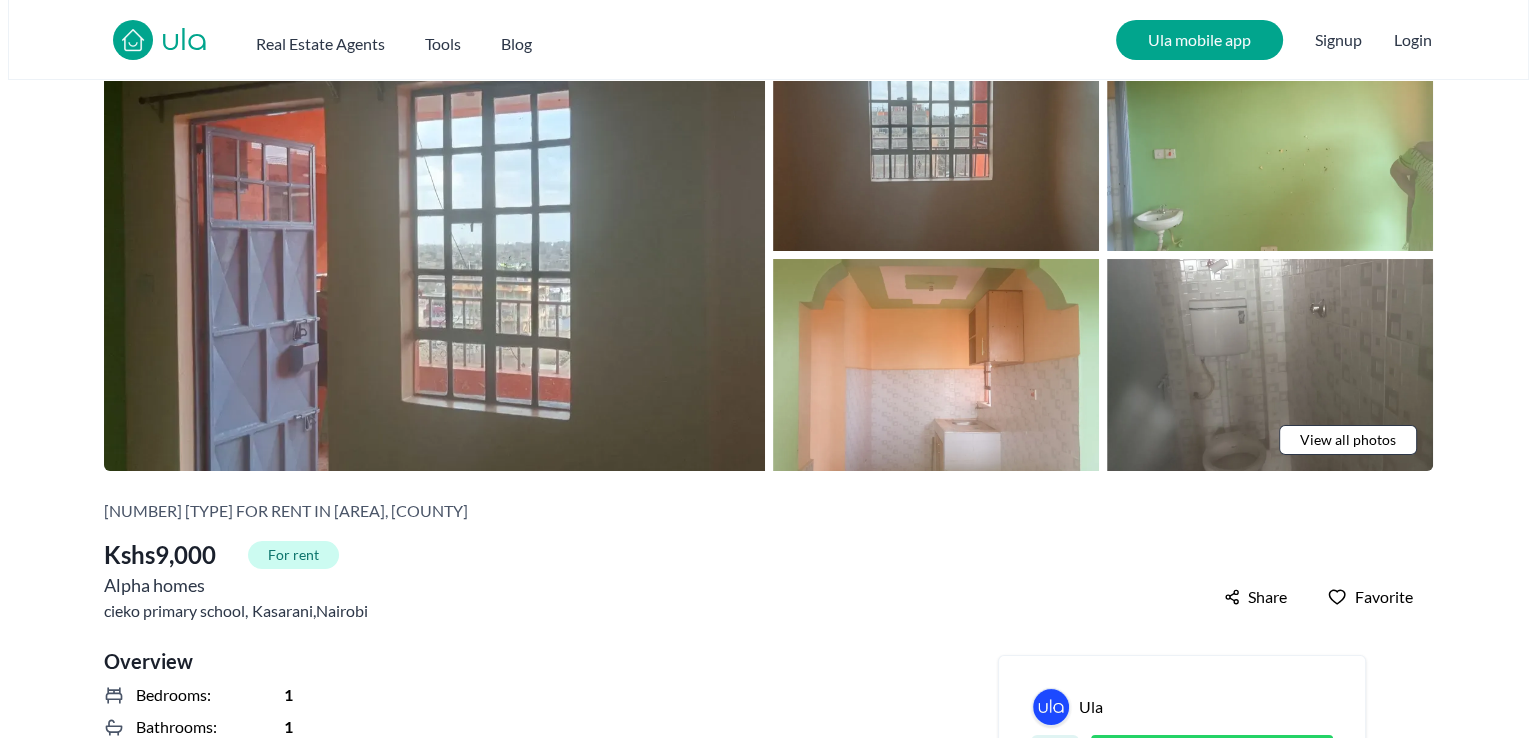 scroll, scrollTop: 0, scrollLeft: 0, axis: both 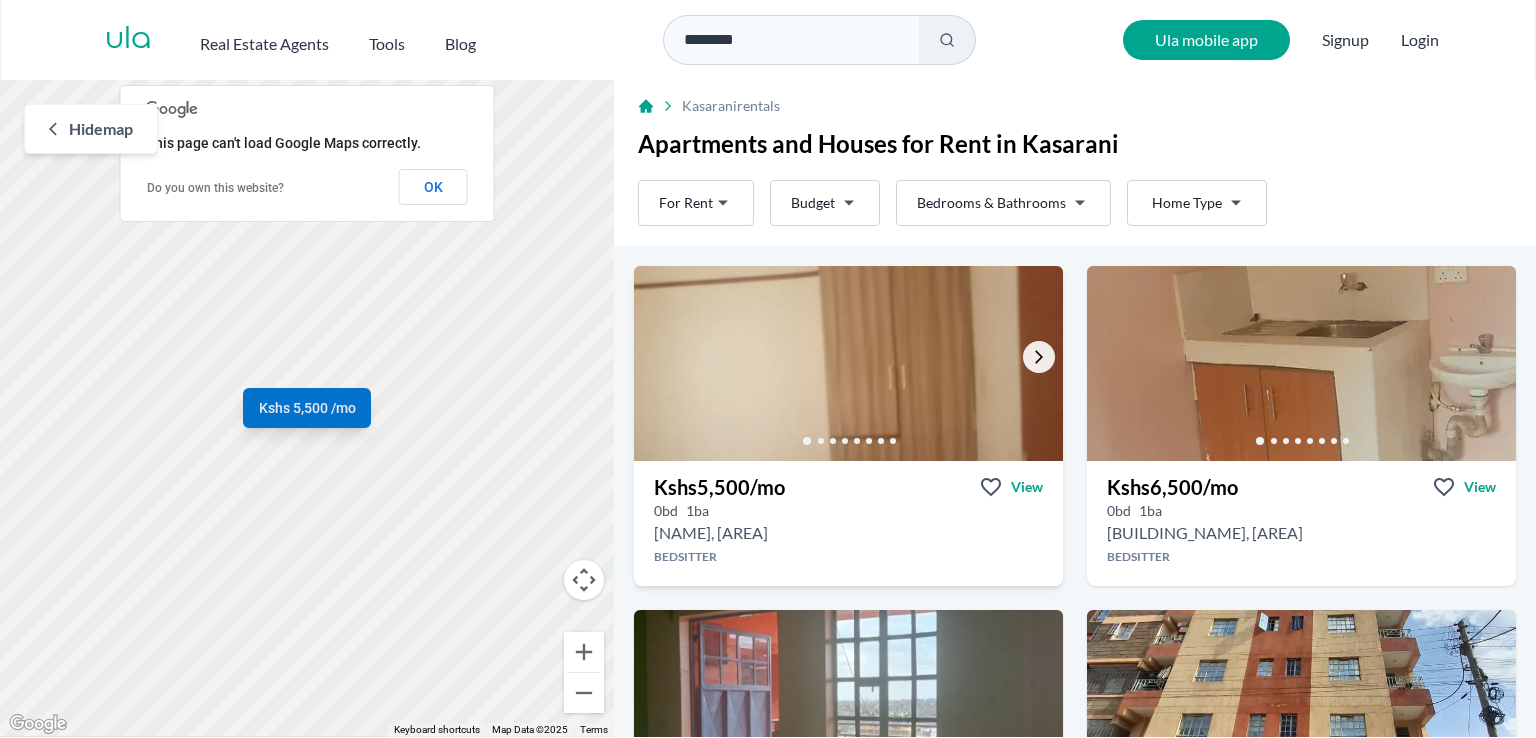 click 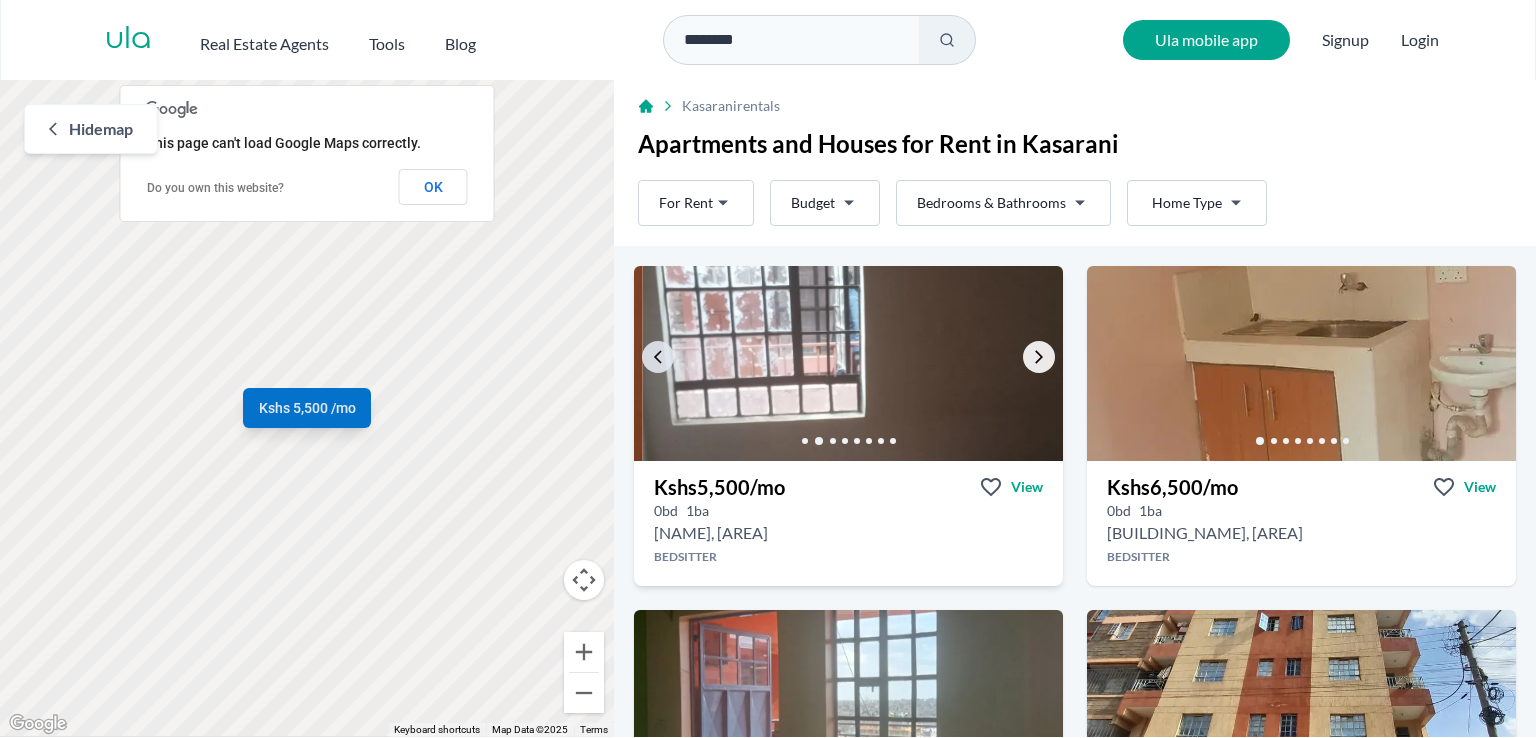 click 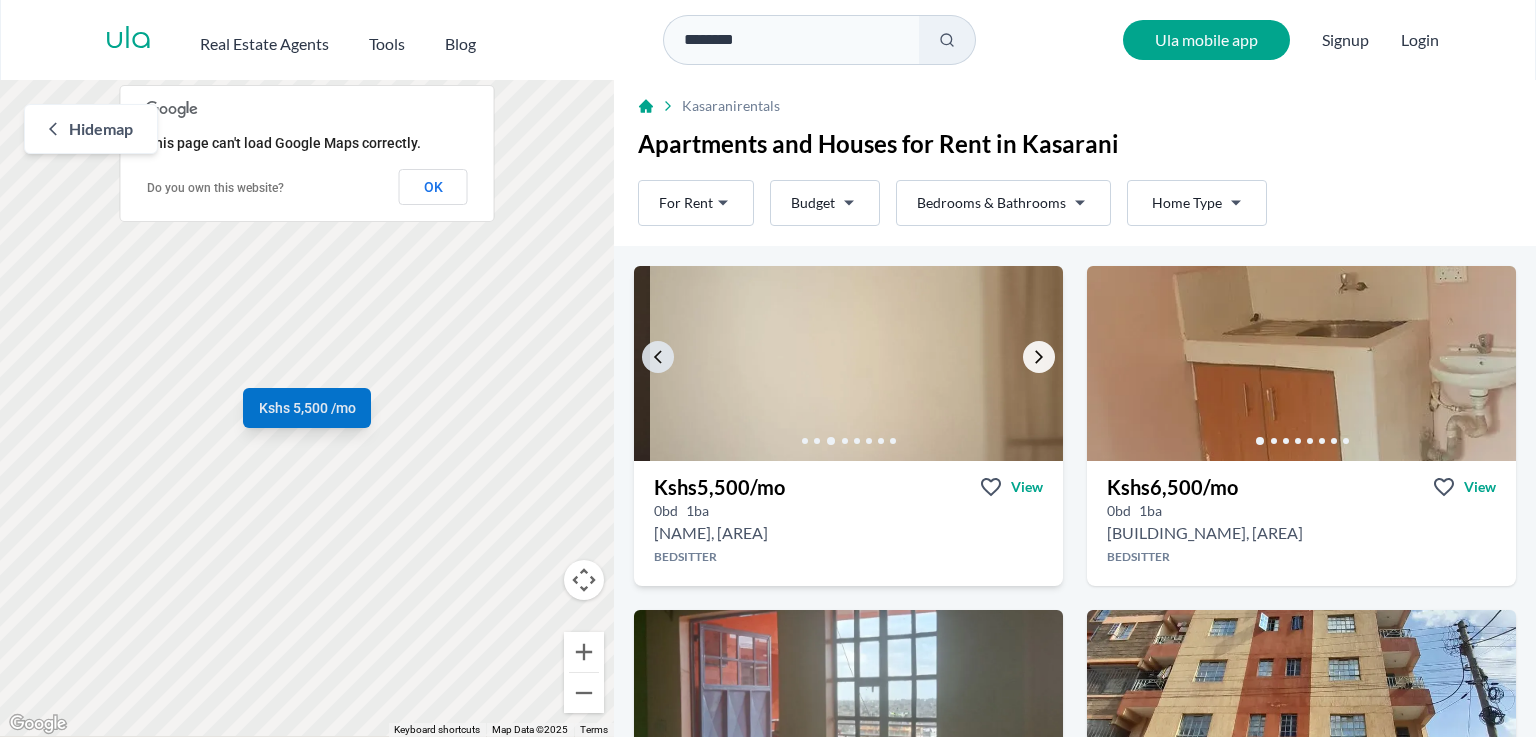 click 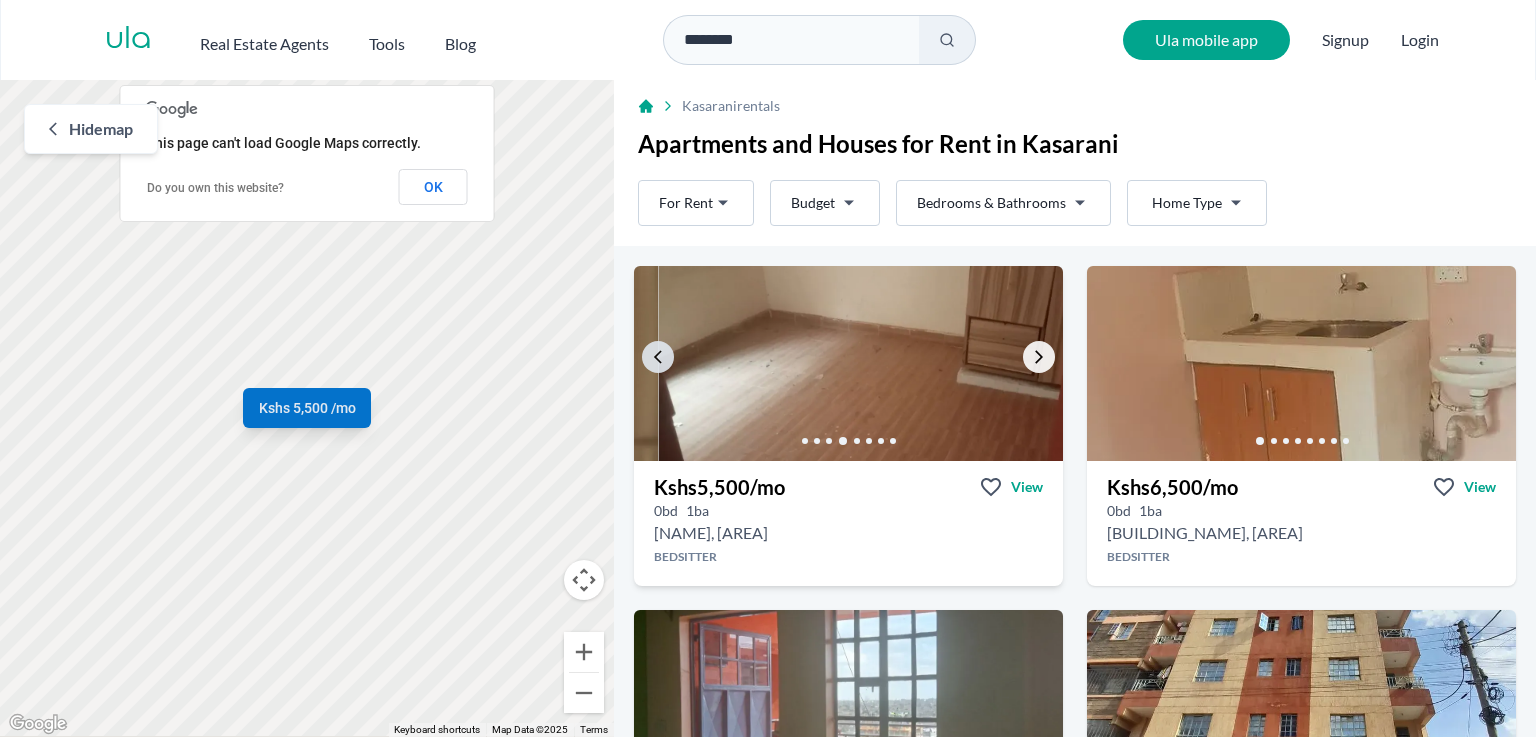 click 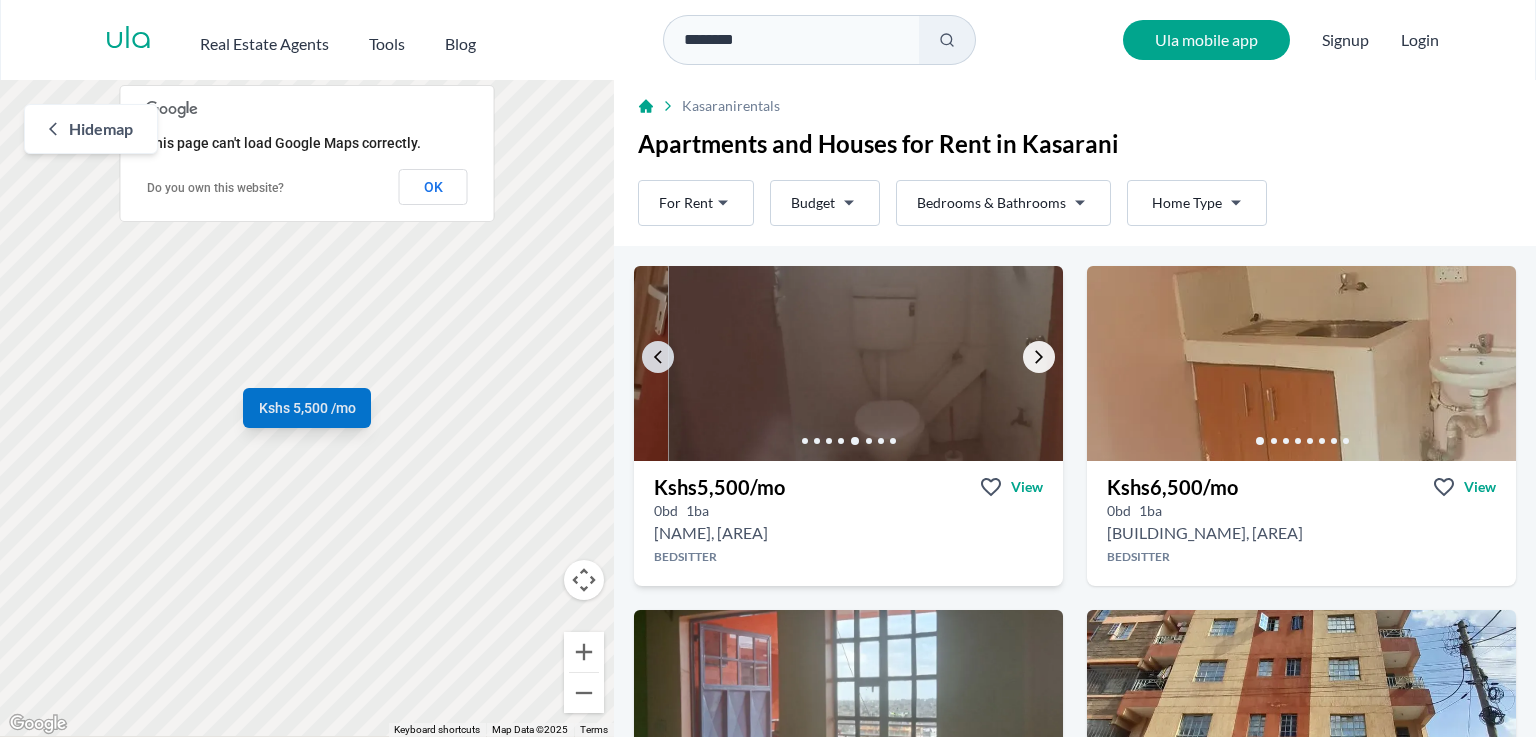 click 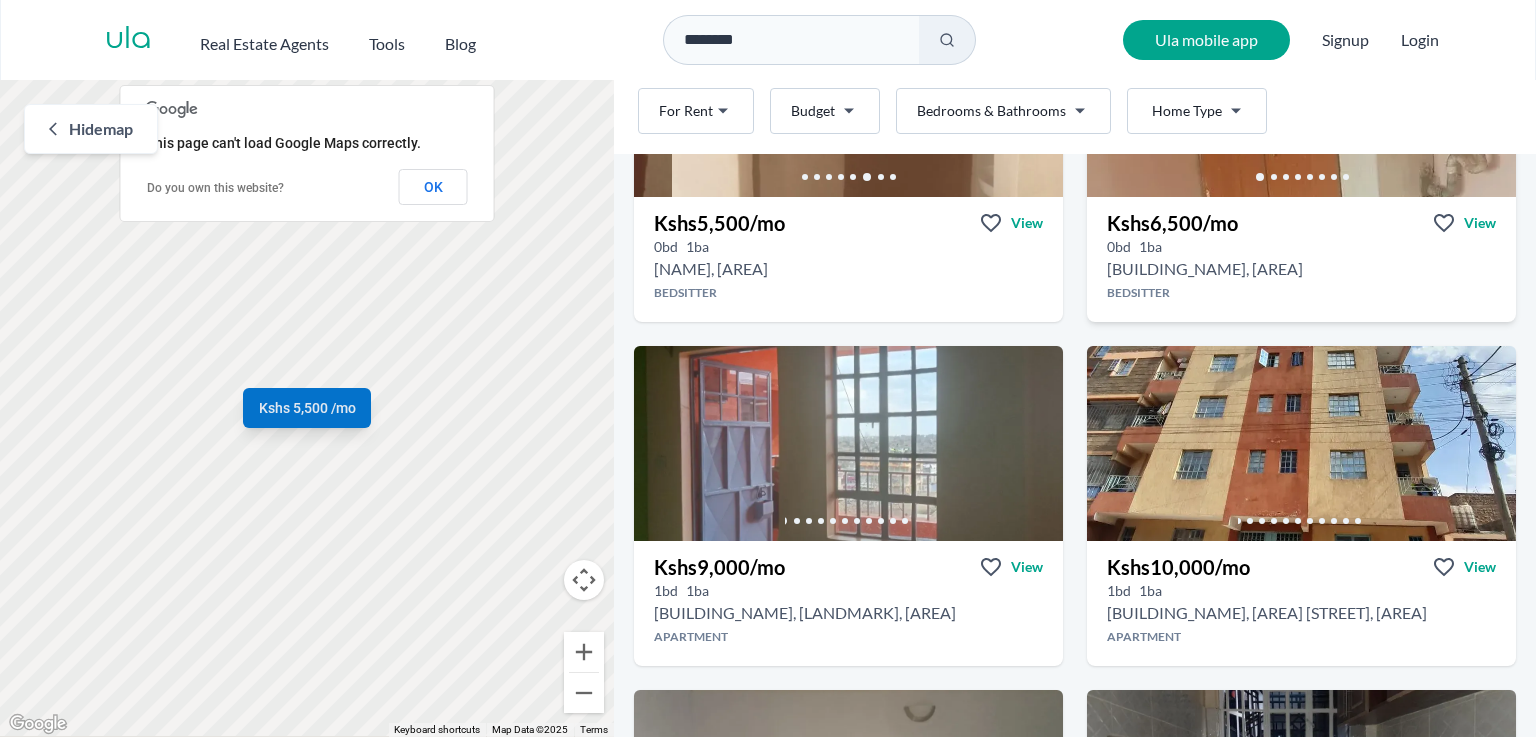 scroll, scrollTop: 270, scrollLeft: 0, axis: vertical 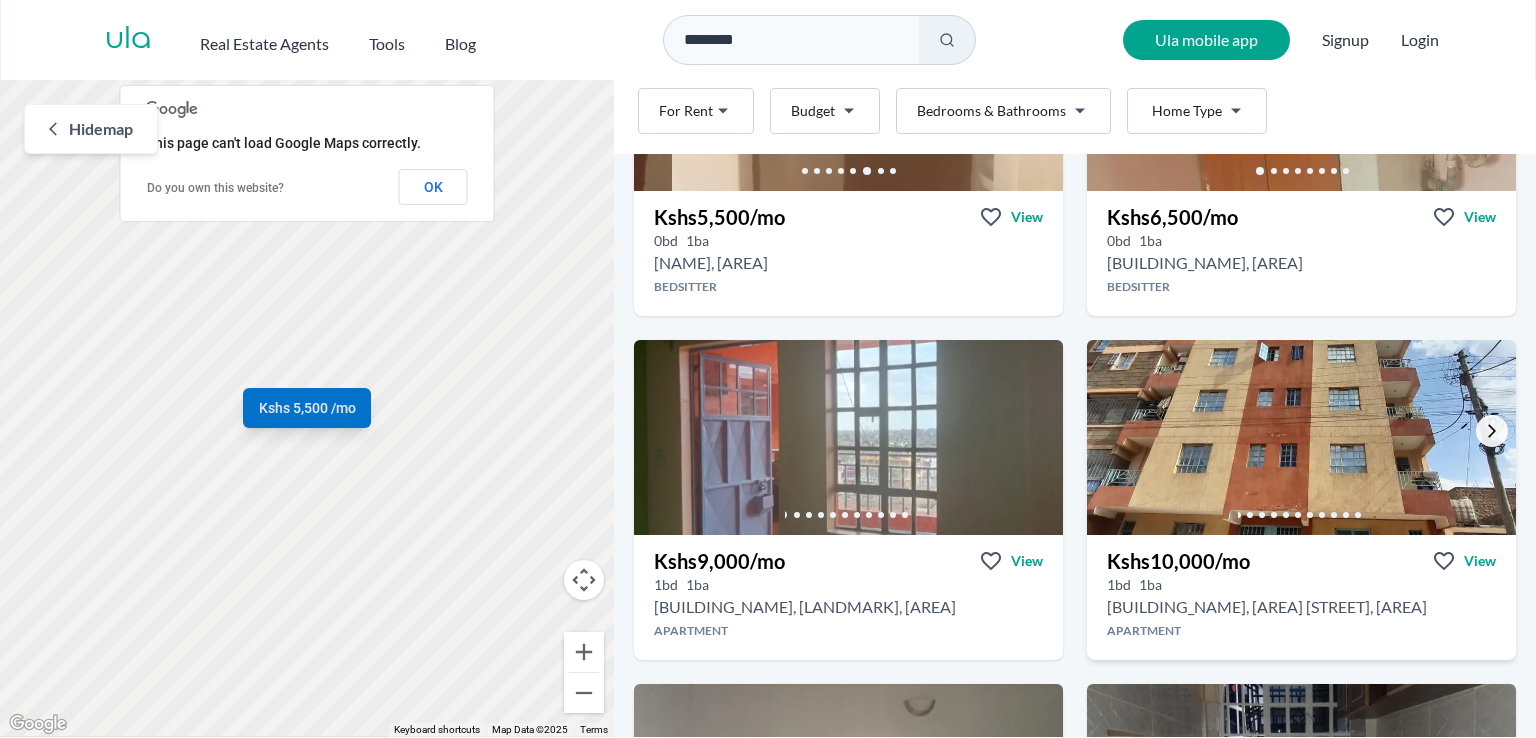 click 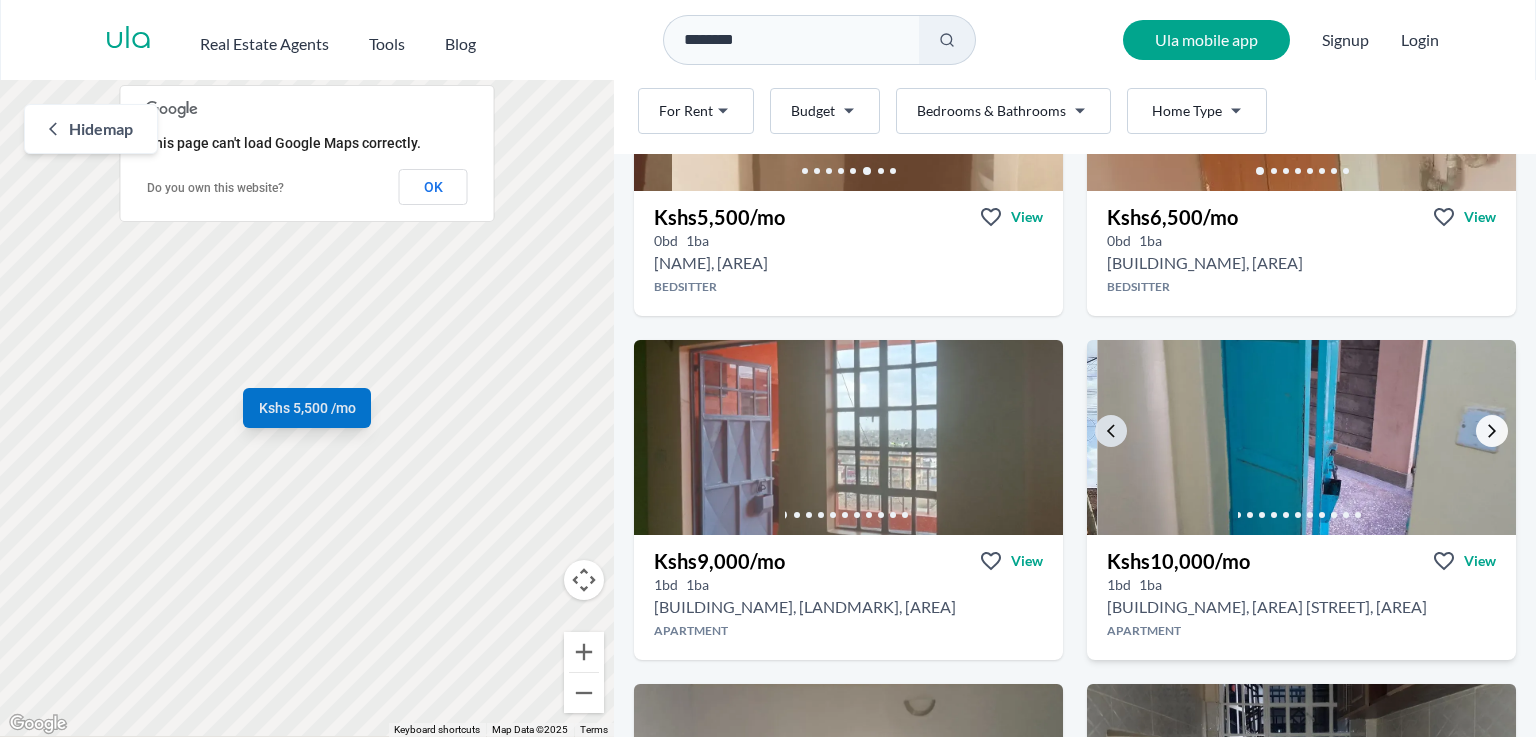 click 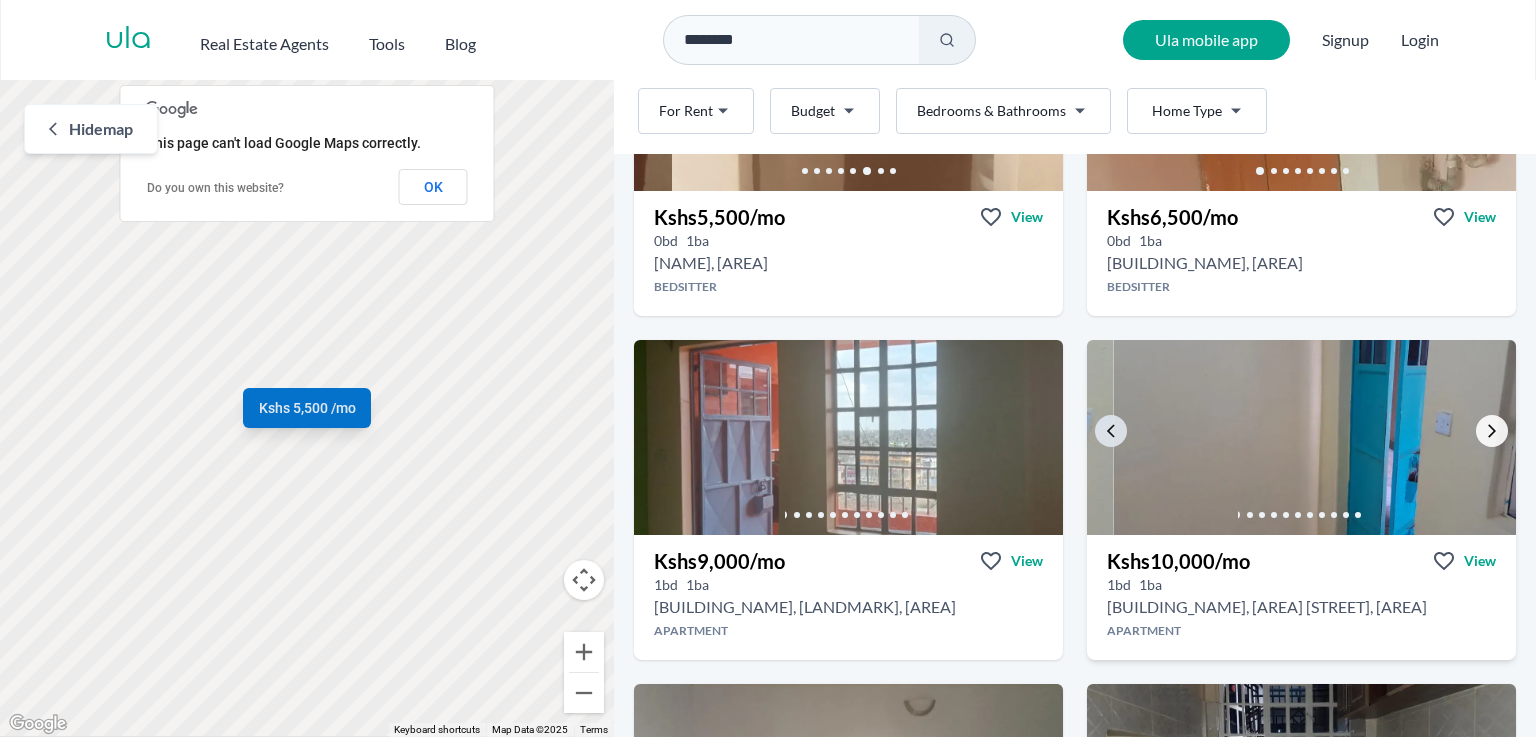 click 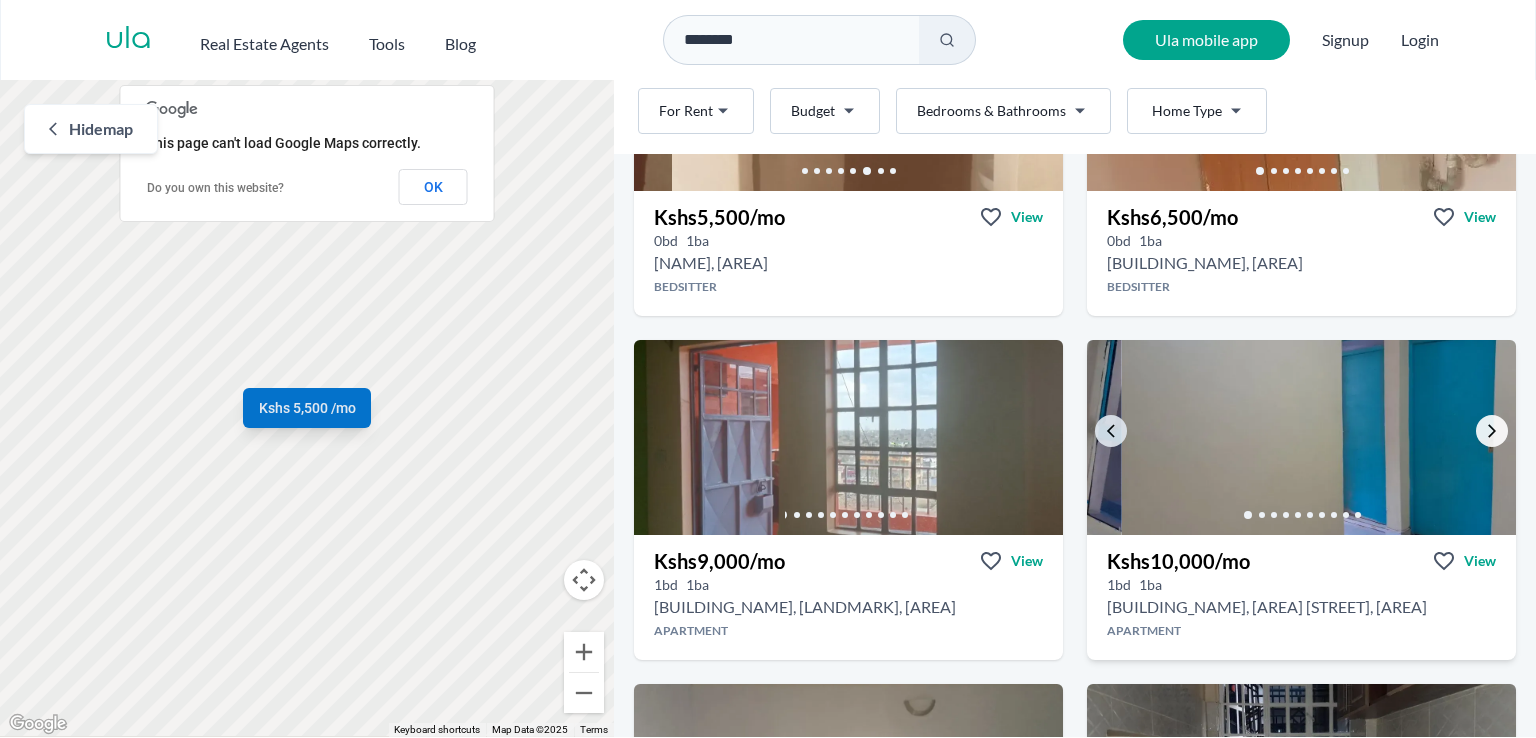 click 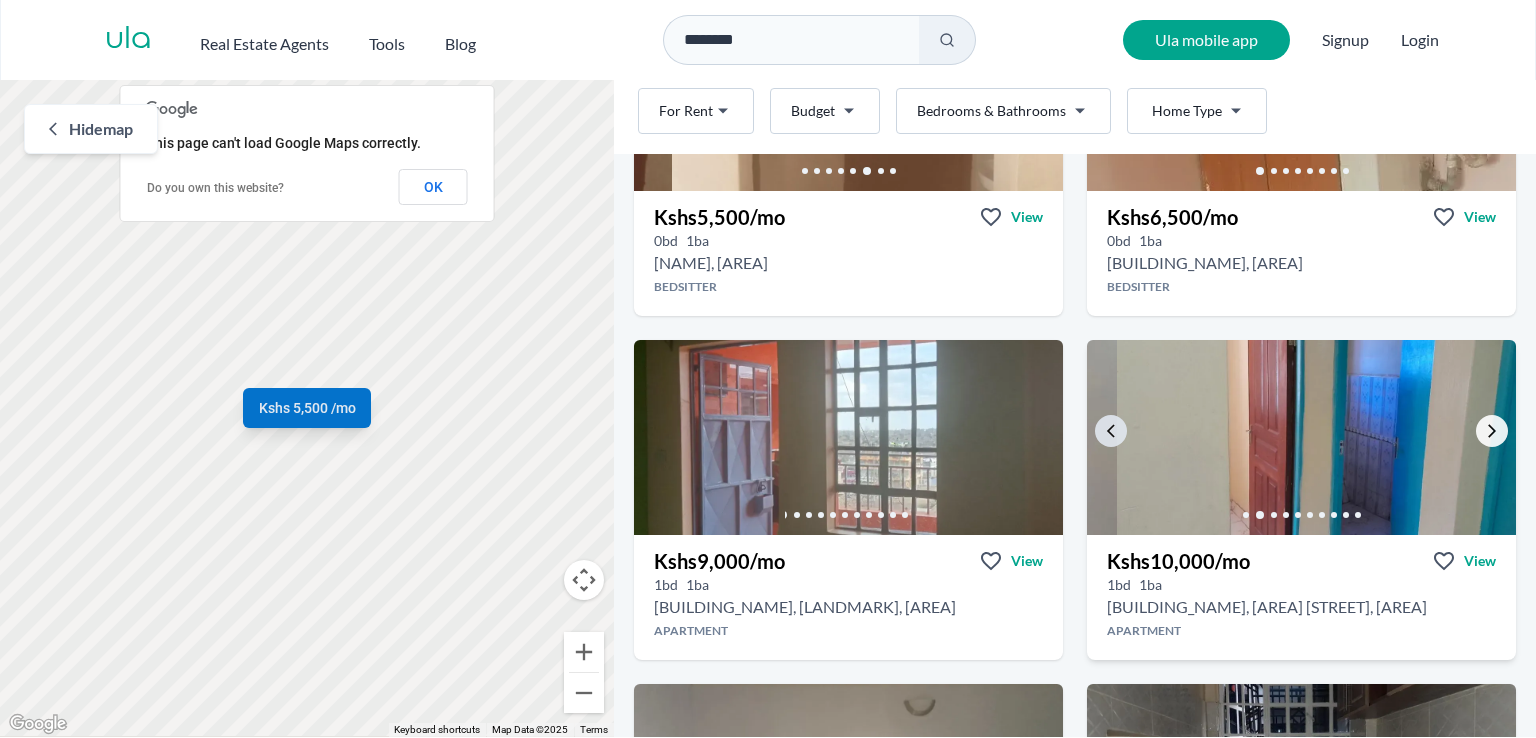 click 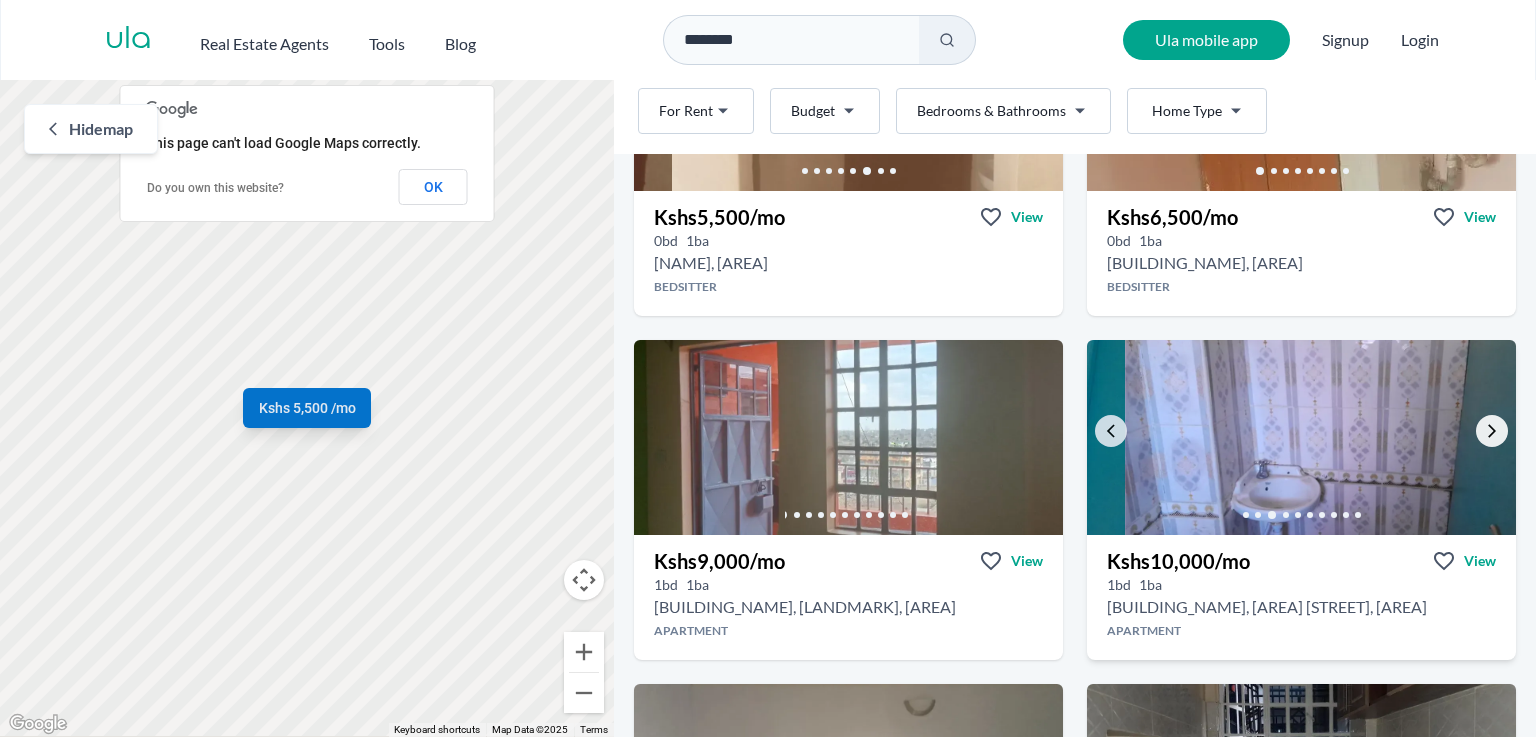 click 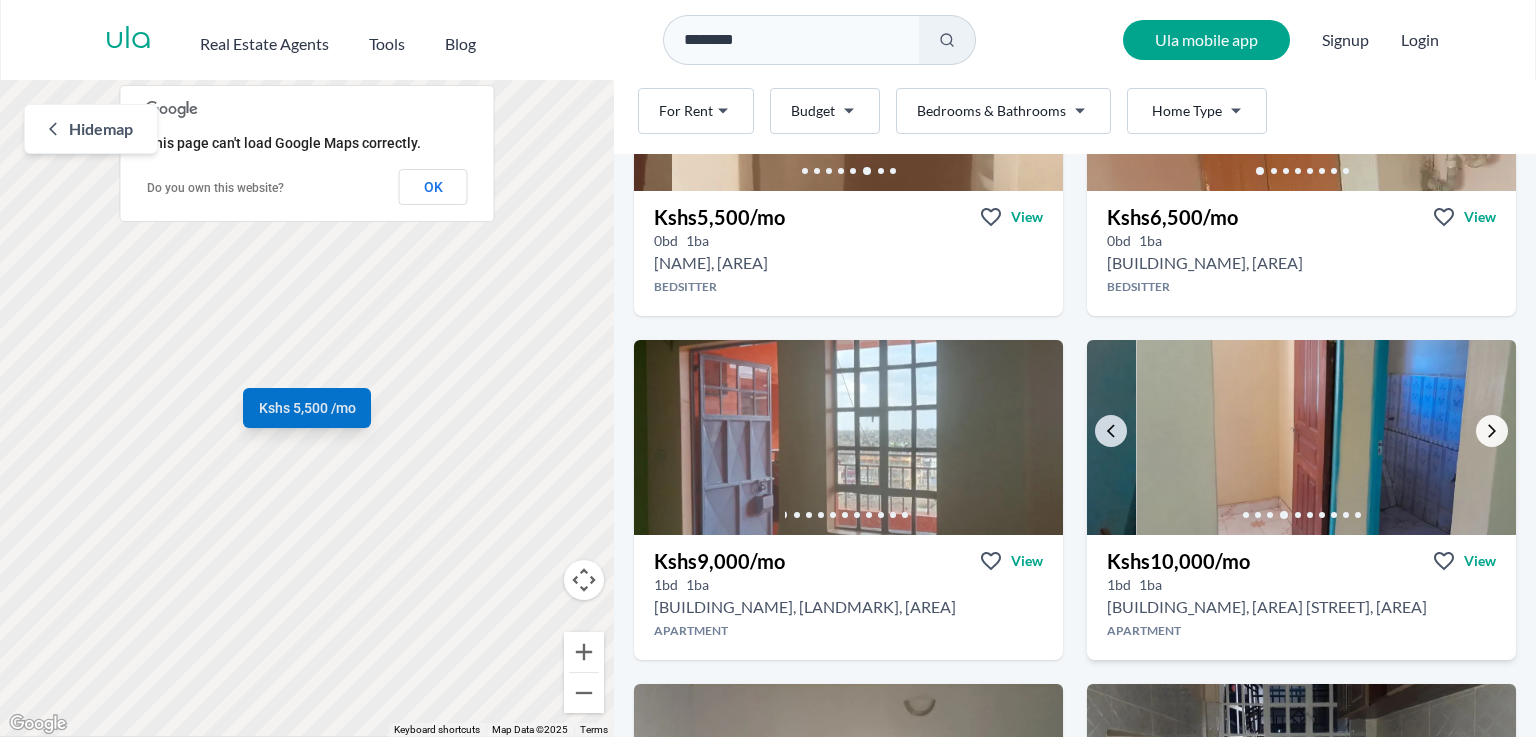 click 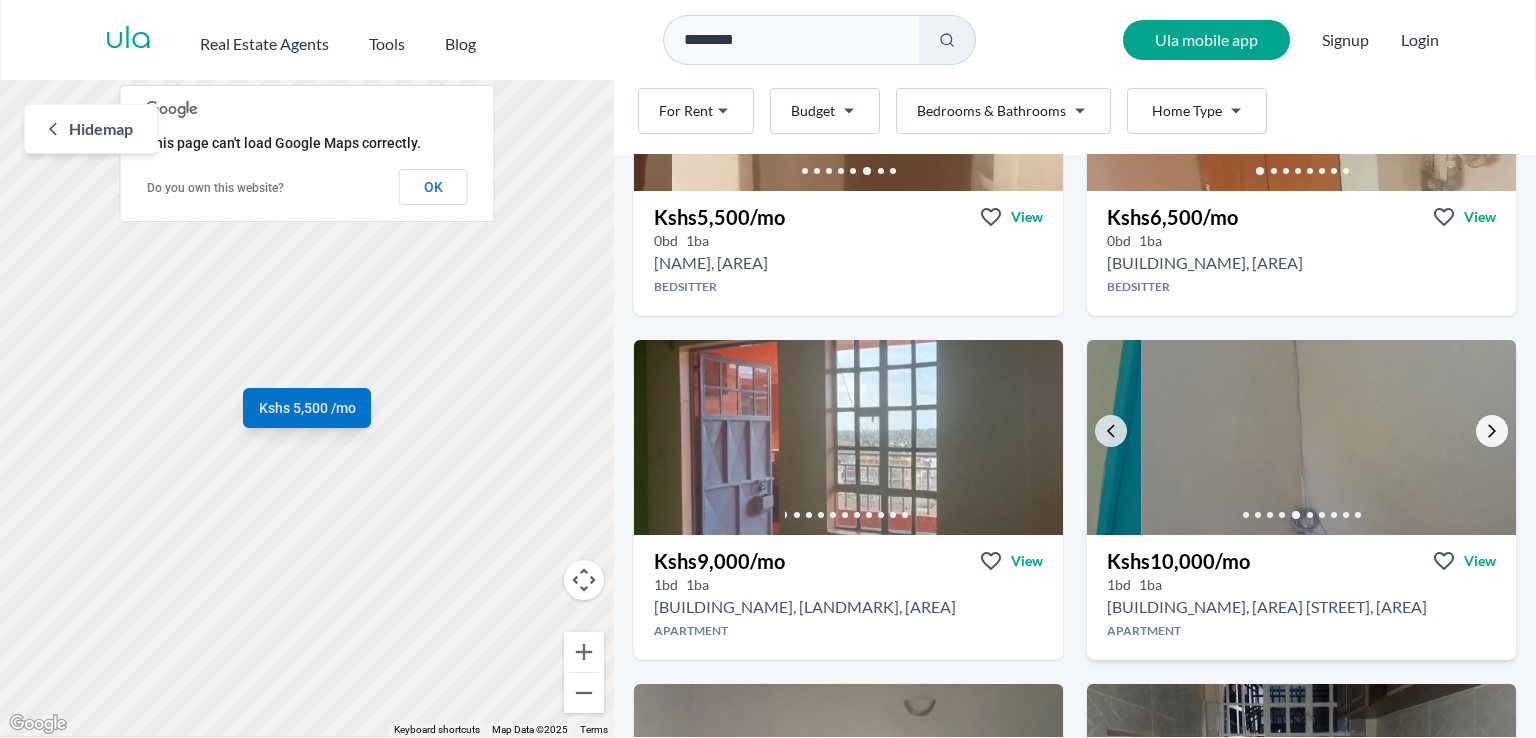 click 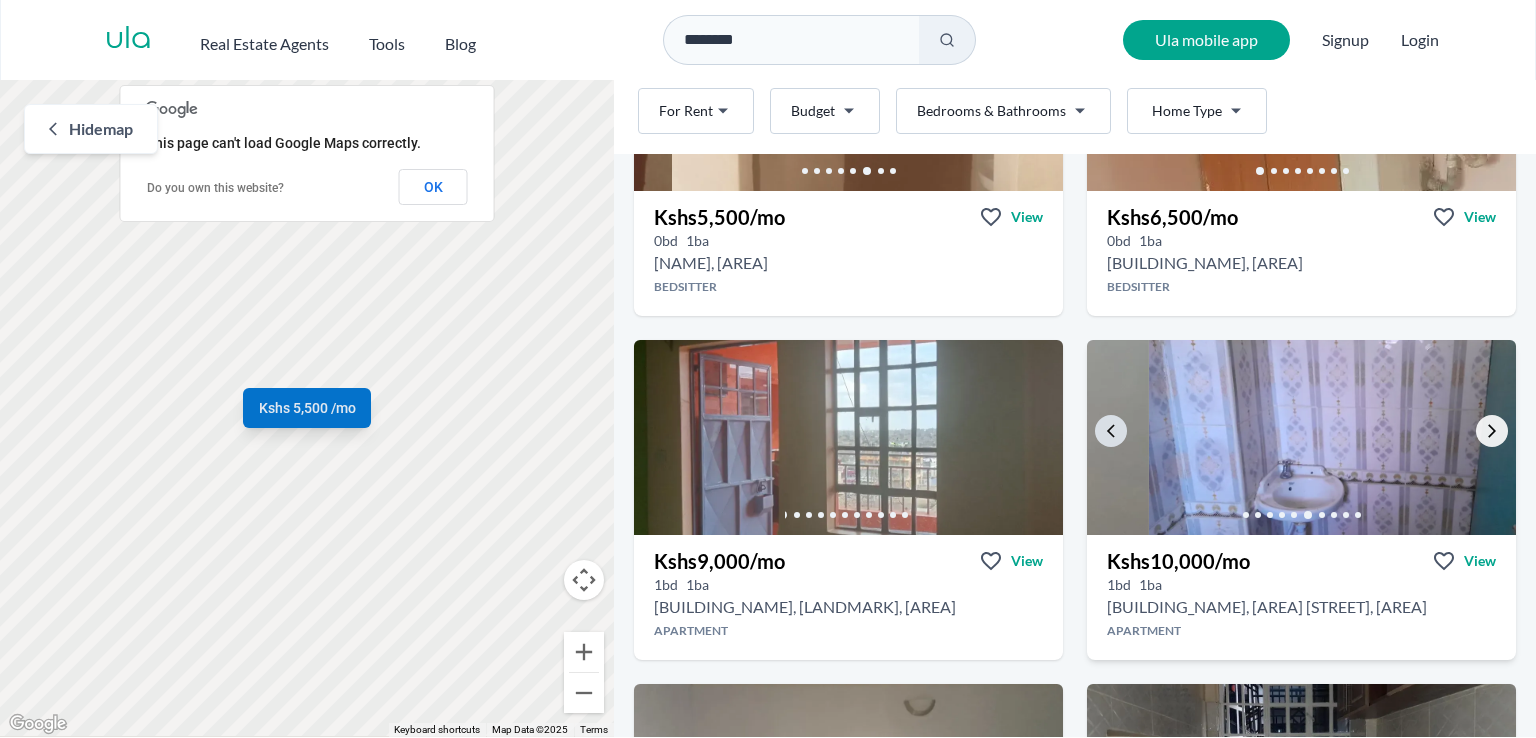 click 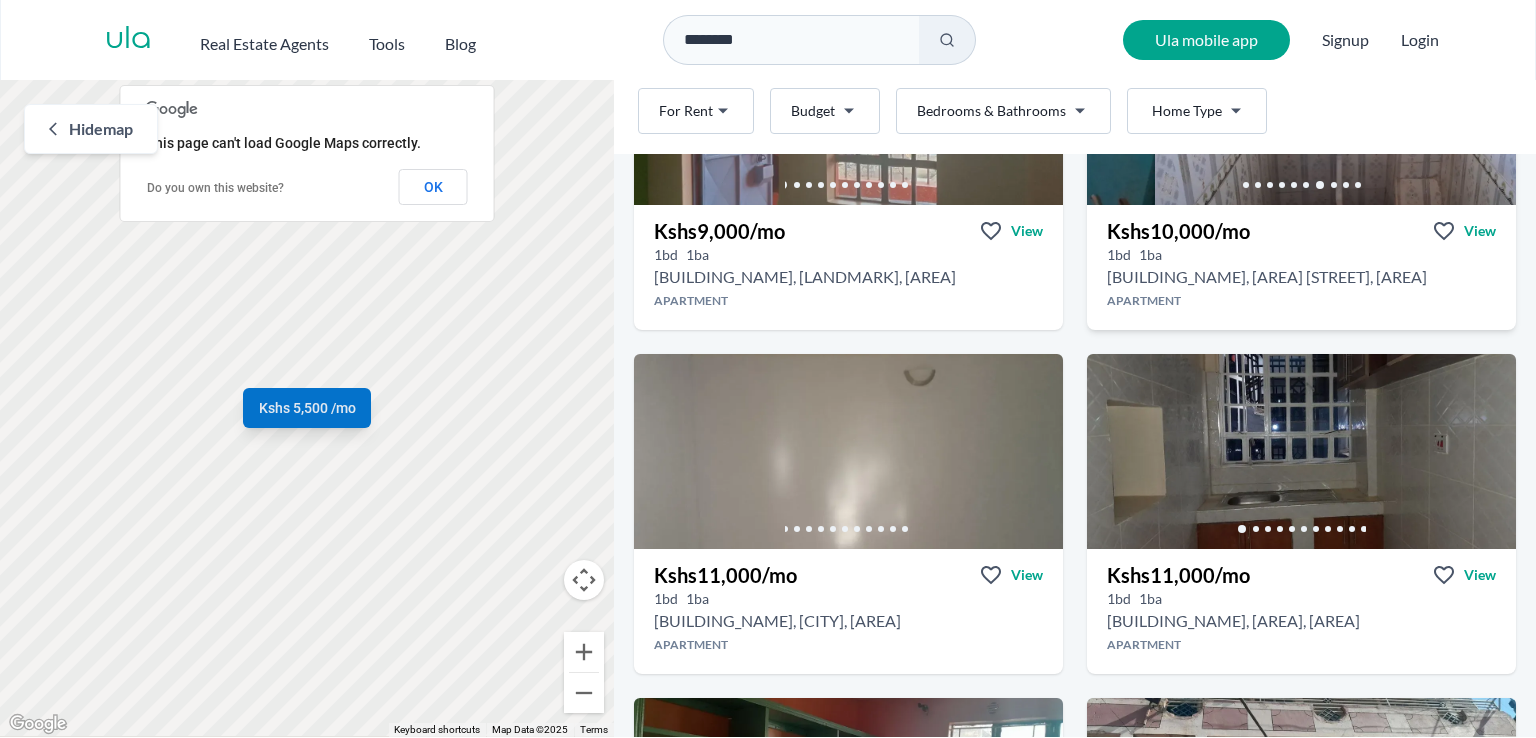 scroll, scrollTop: 602, scrollLeft: 0, axis: vertical 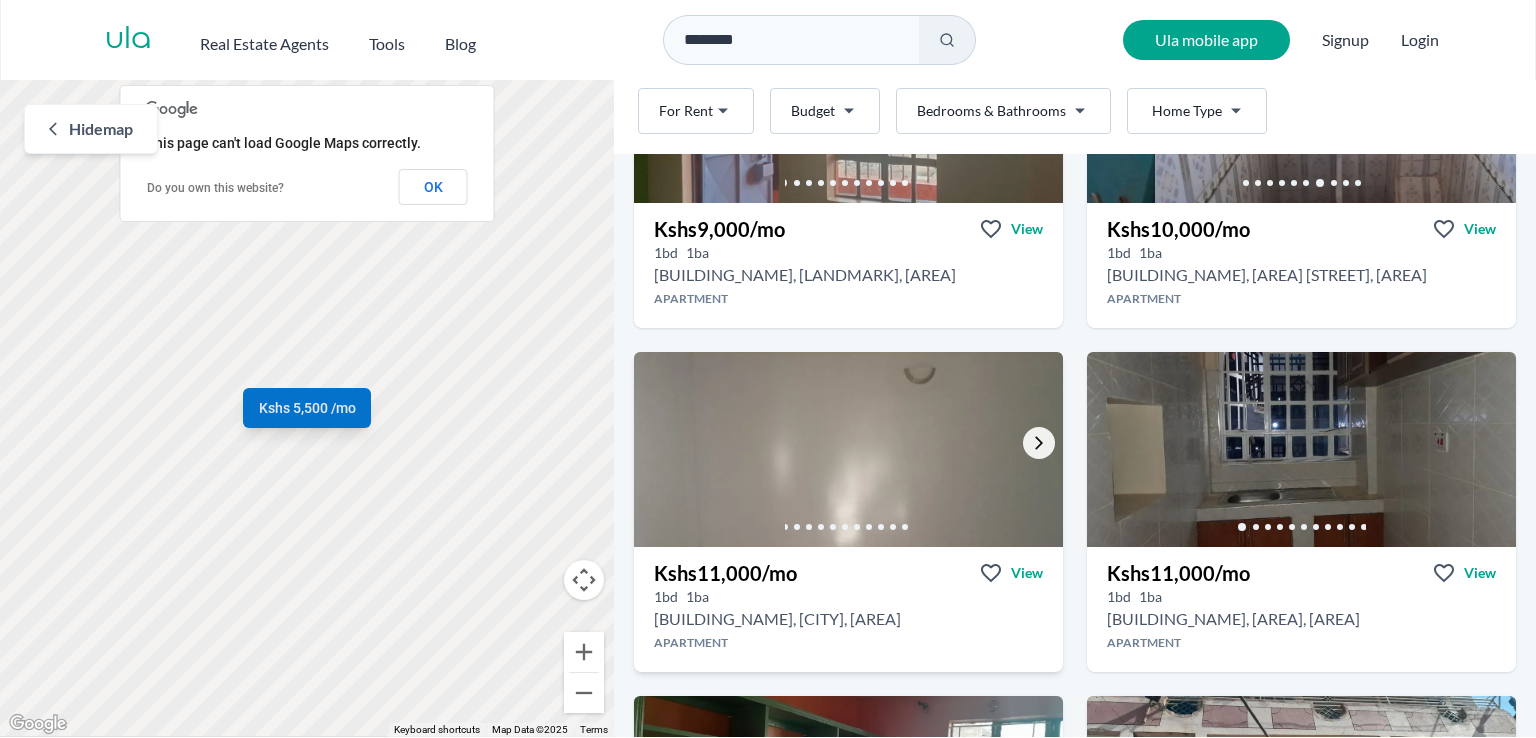 click 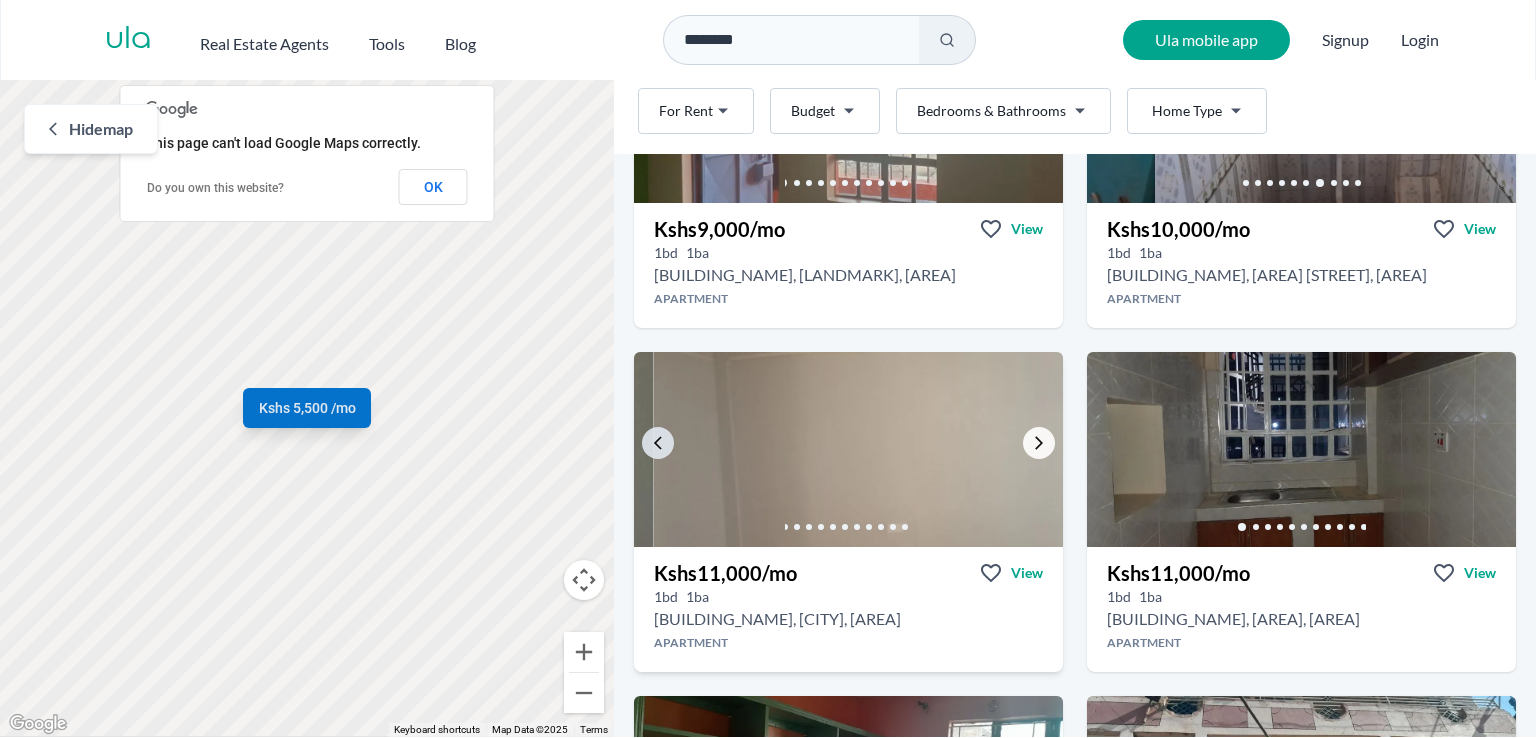 click 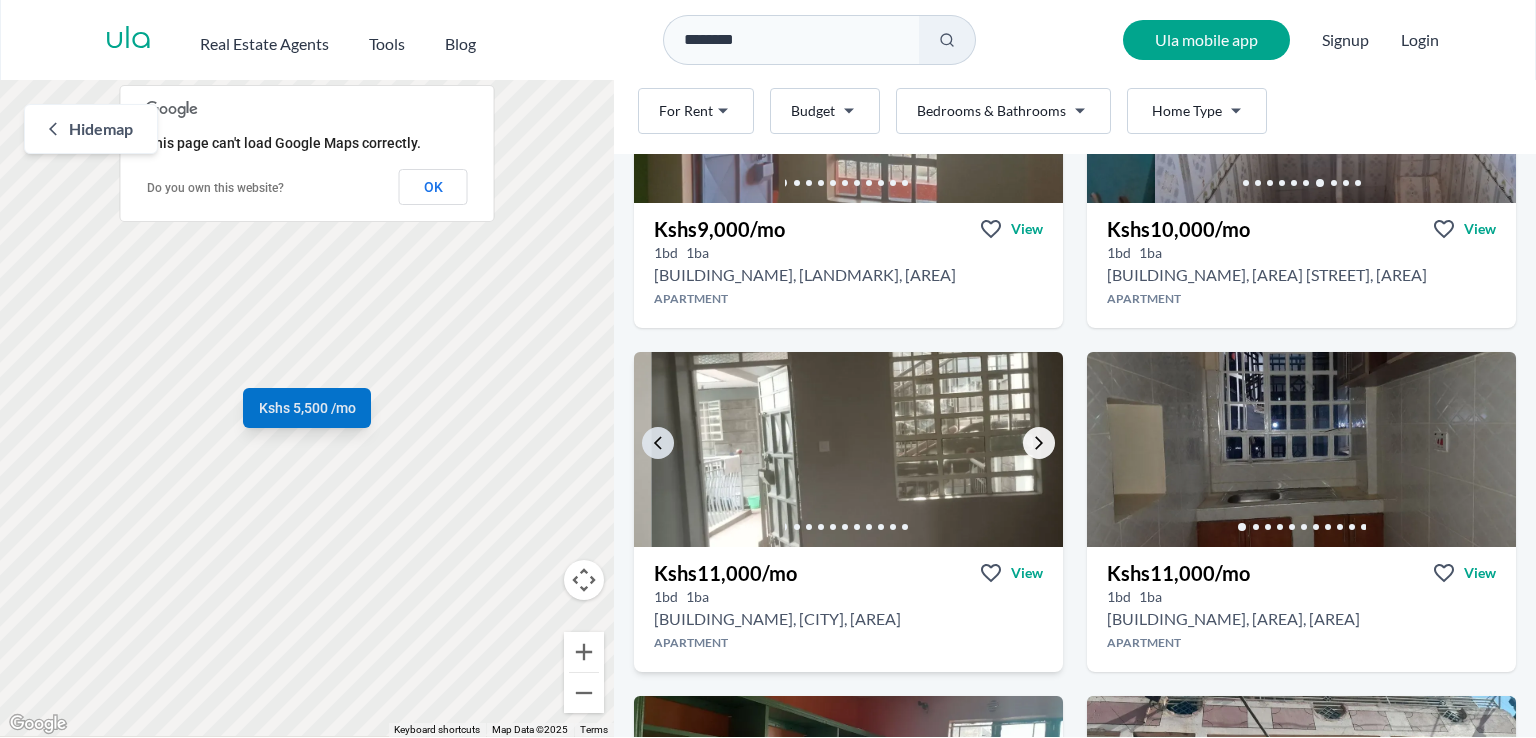 click 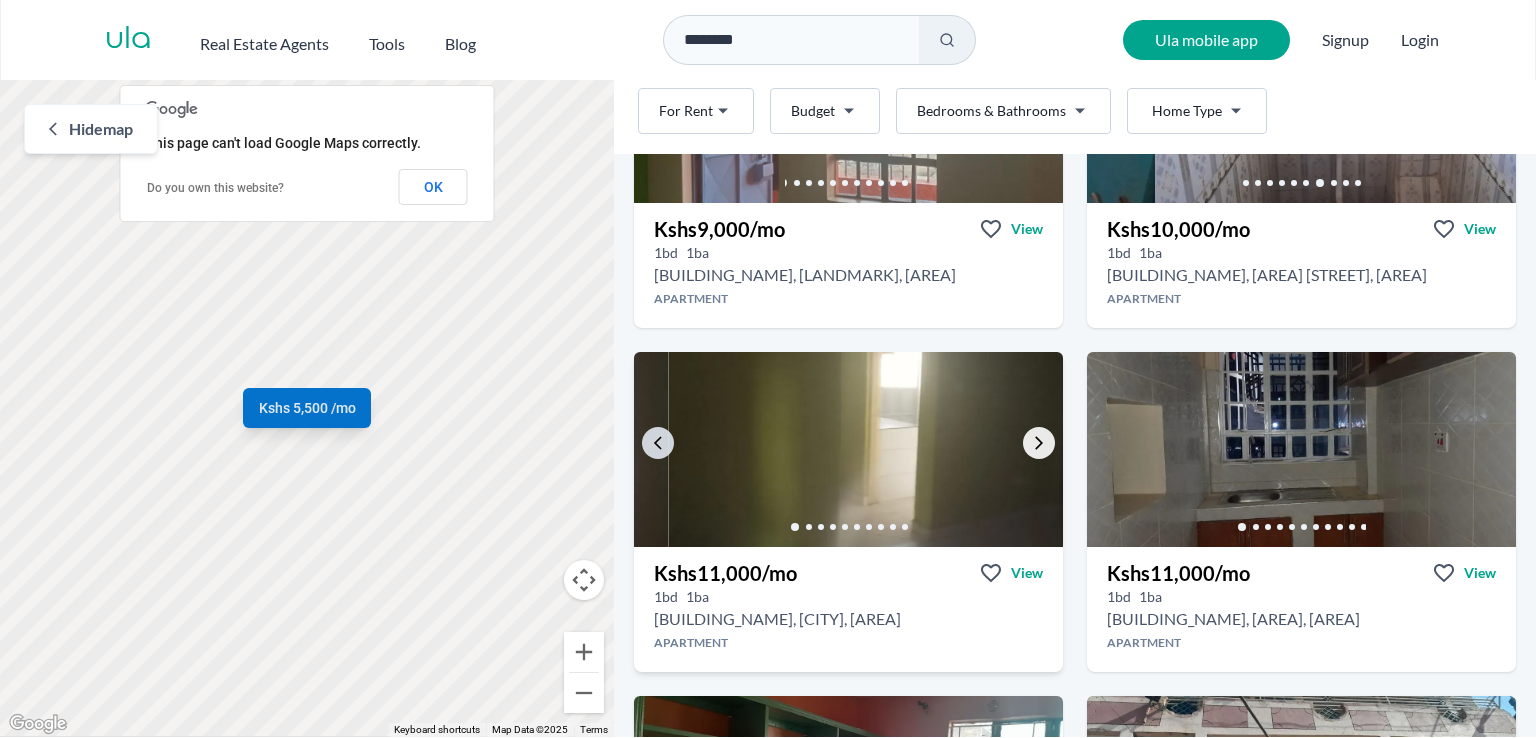 click 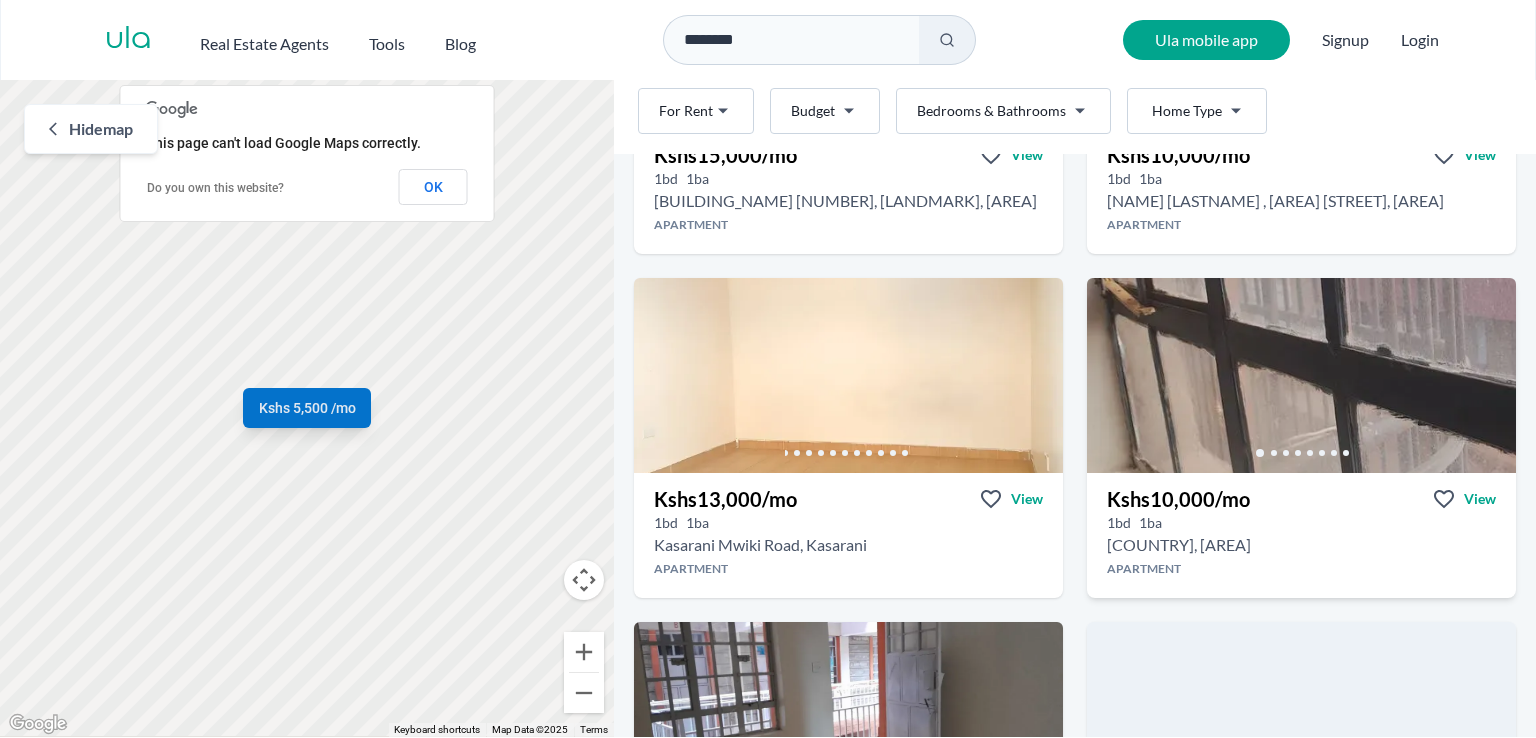 scroll, scrollTop: 1352, scrollLeft: 0, axis: vertical 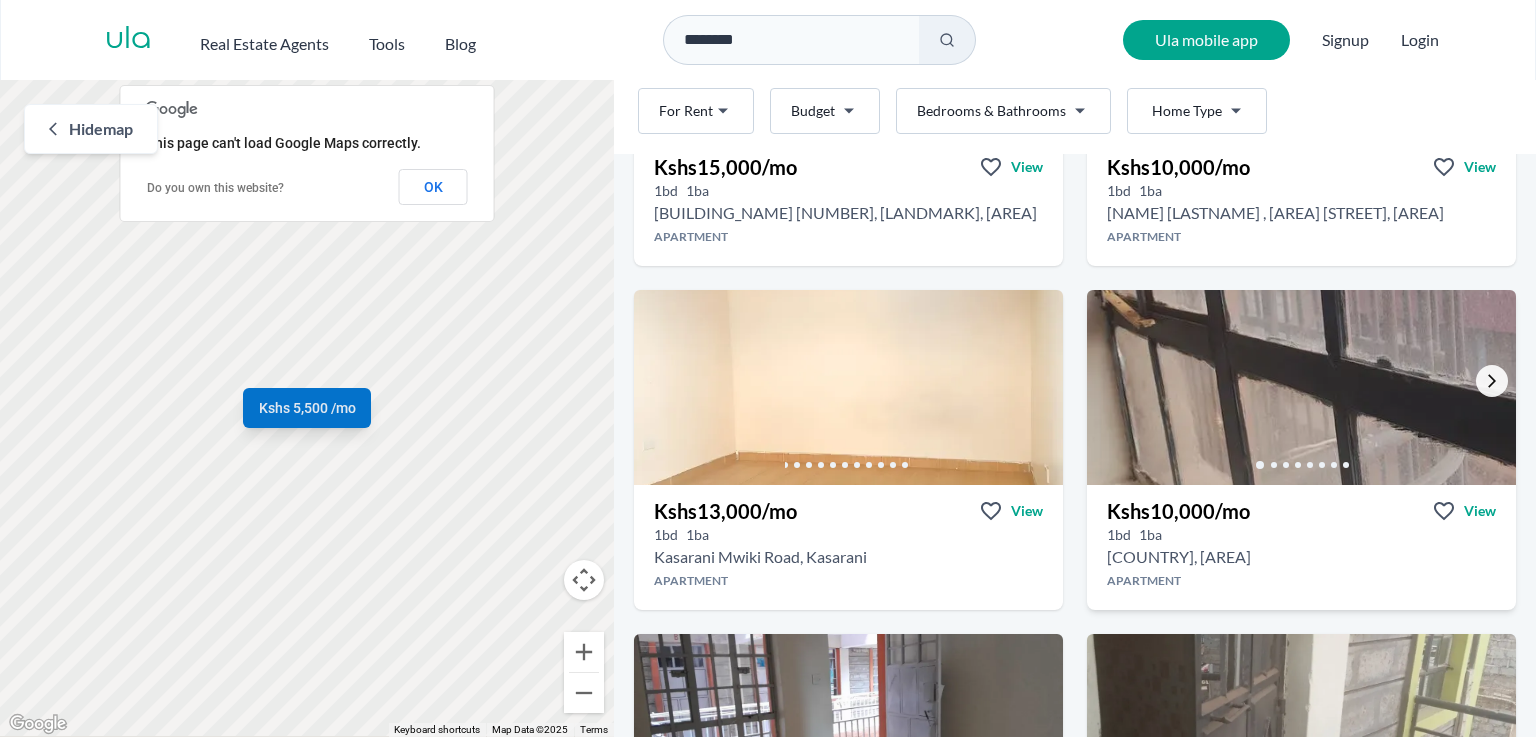 click at bounding box center (1492, 381) 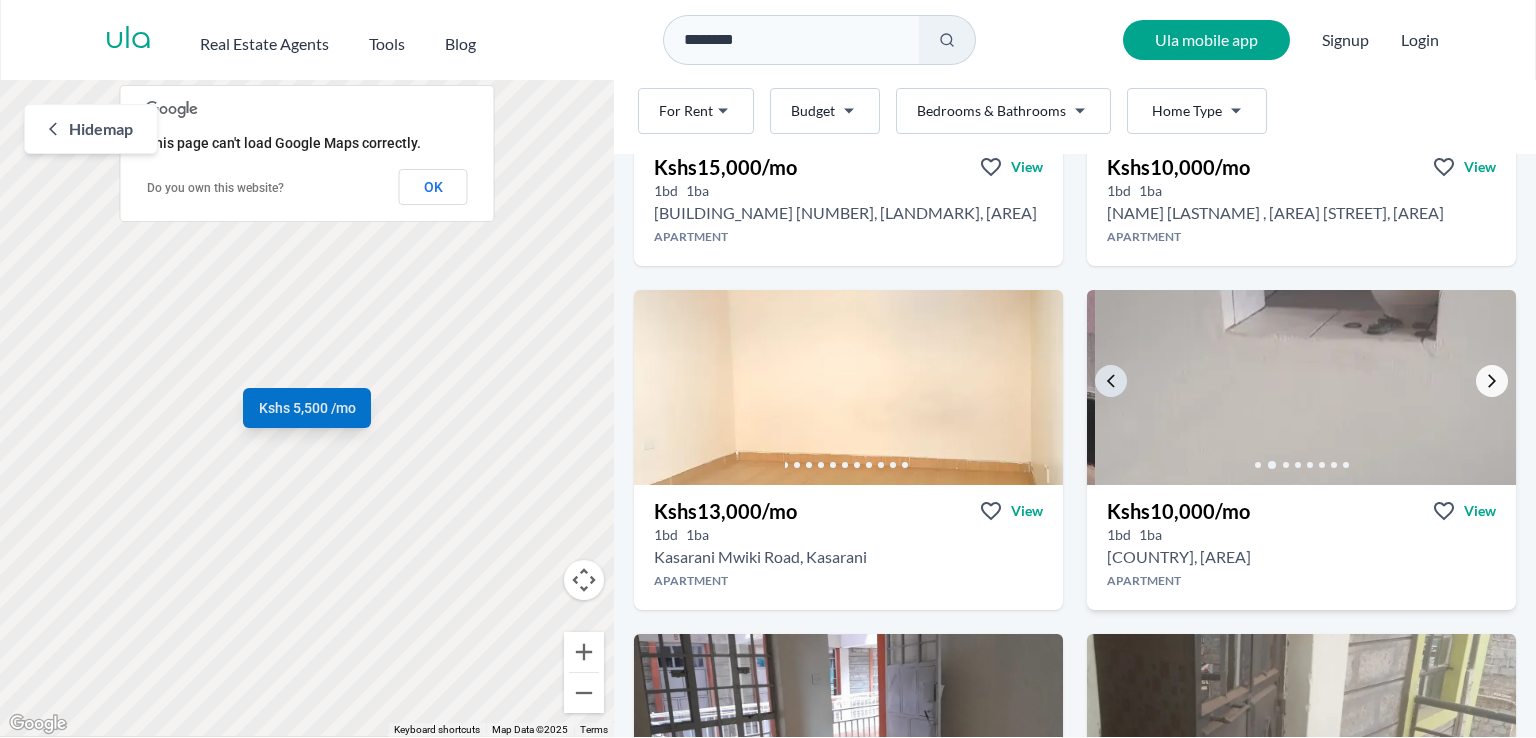 click at bounding box center [1492, 381] 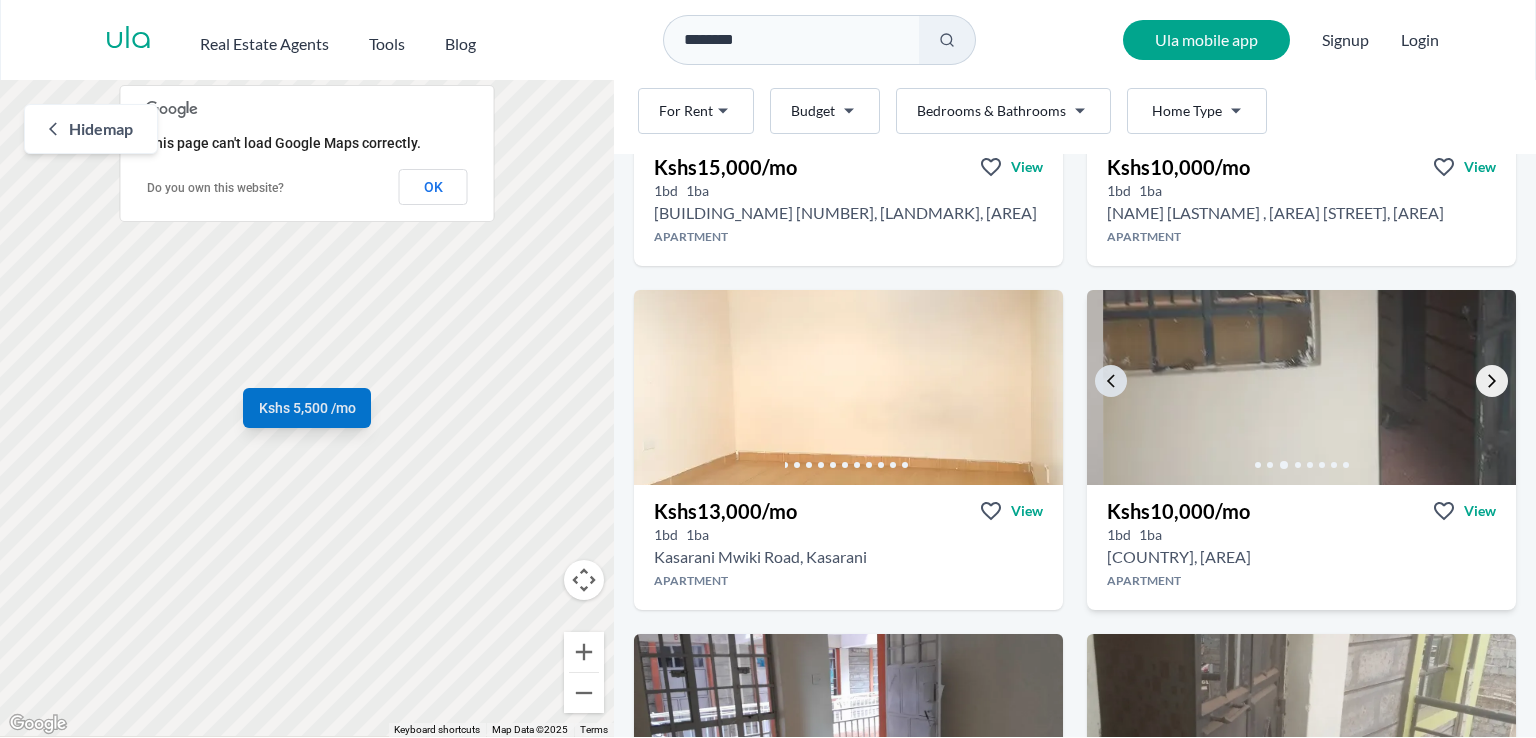 click at bounding box center (1492, 381) 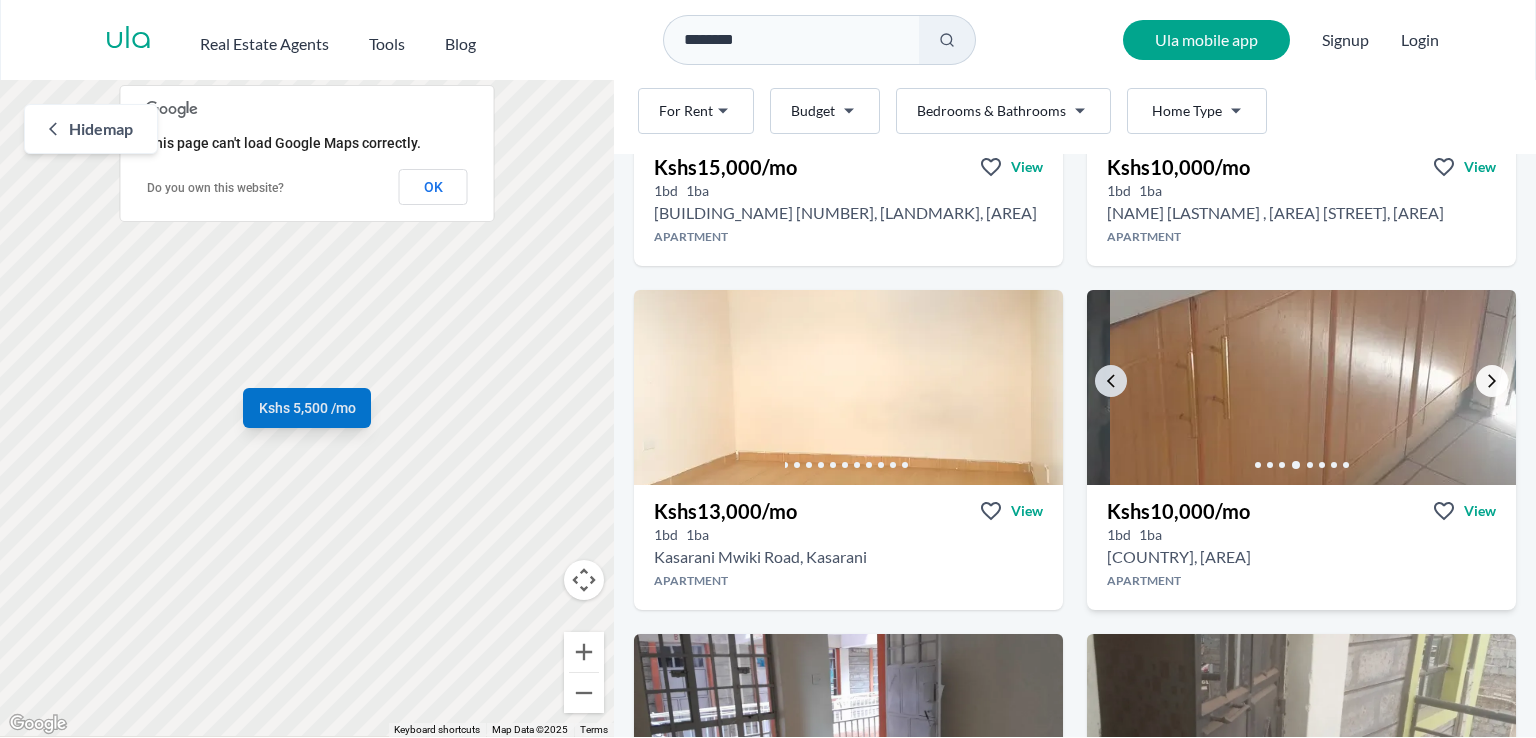 click at bounding box center [1492, 381] 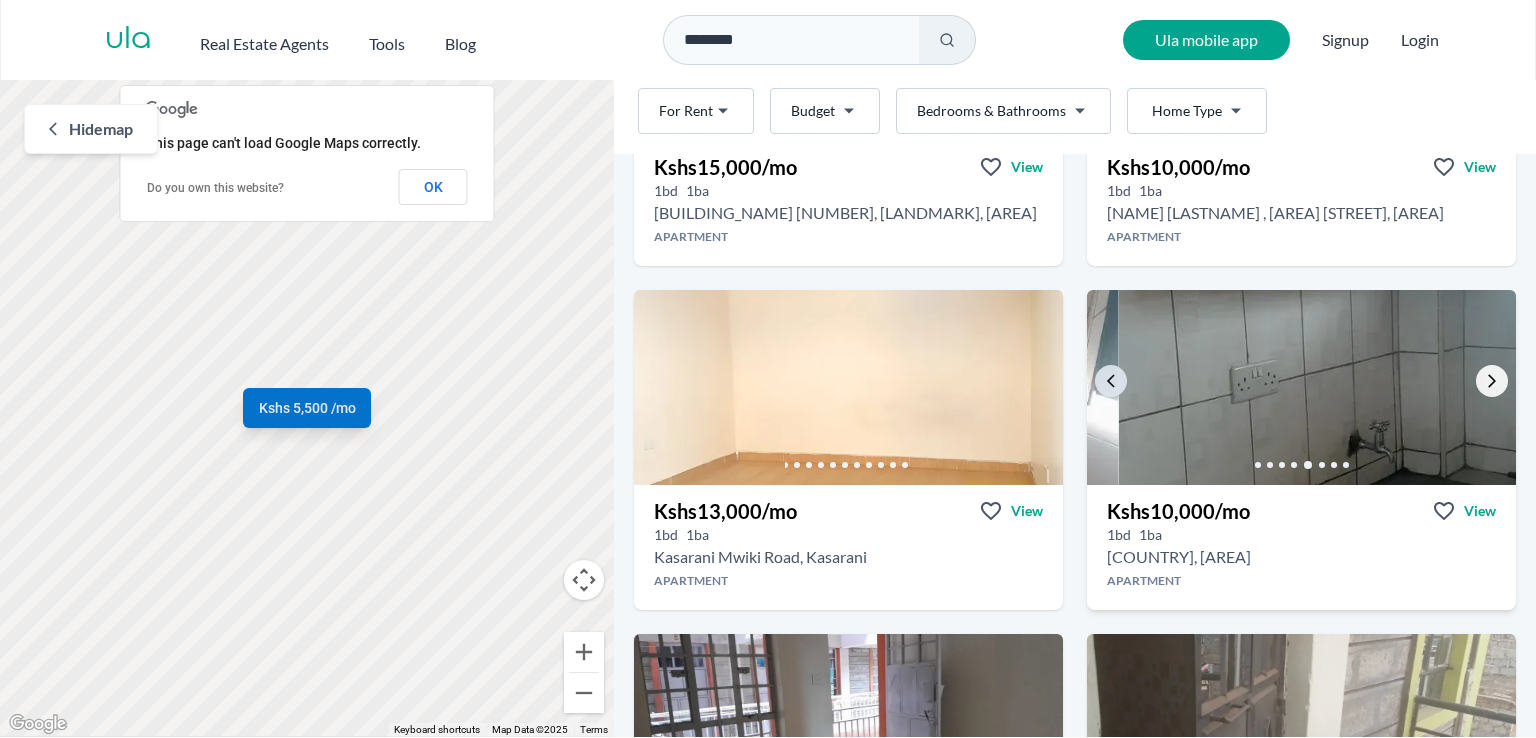 click at bounding box center (1492, 381) 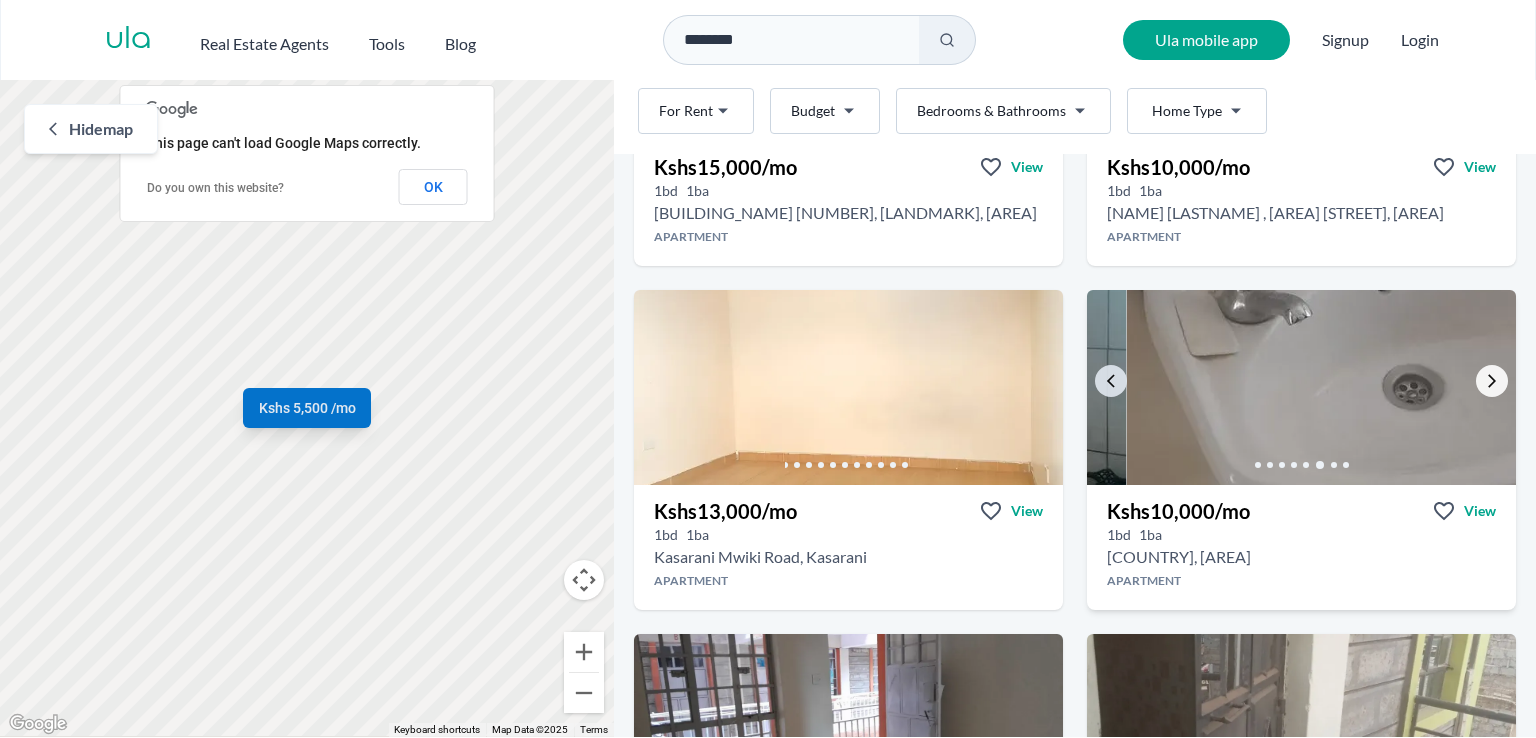 click at bounding box center (1492, 381) 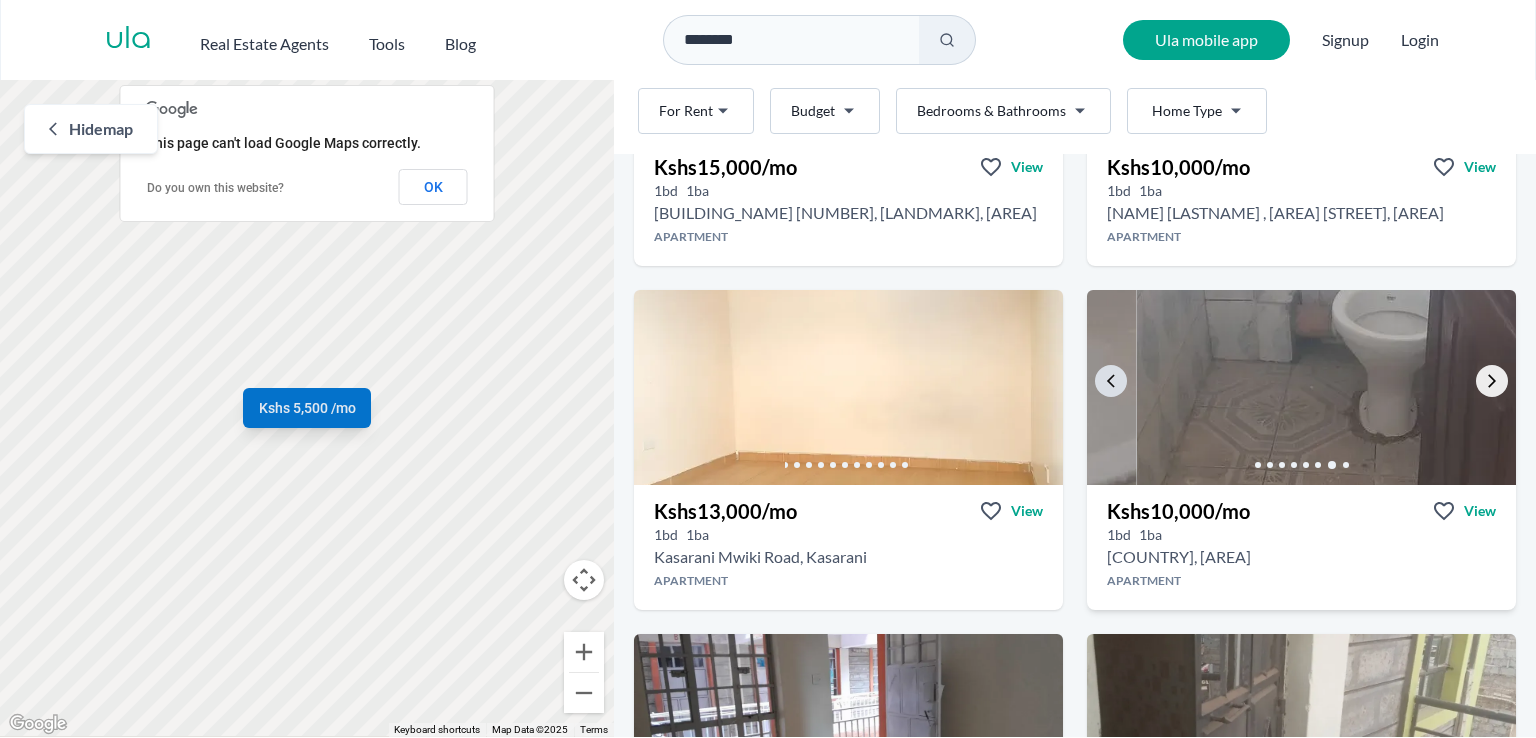 click at bounding box center (1492, 381) 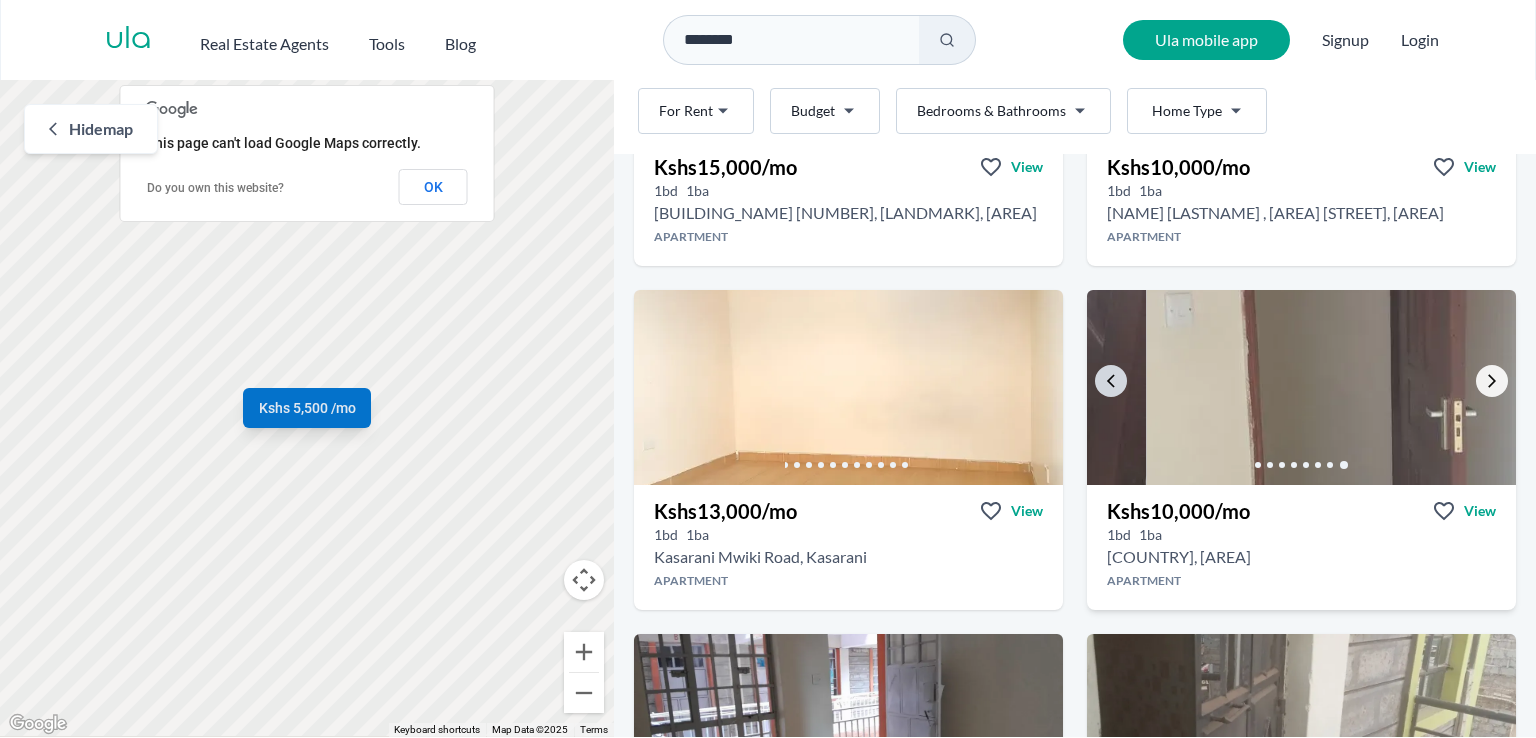 click at bounding box center [1492, 381] 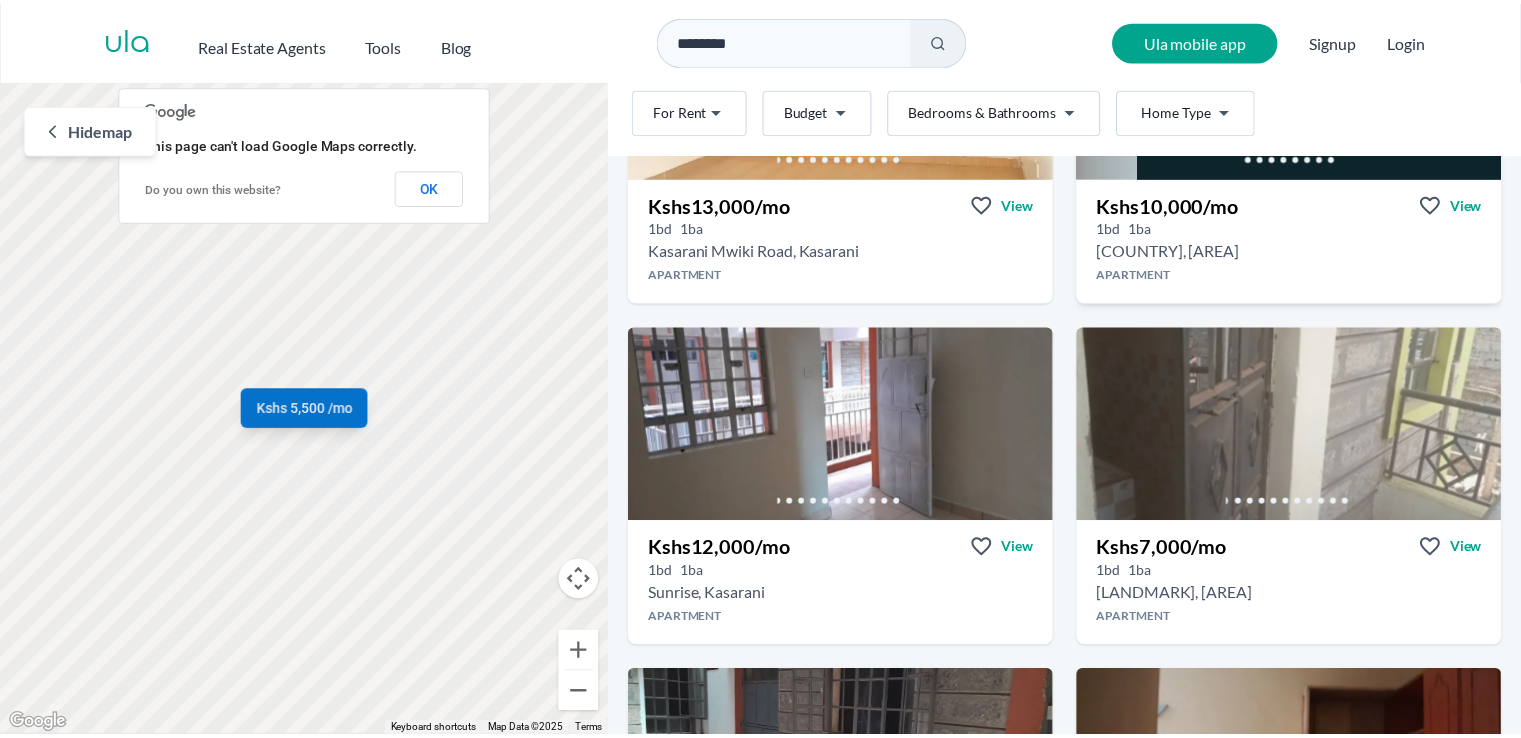 scroll, scrollTop: 1668, scrollLeft: 0, axis: vertical 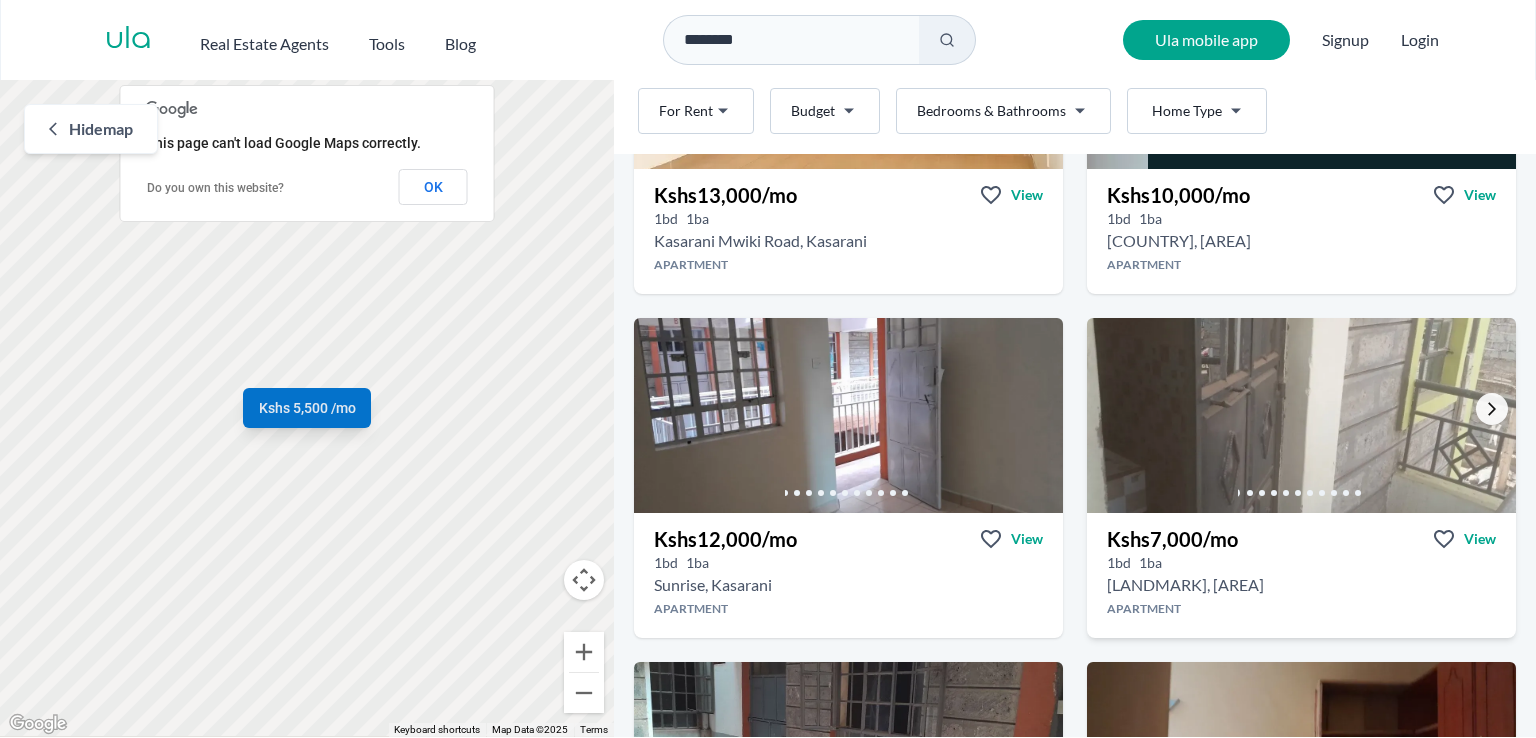 click 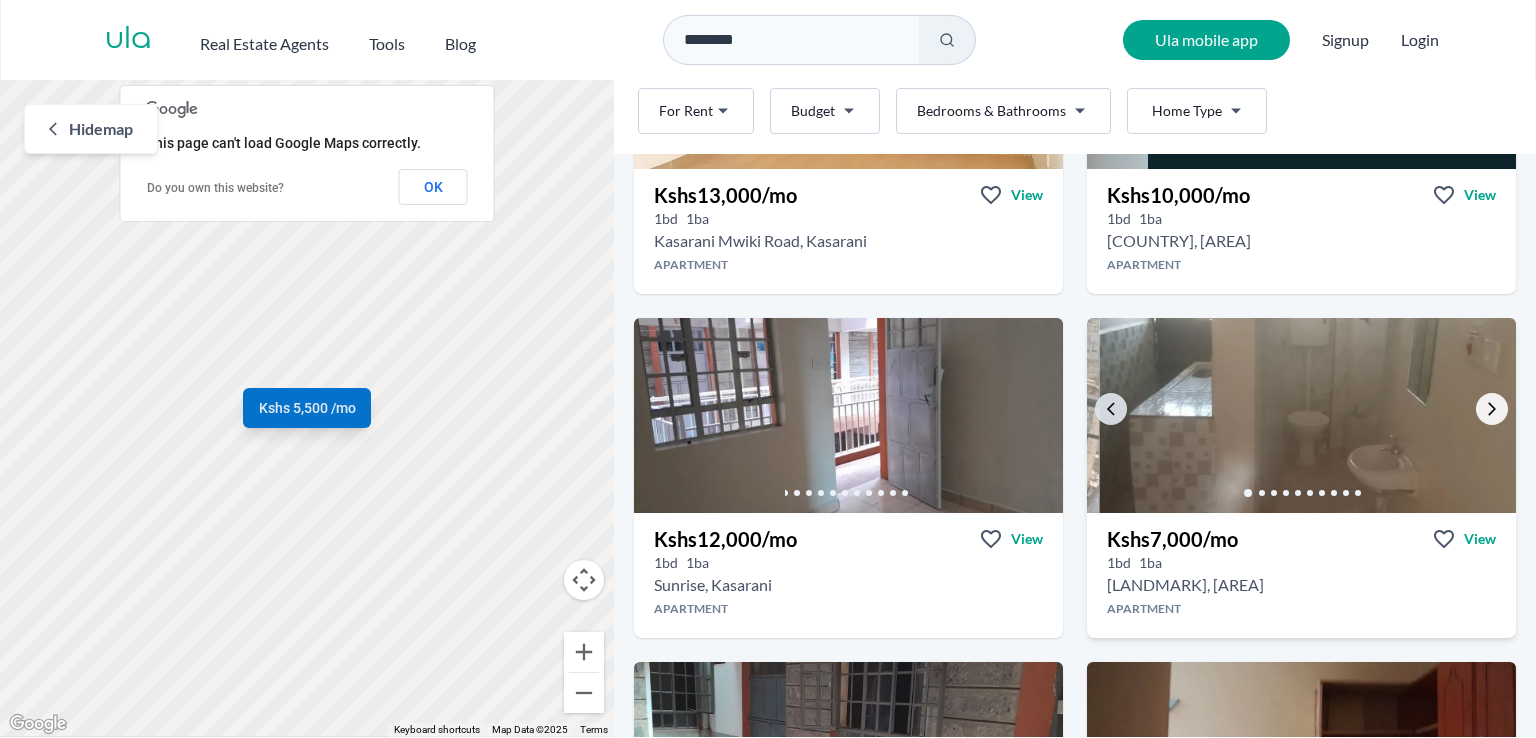click 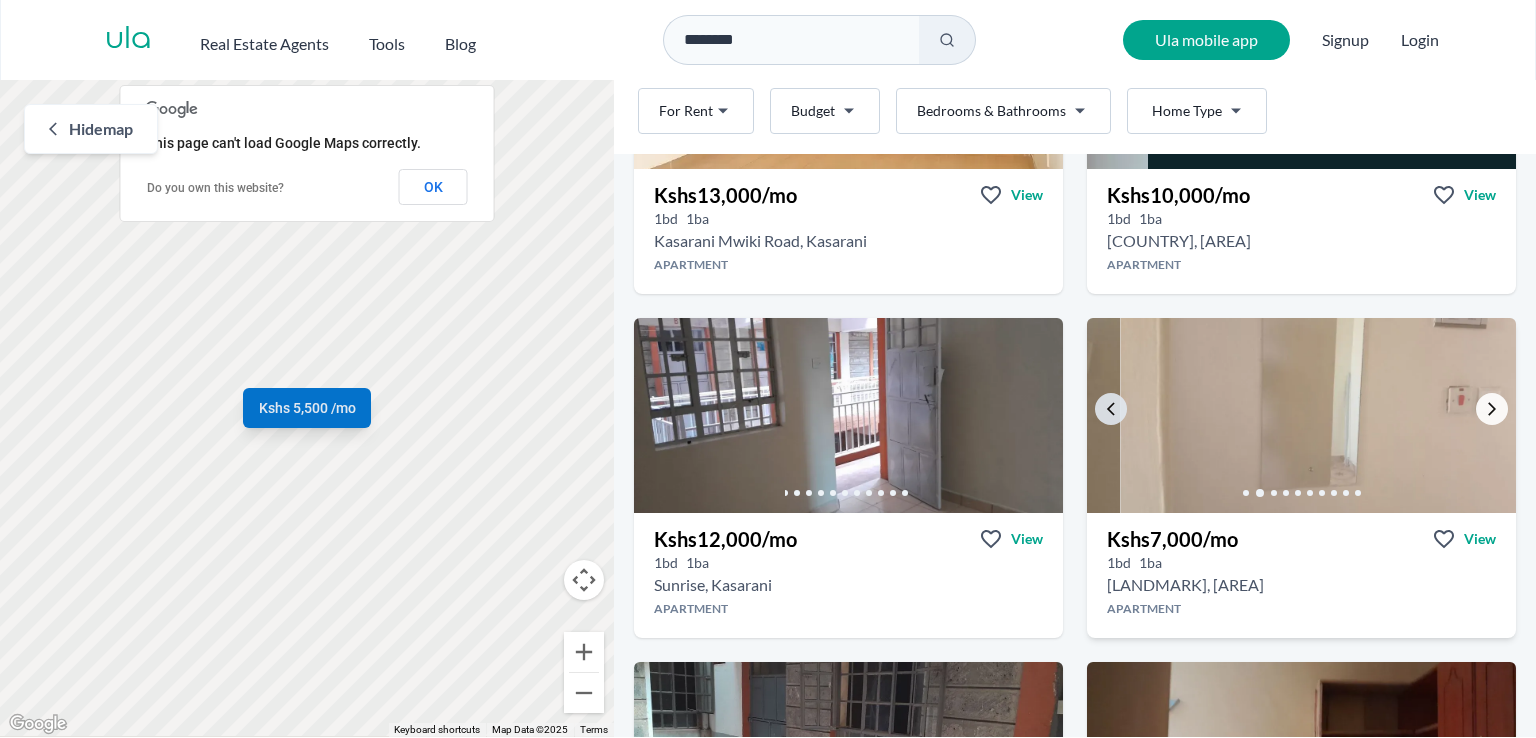 click 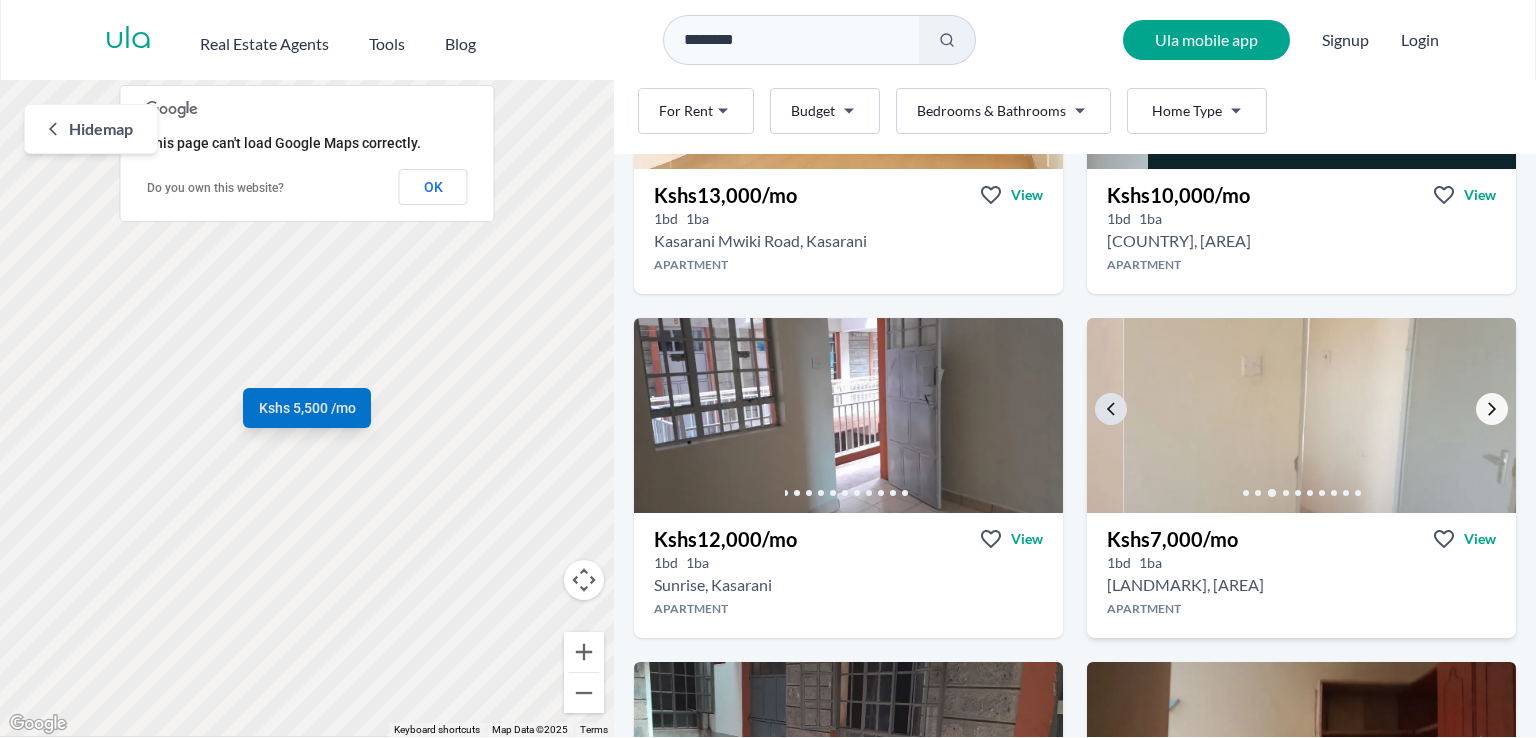 click 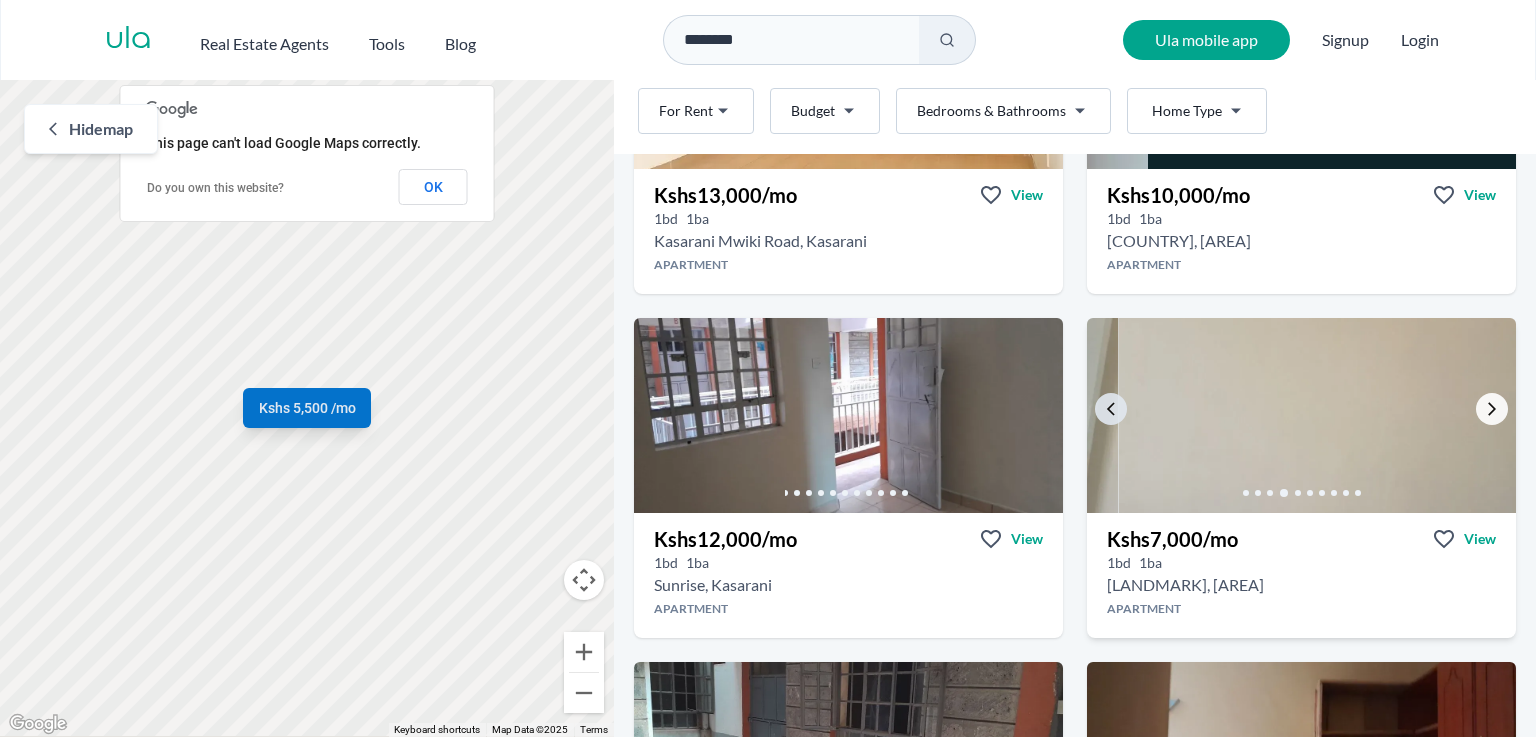 click 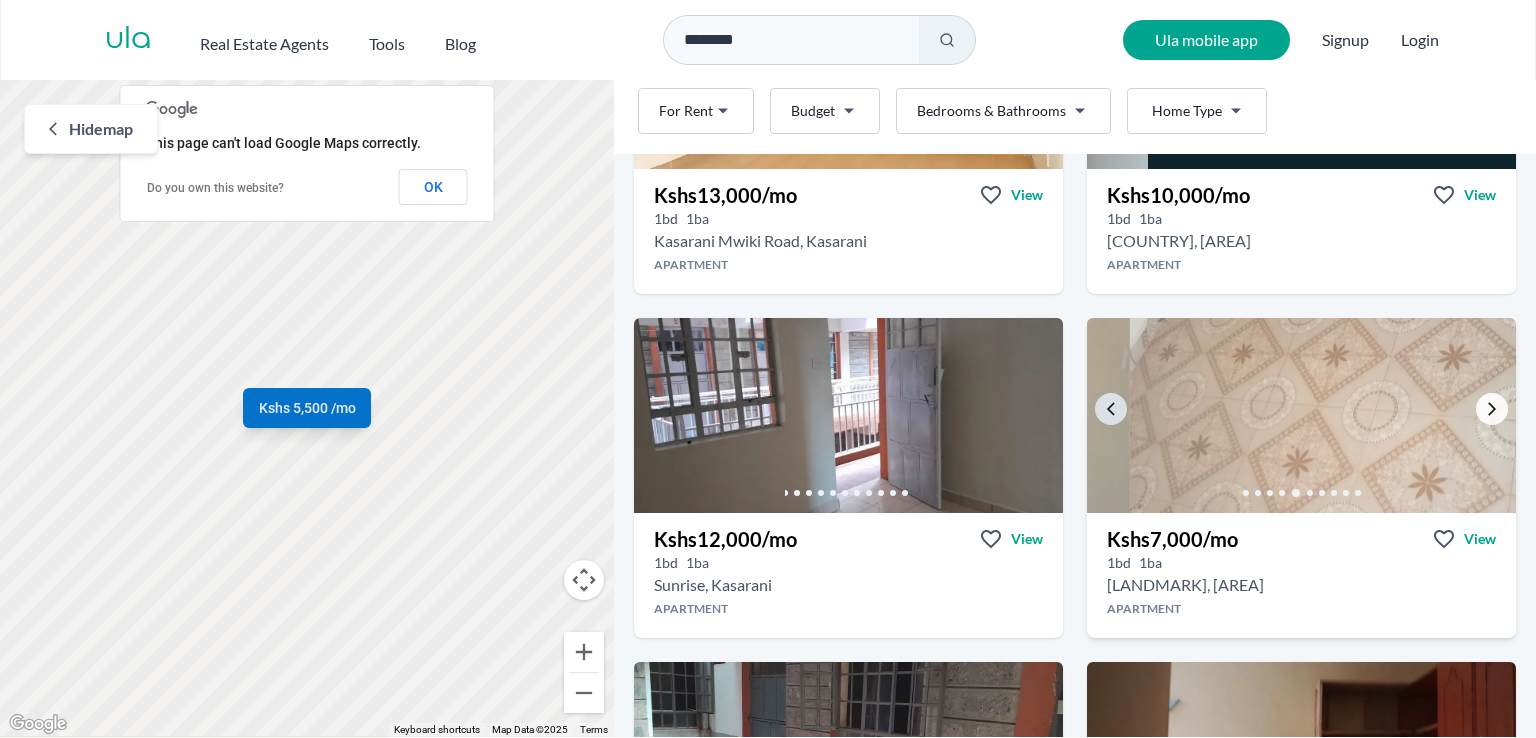 click 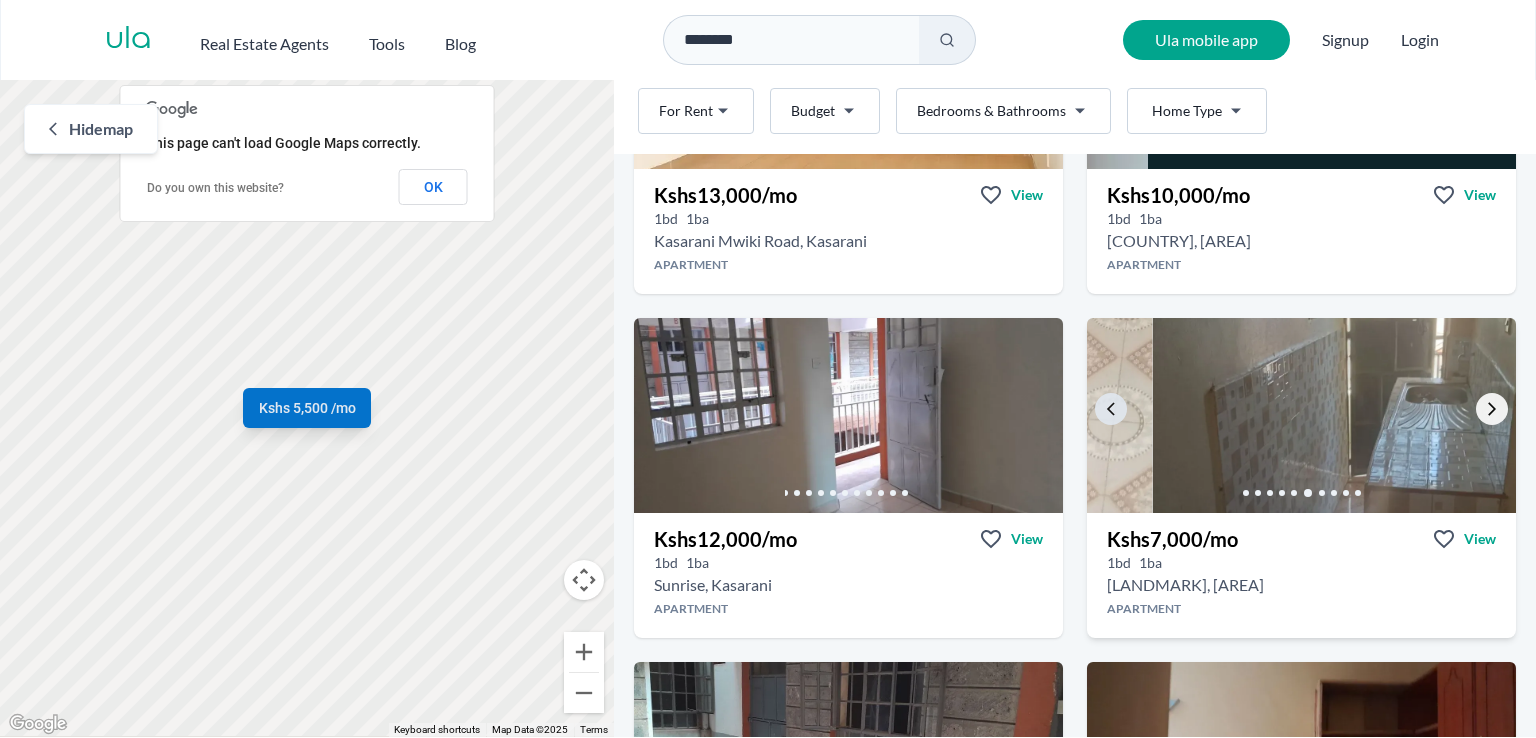 click 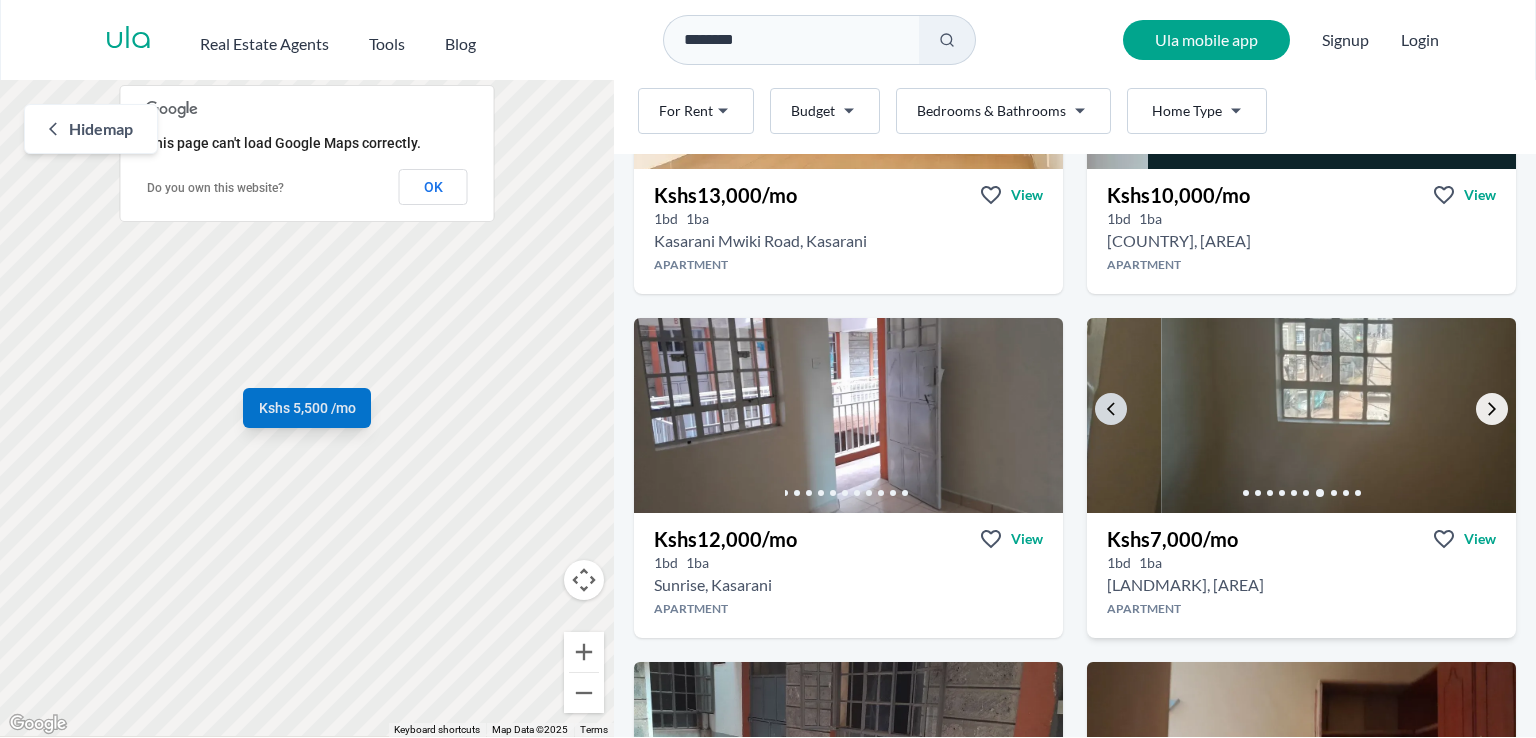 click 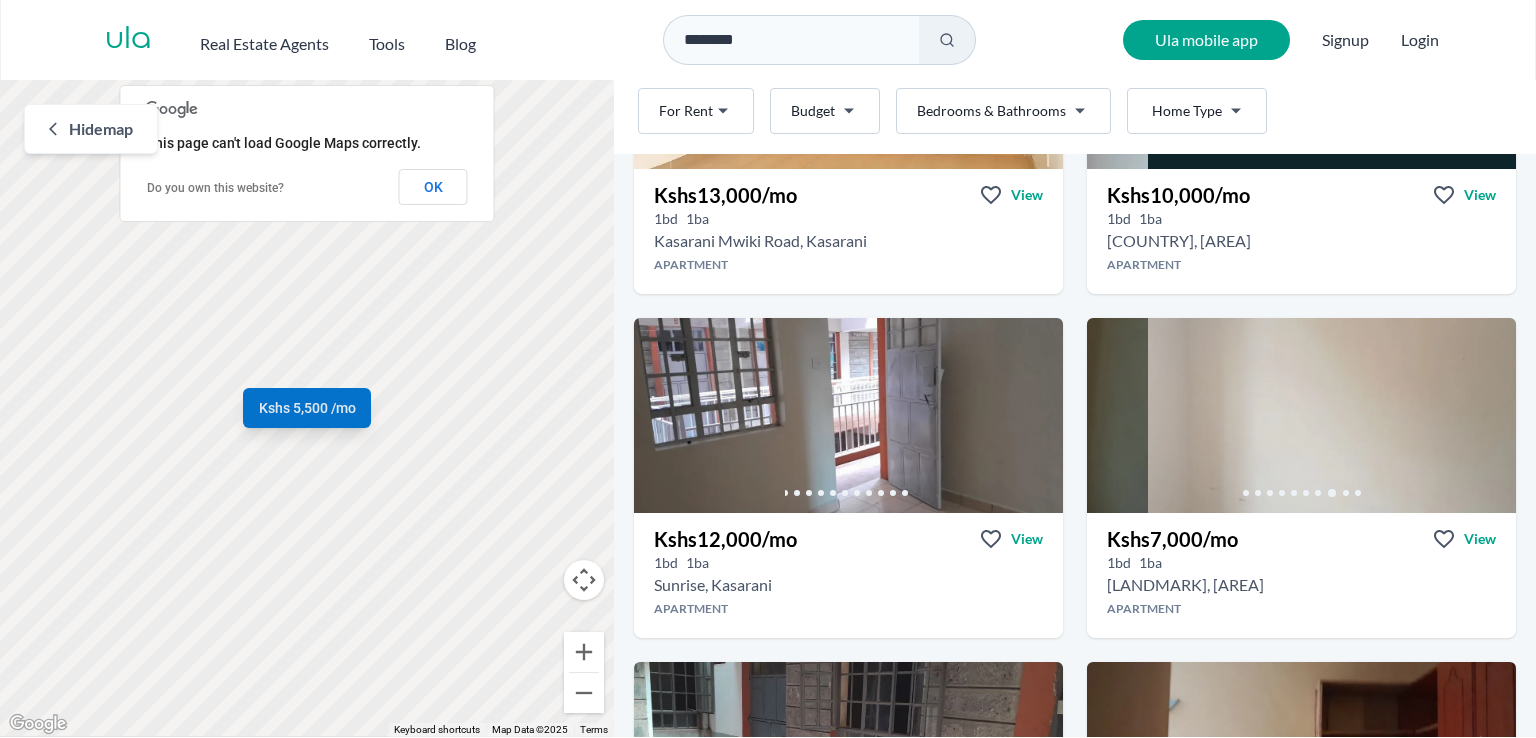 click on "********" at bounding box center (791, 40) 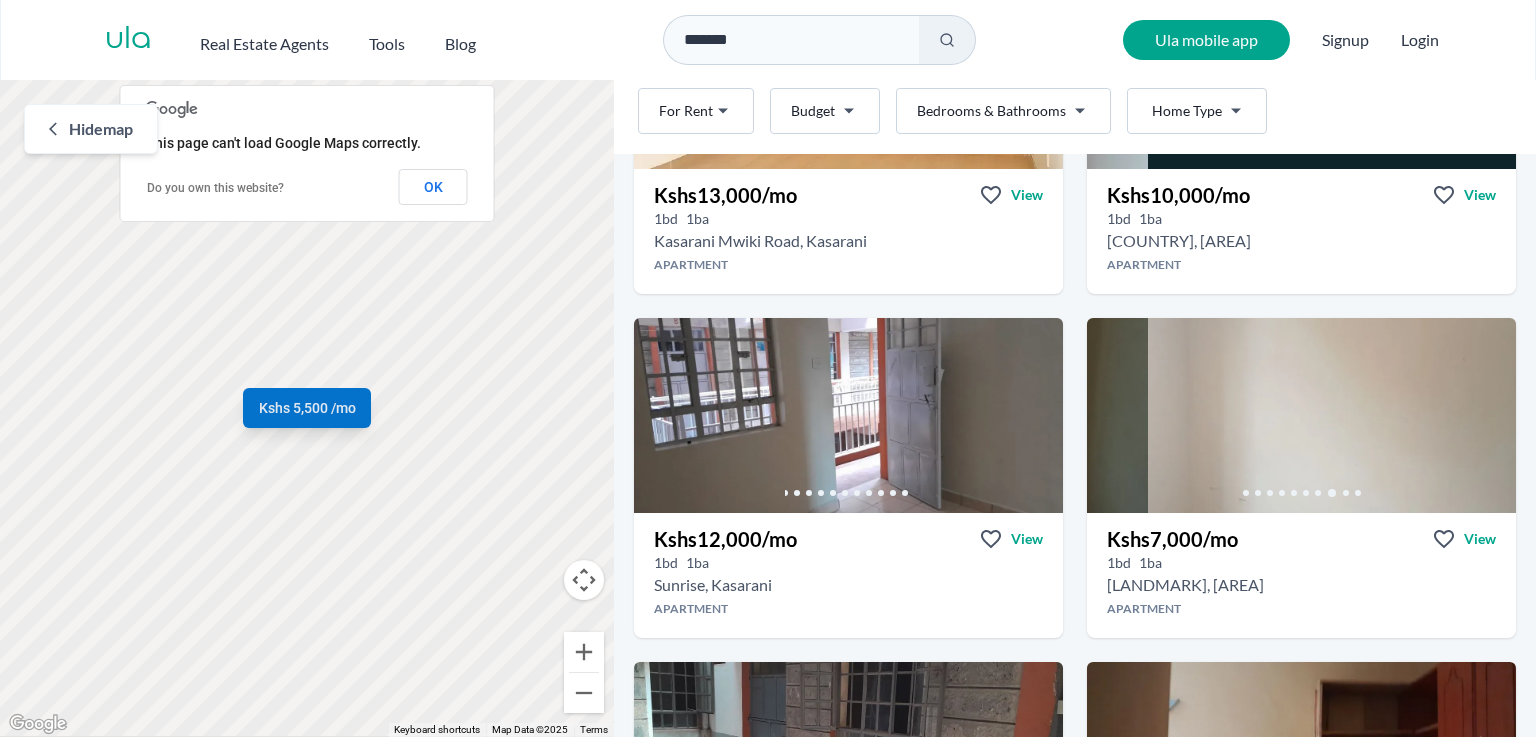 type on "*******" 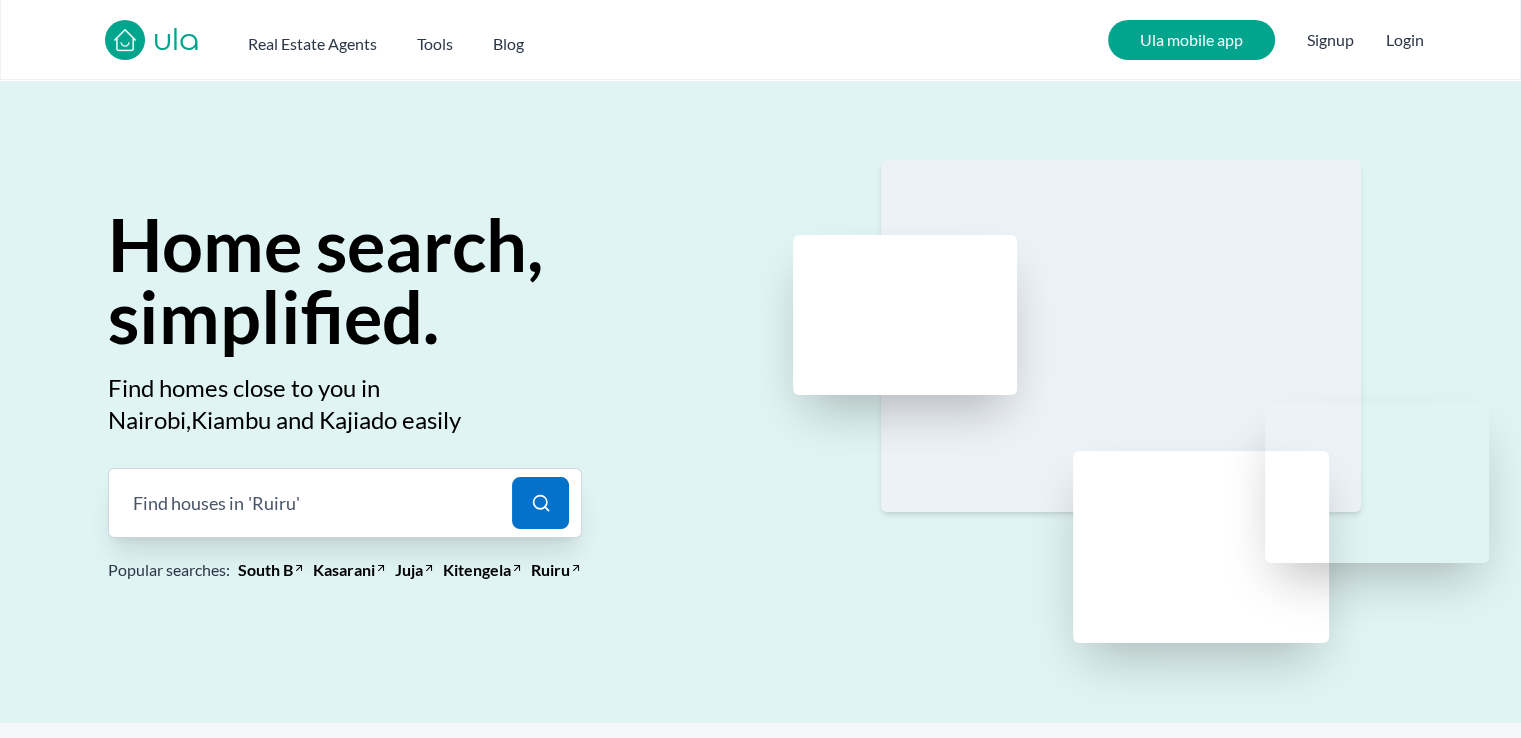 click on "Find houses in 'Ruiru' |" at bounding box center [304, 503] 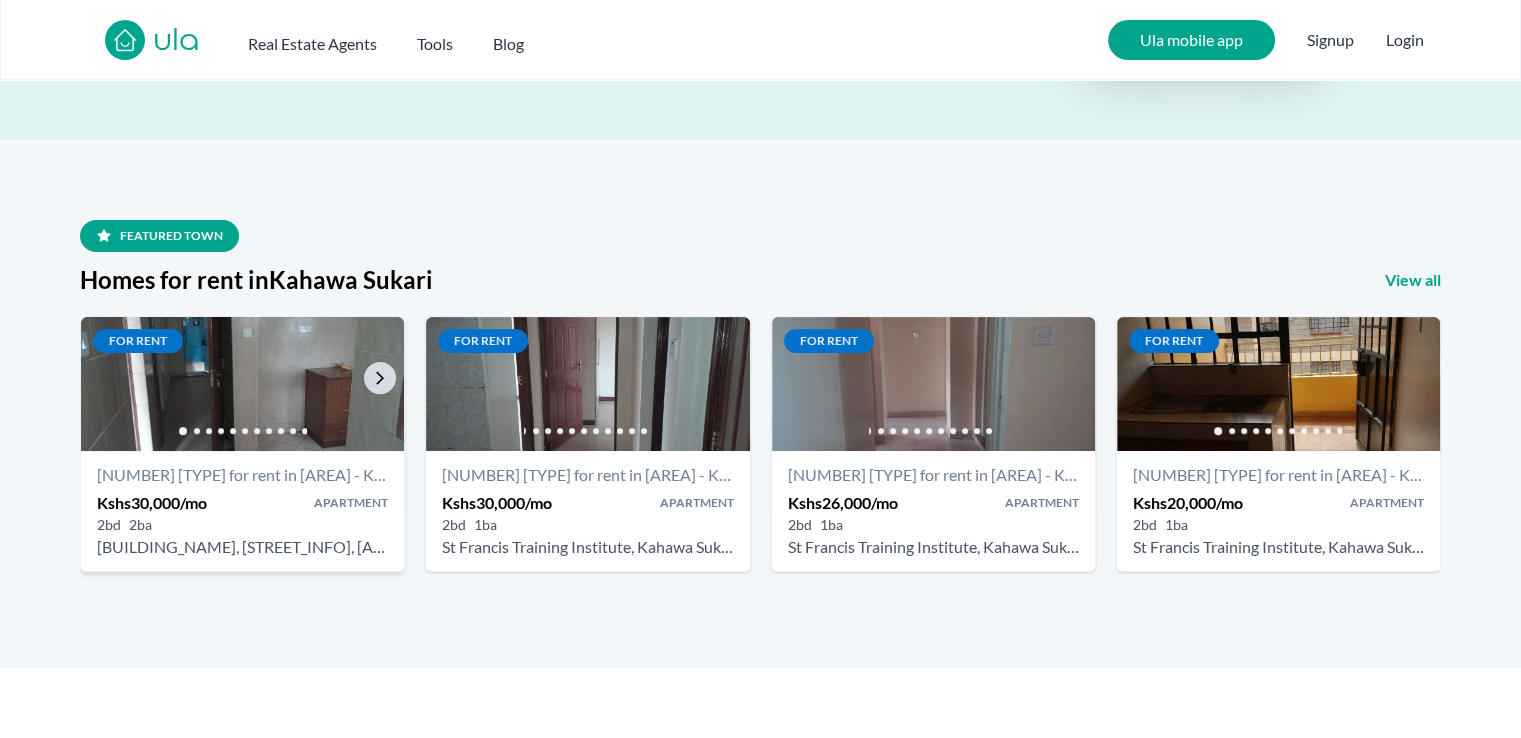 scroll, scrollTop: 0, scrollLeft: 0, axis: both 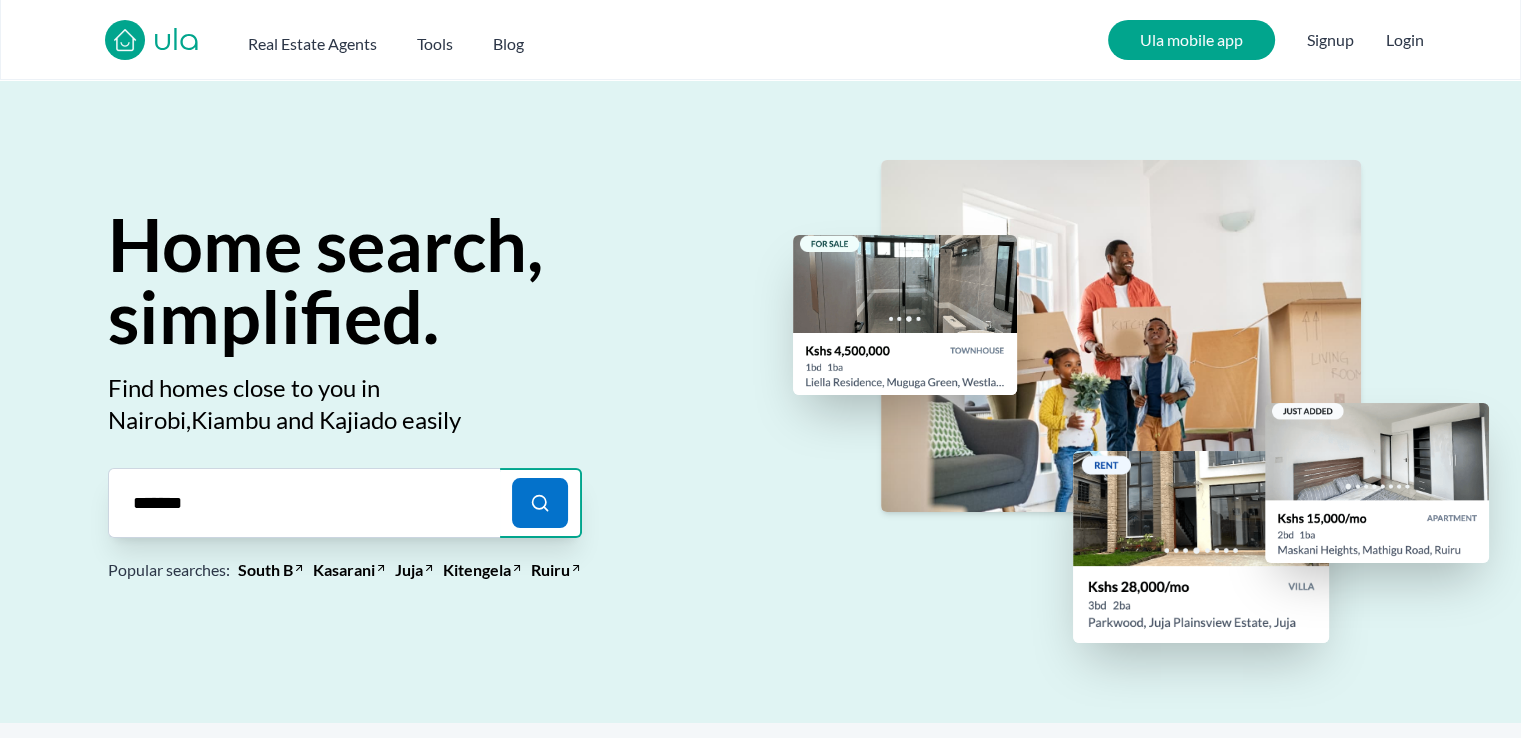 click on "*******" at bounding box center (304, 503) 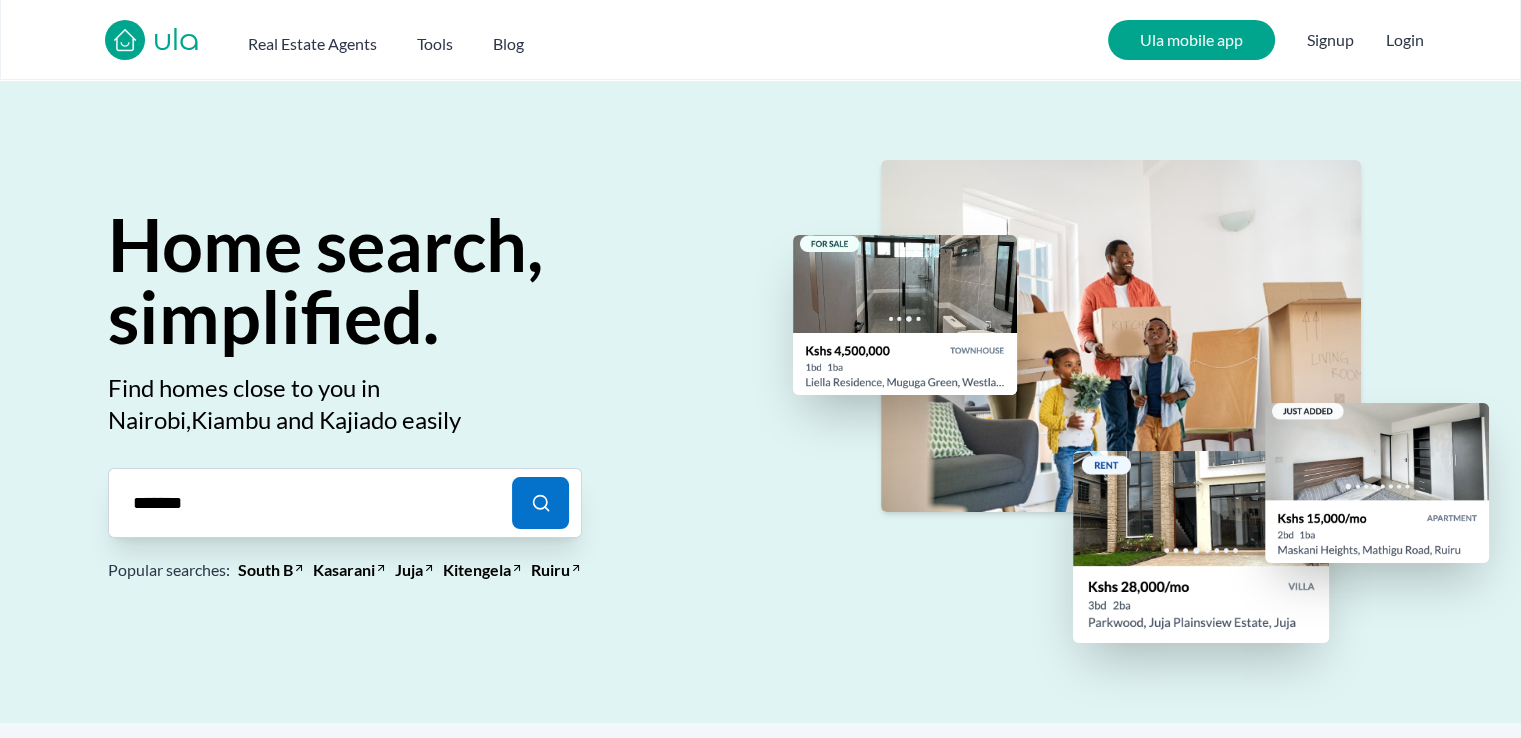 click on "Home search,  simplified. Find homes close to you in   Nairobi,   Kiambu and Kajiado easily ******* Popular searches: Popular: South B   Kasarani   Juja   Kitengela   Ruiru" at bounding box center [345, 362] 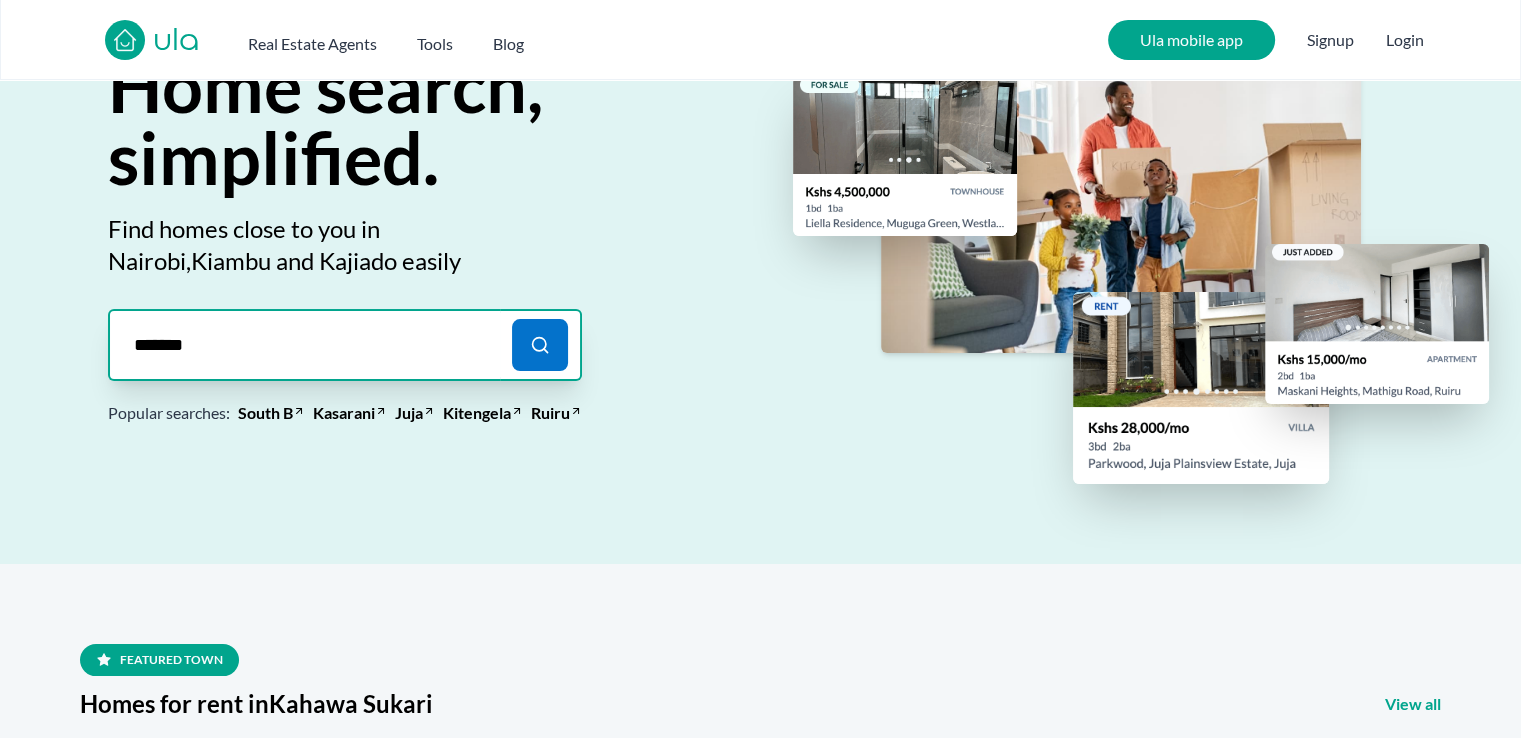 click on "Home search,  simplified. Find homes close to you in   Nairobi,   Kiambu and Kajiado easily ******* Popular searches: Popular: South B   Kasarani   Juja   Kitengela   Ruiru" at bounding box center [456, 250] 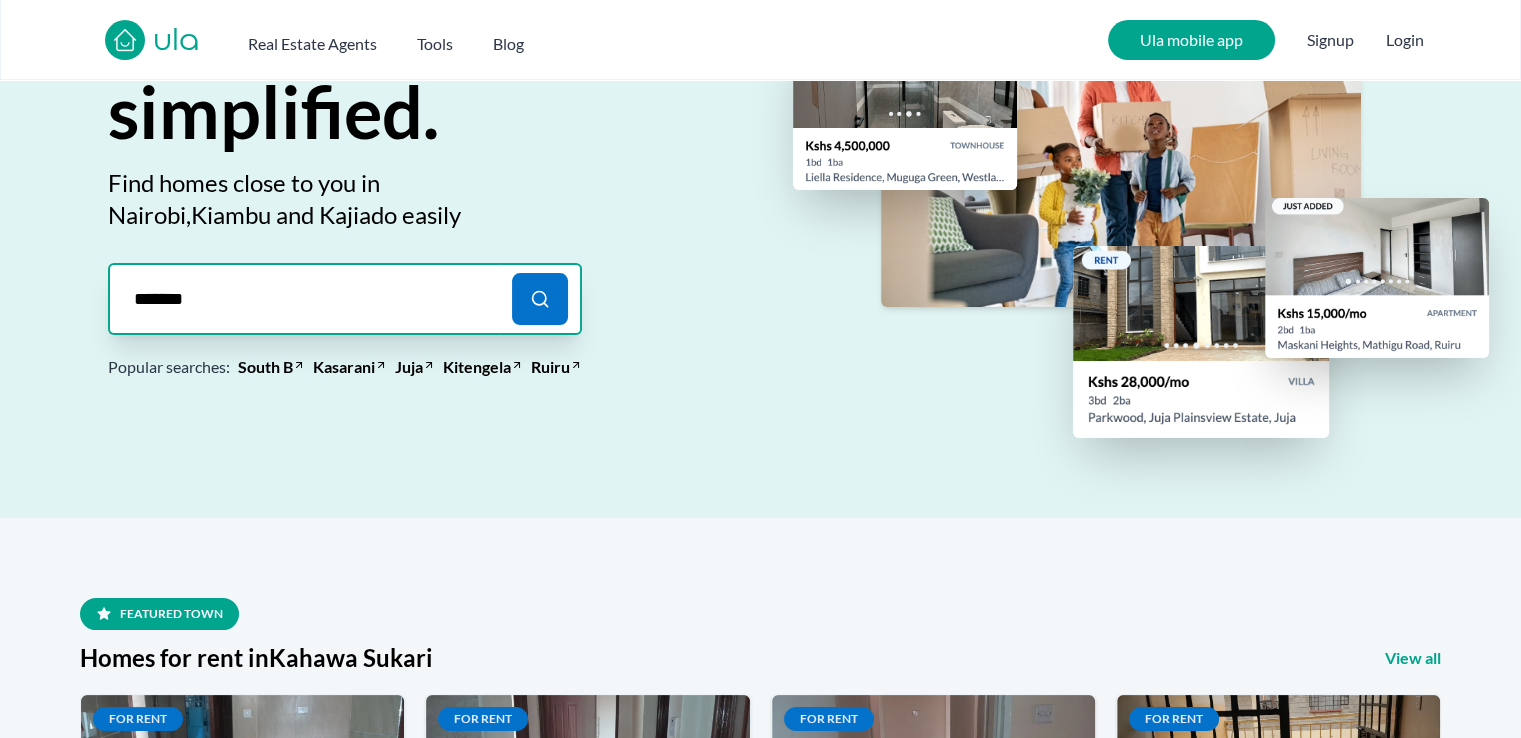 scroll, scrollTop: 207, scrollLeft: 0, axis: vertical 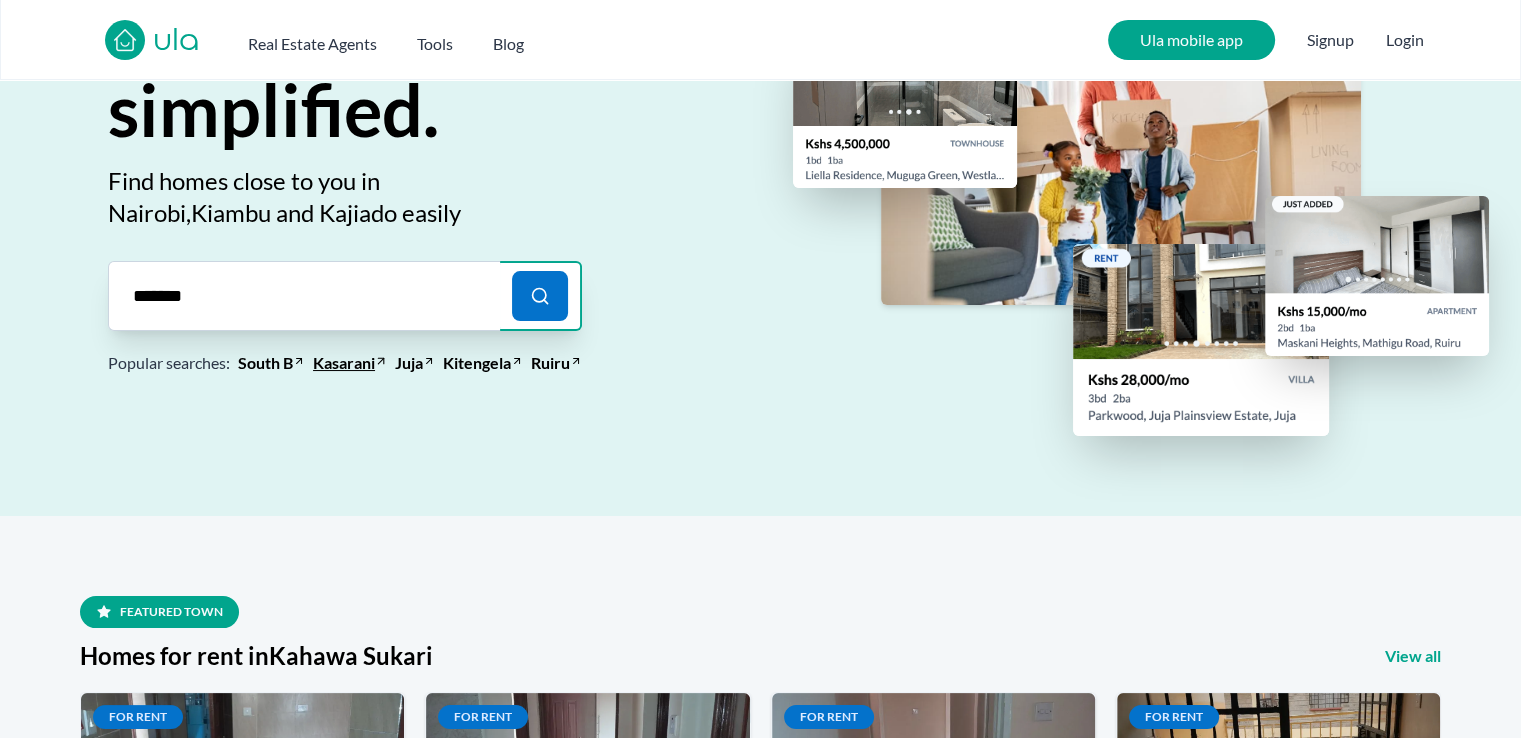 click on "Kasarani" at bounding box center (344, 363) 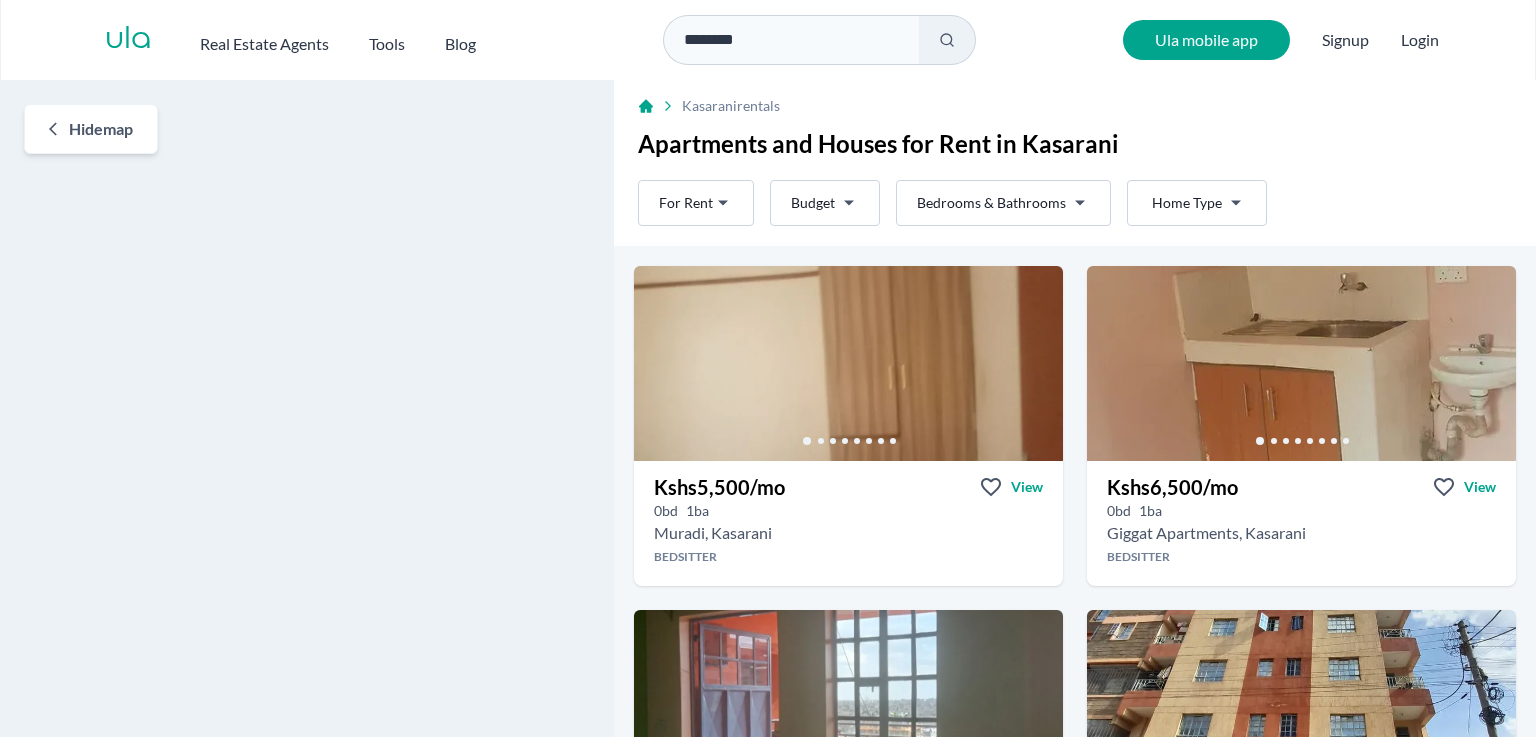 scroll, scrollTop: 0, scrollLeft: 0, axis: both 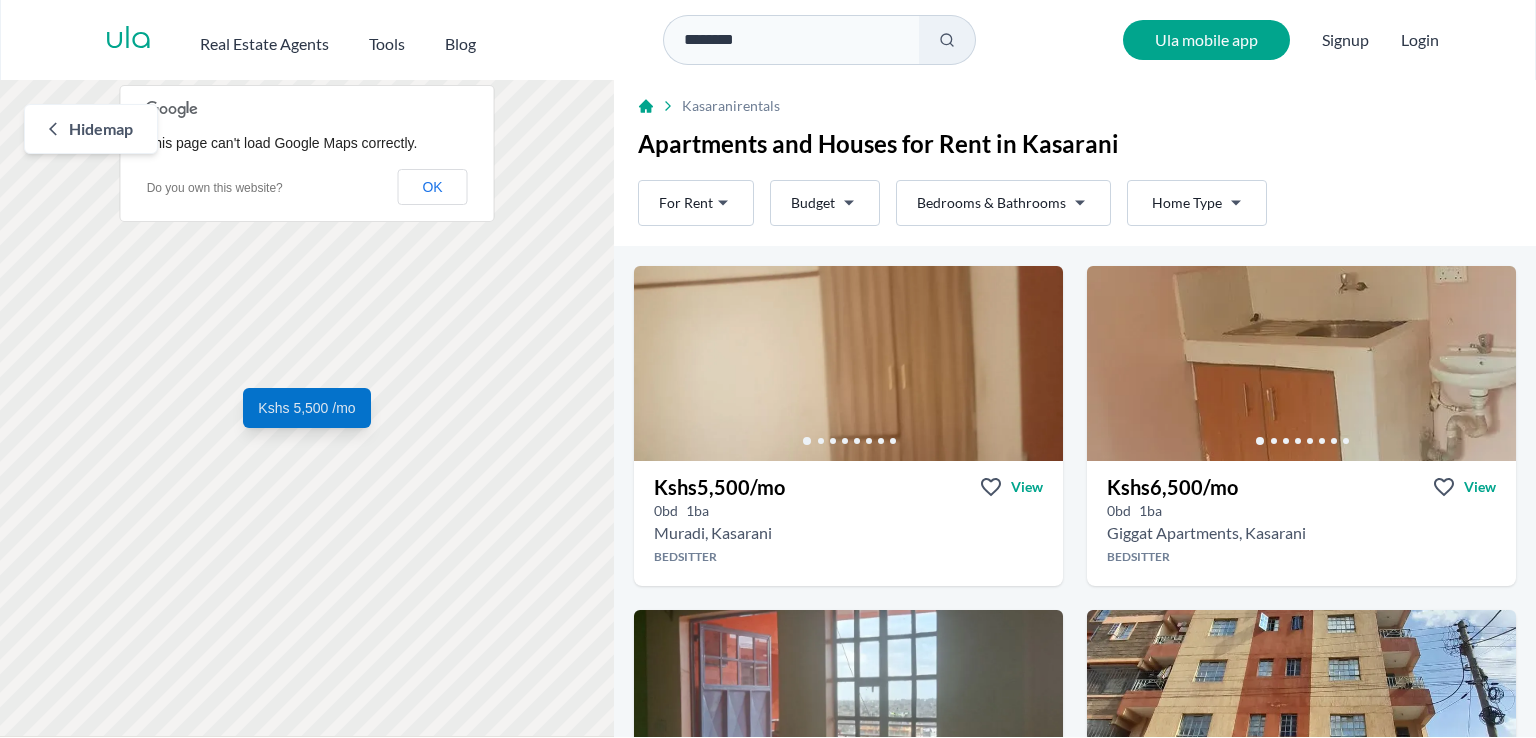 click on "ula Real Estate Agents Tools Blog" at bounding box center [310, 40] 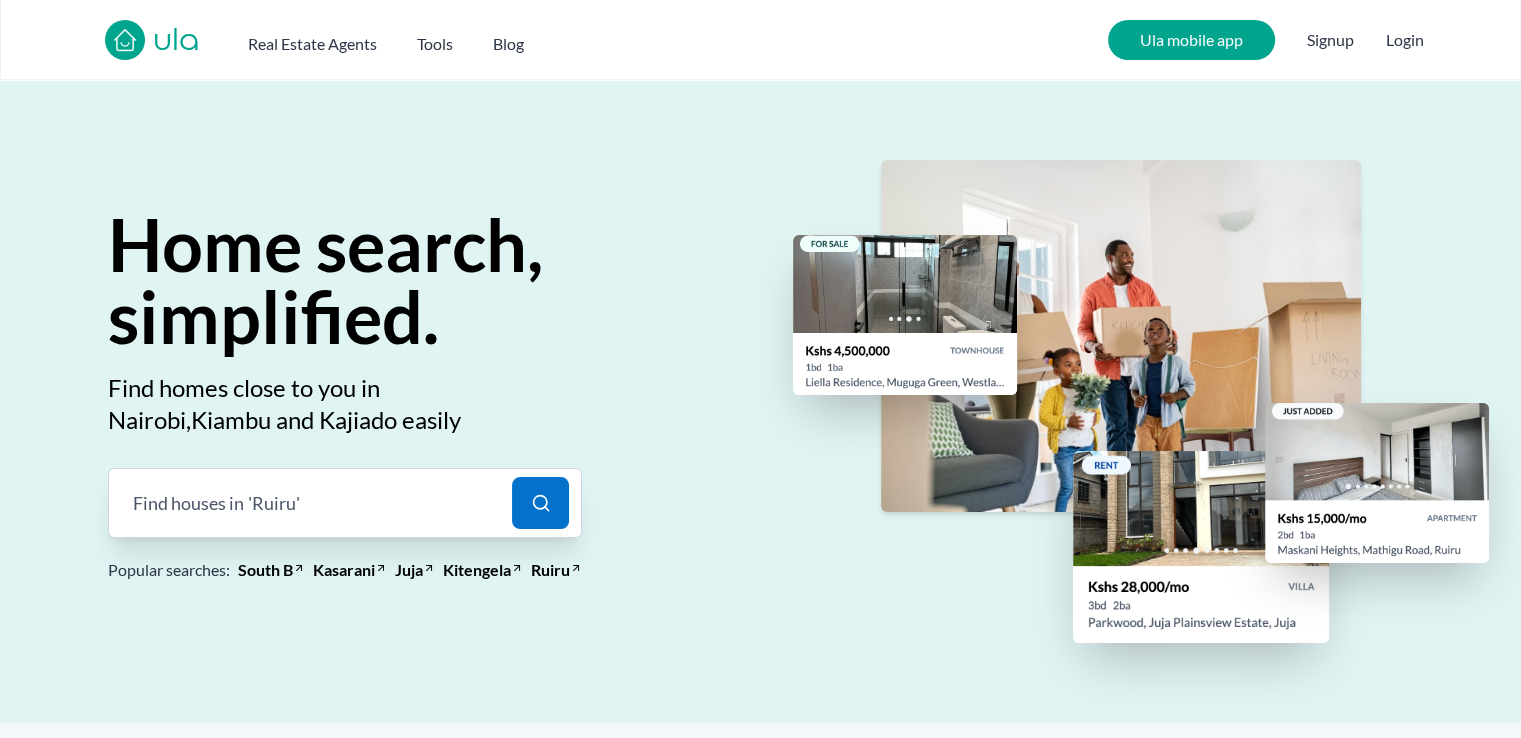 click on "Find houses in 'Ruiru' |" at bounding box center [304, 503] 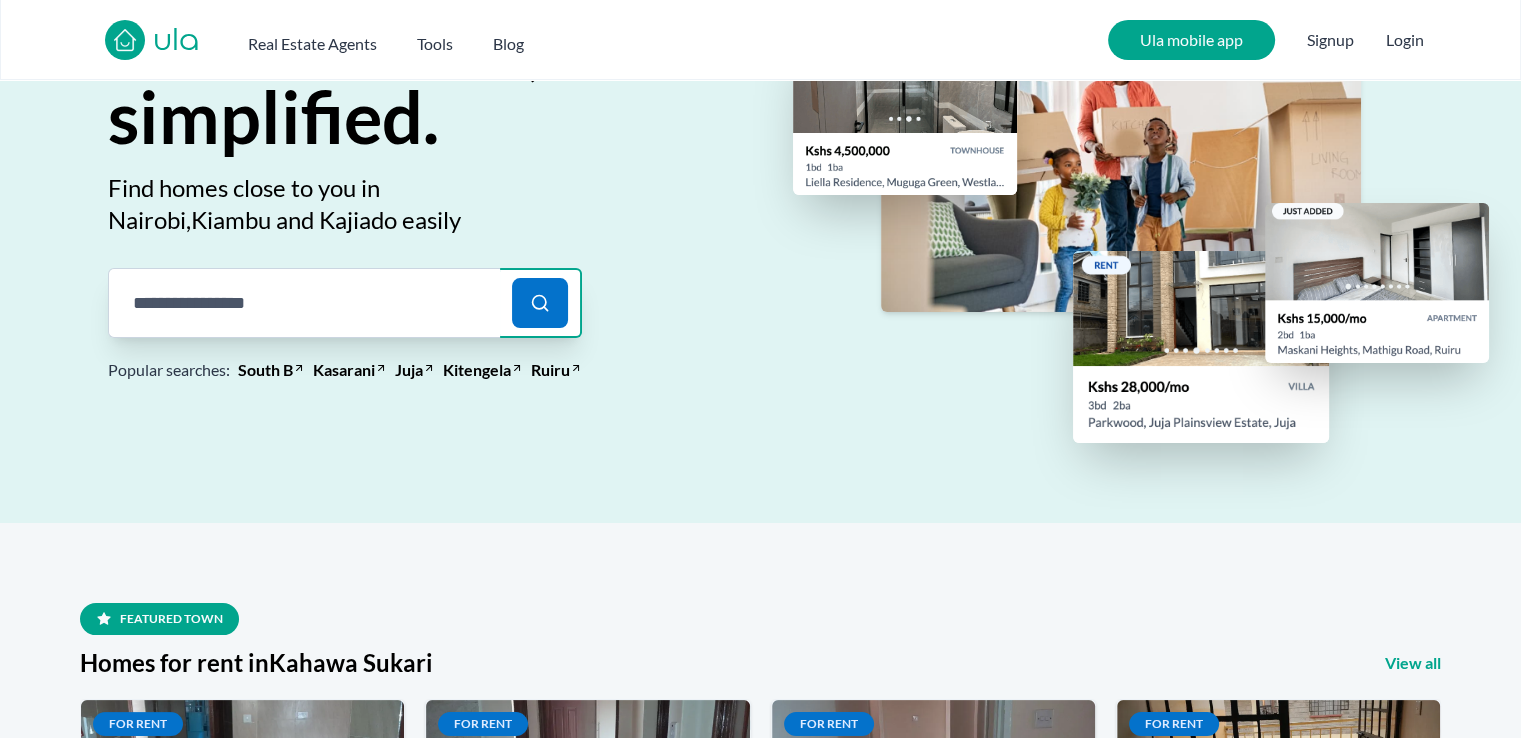 scroll, scrollTop: 207, scrollLeft: 0, axis: vertical 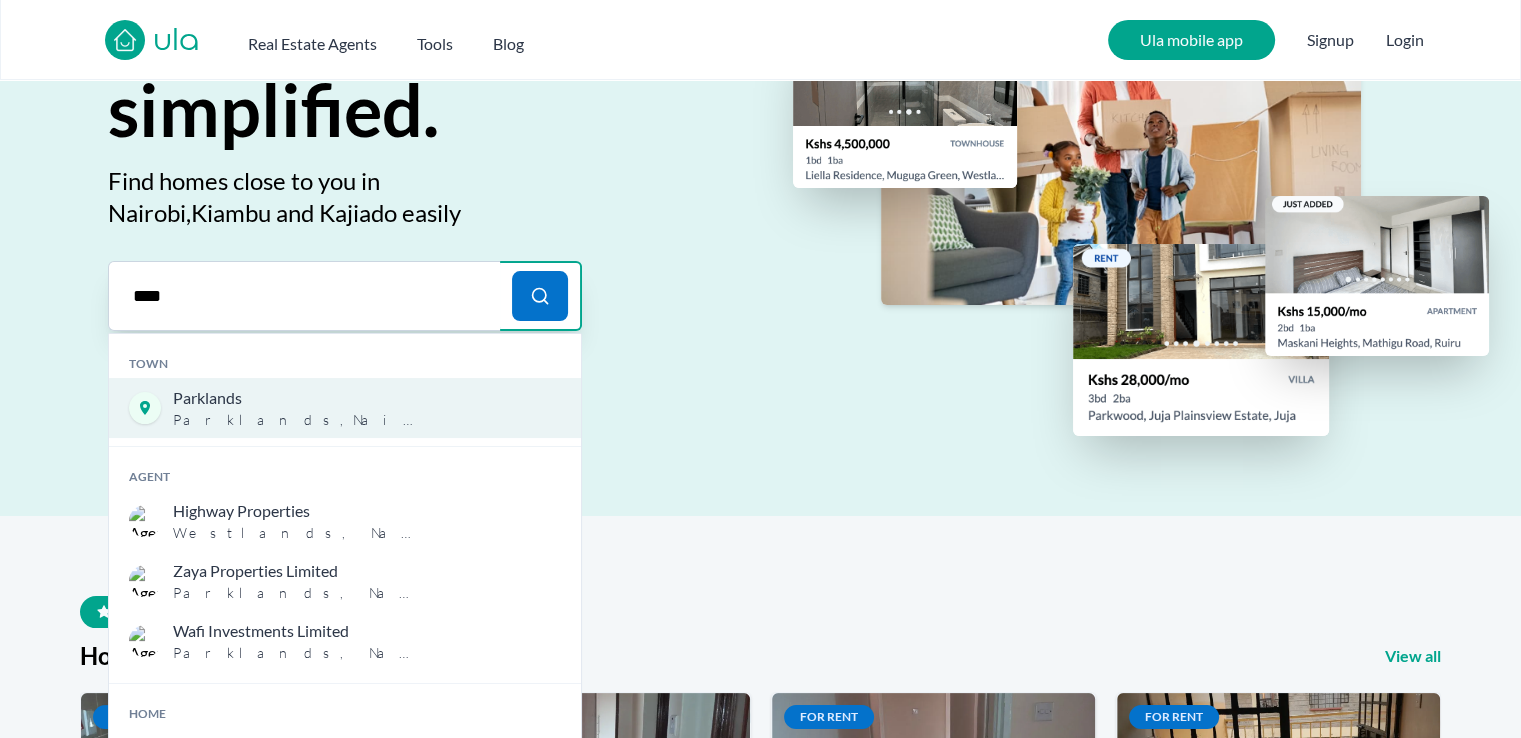 type on "****" 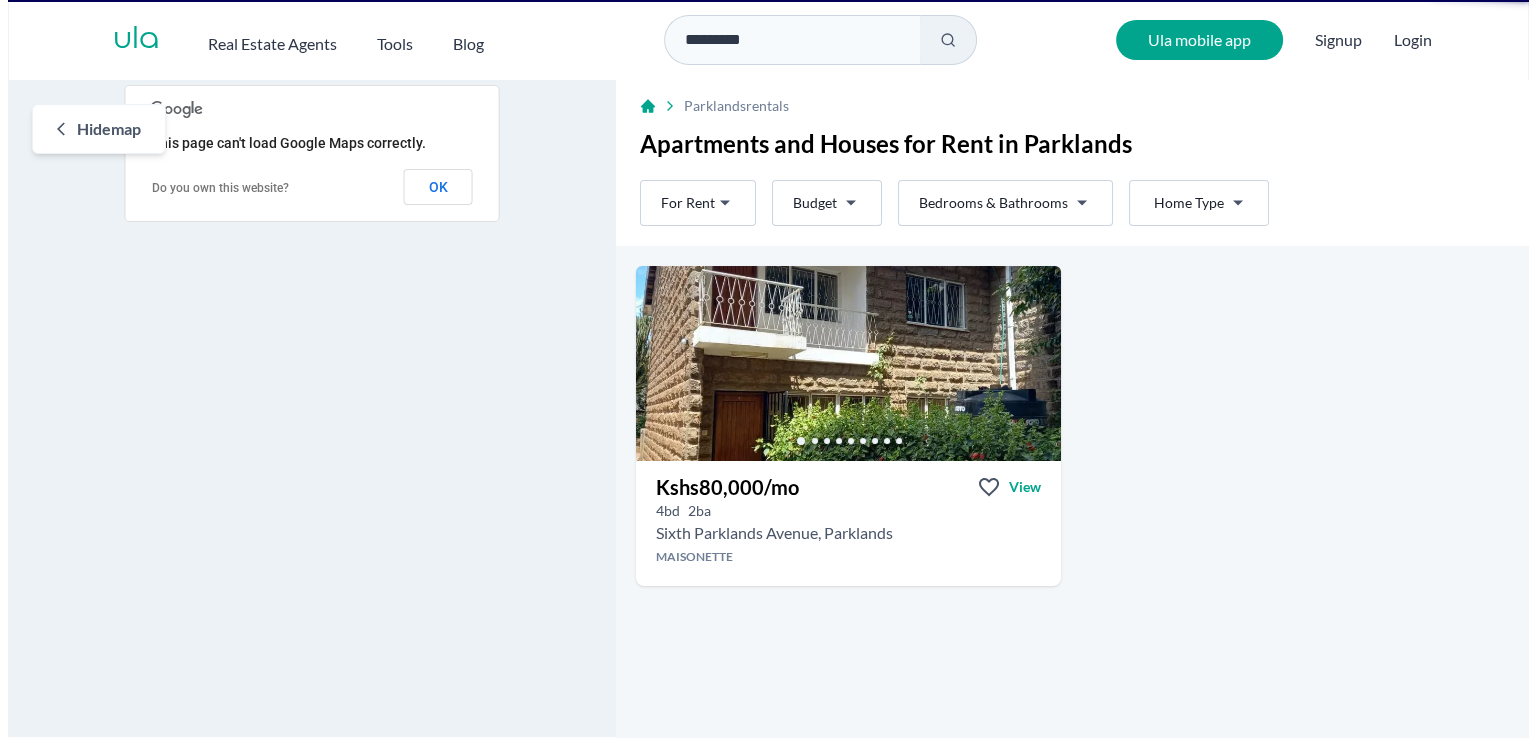 scroll, scrollTop: 0, scrollLeft: 0, axis: both 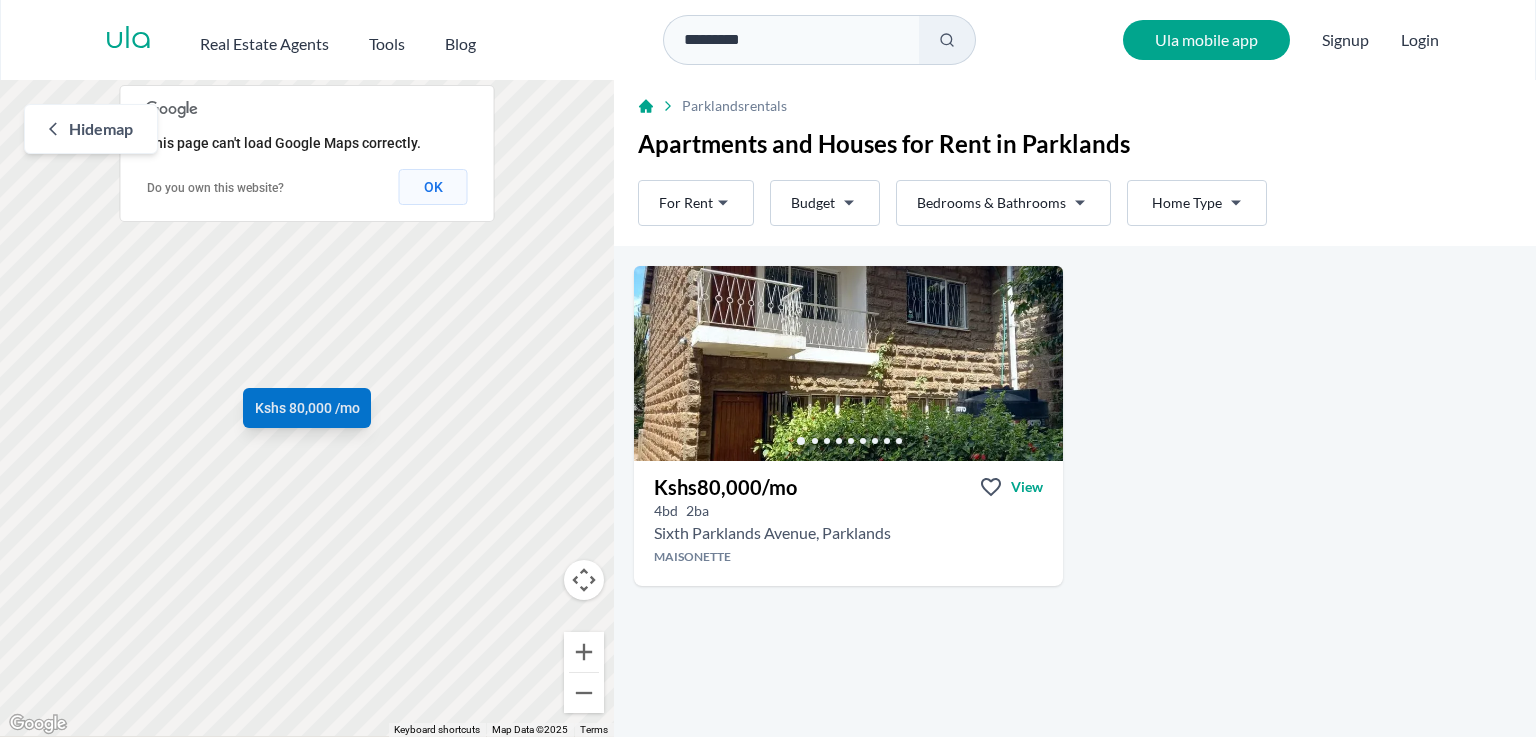 click on "OK" at bounding box center [433, 187] 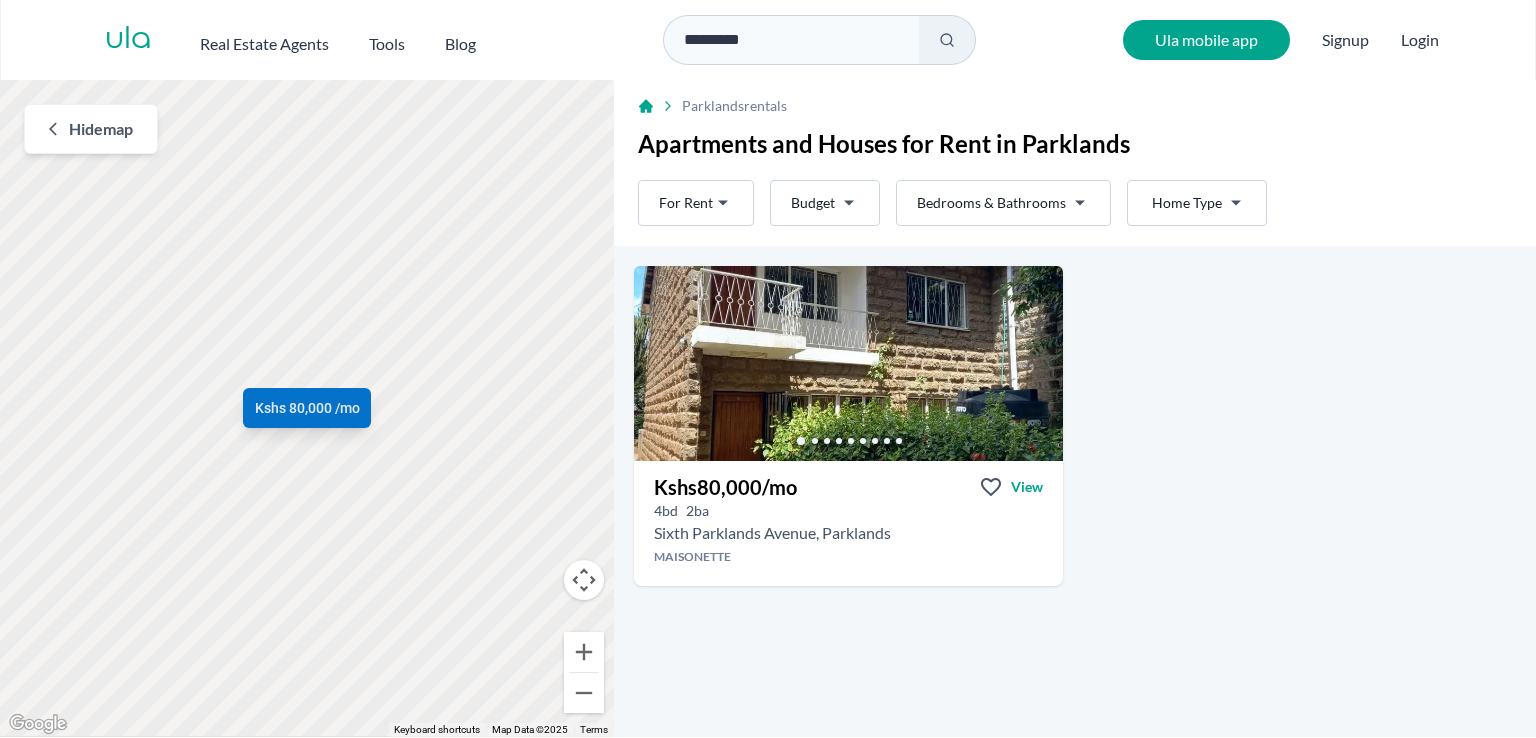 click on "ula" at bounding box center [128, 40] 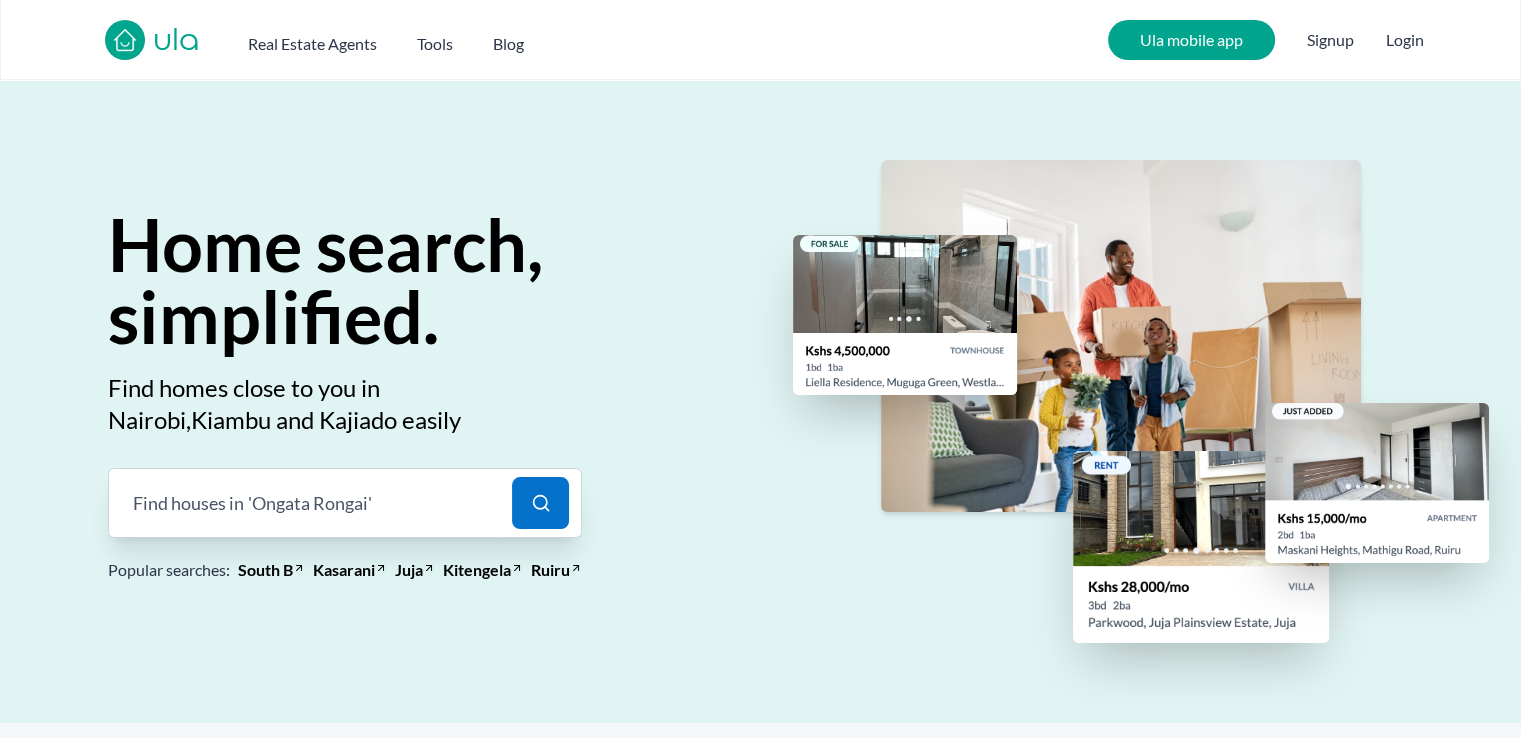 click on "'Ongata Rongai'" at bounding box center [310, 503] 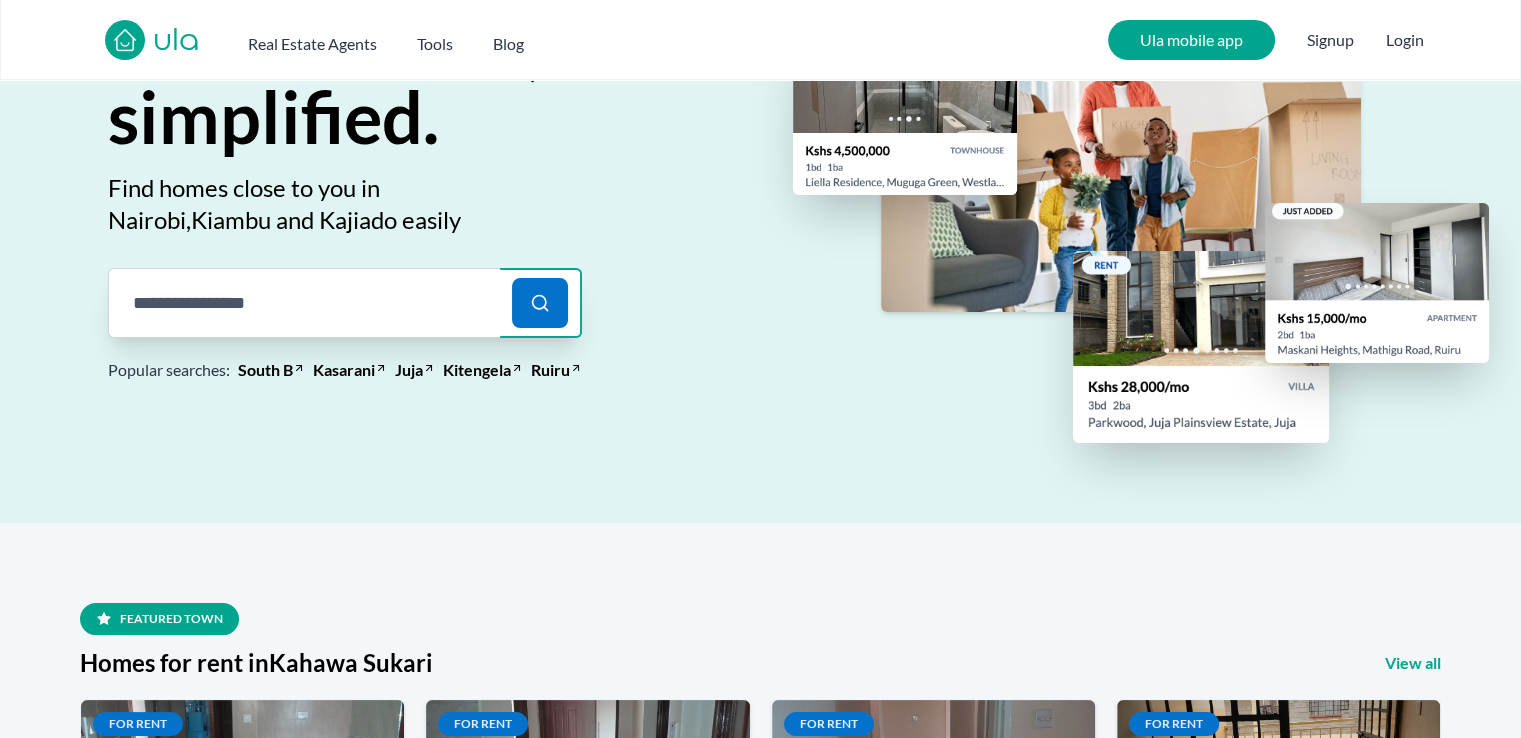 scroll, scrollTop: 207, scrollLeft: 0, axis: vertical 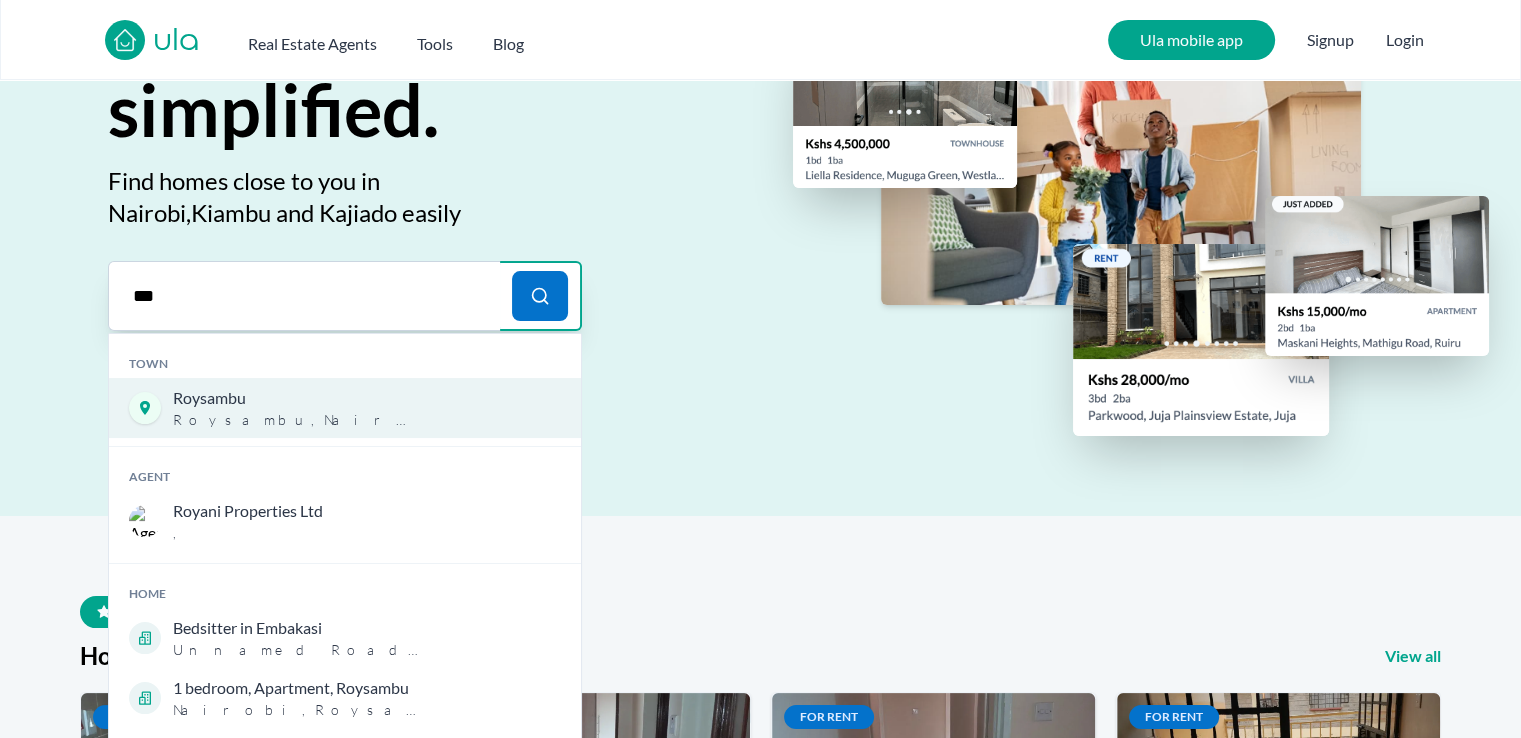 type on "***" 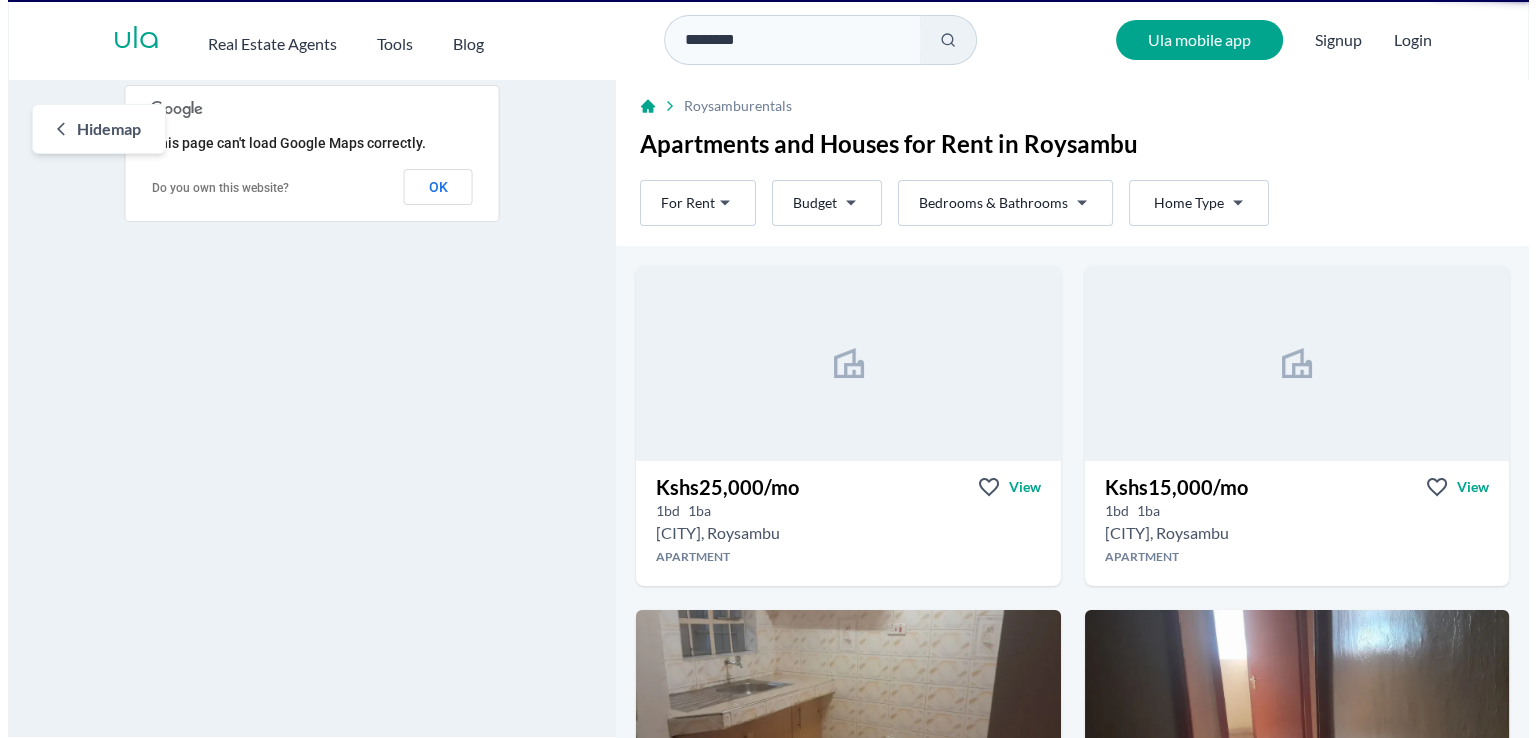 scroll, scrollTop: 0, scrollLeft: 0, axis: both 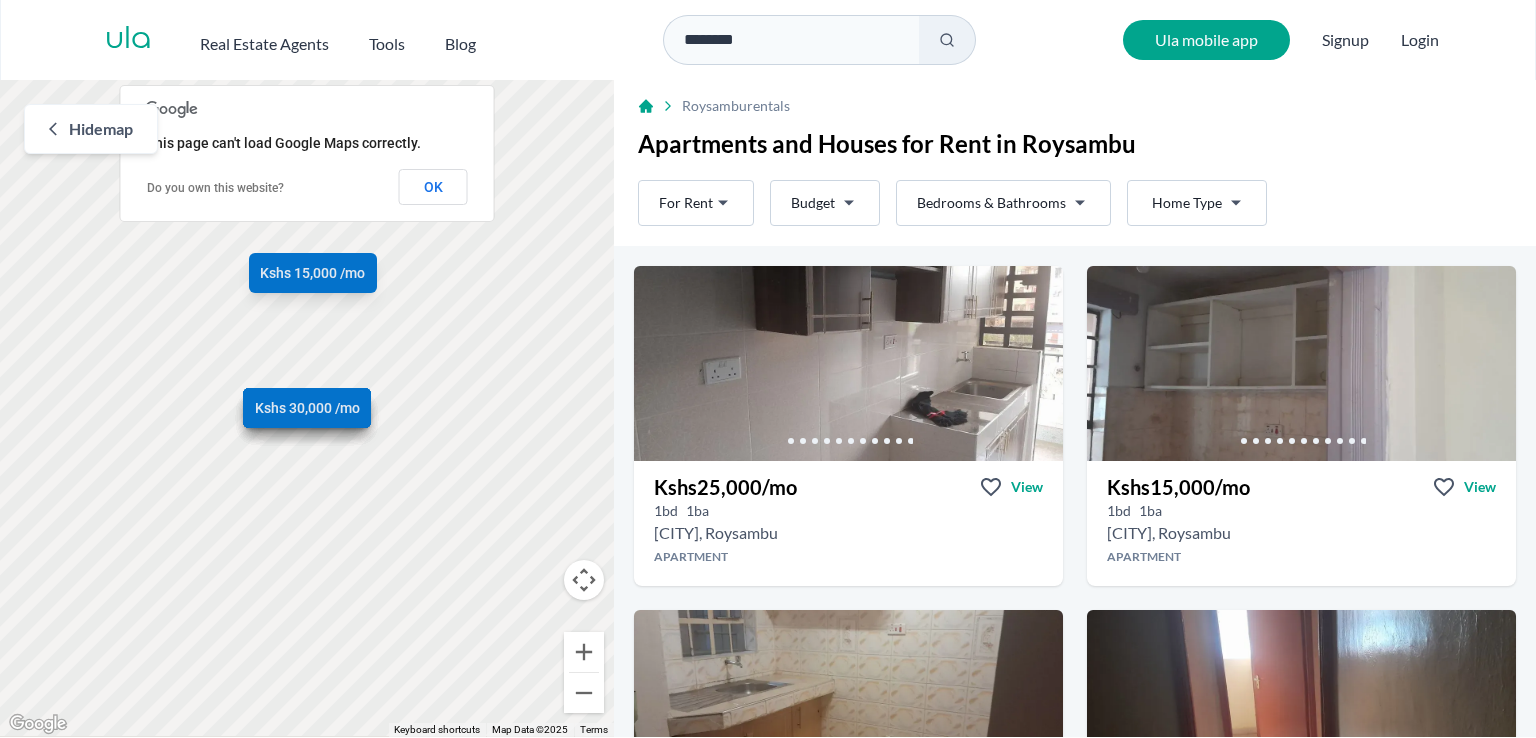 click on "********" at bounding box center (791, 40) 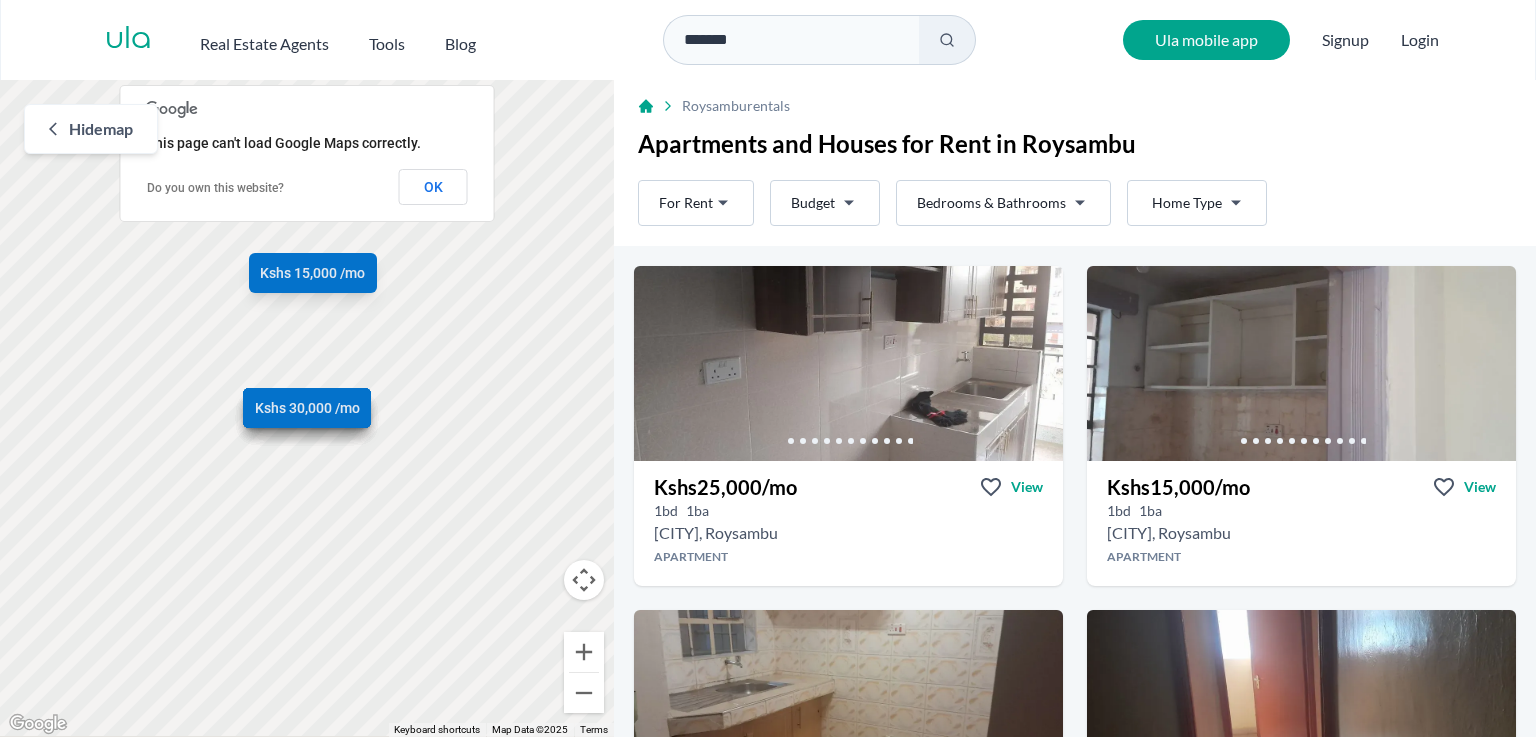 type on "*******" 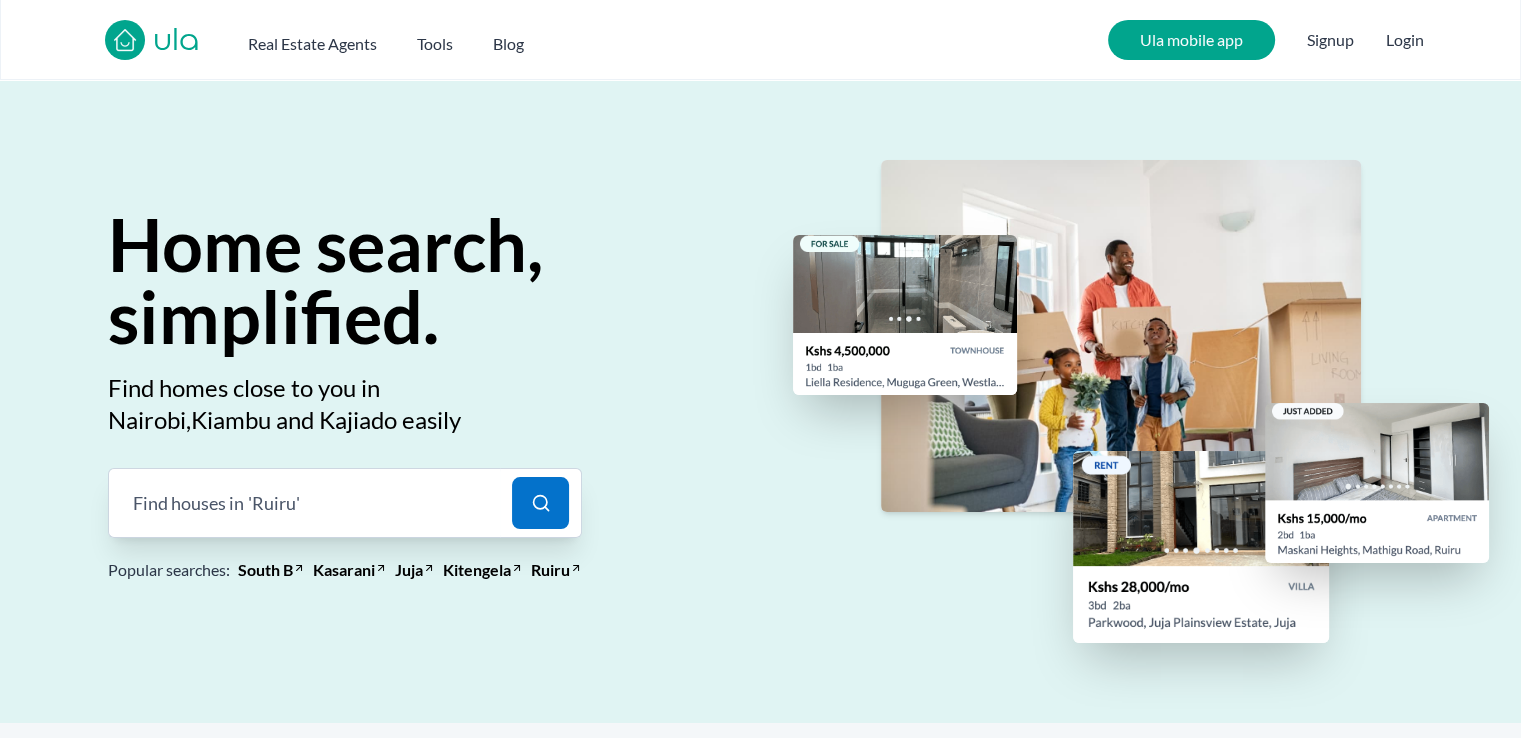 click on "'Ruiru'" at bounding box center [274, 503] 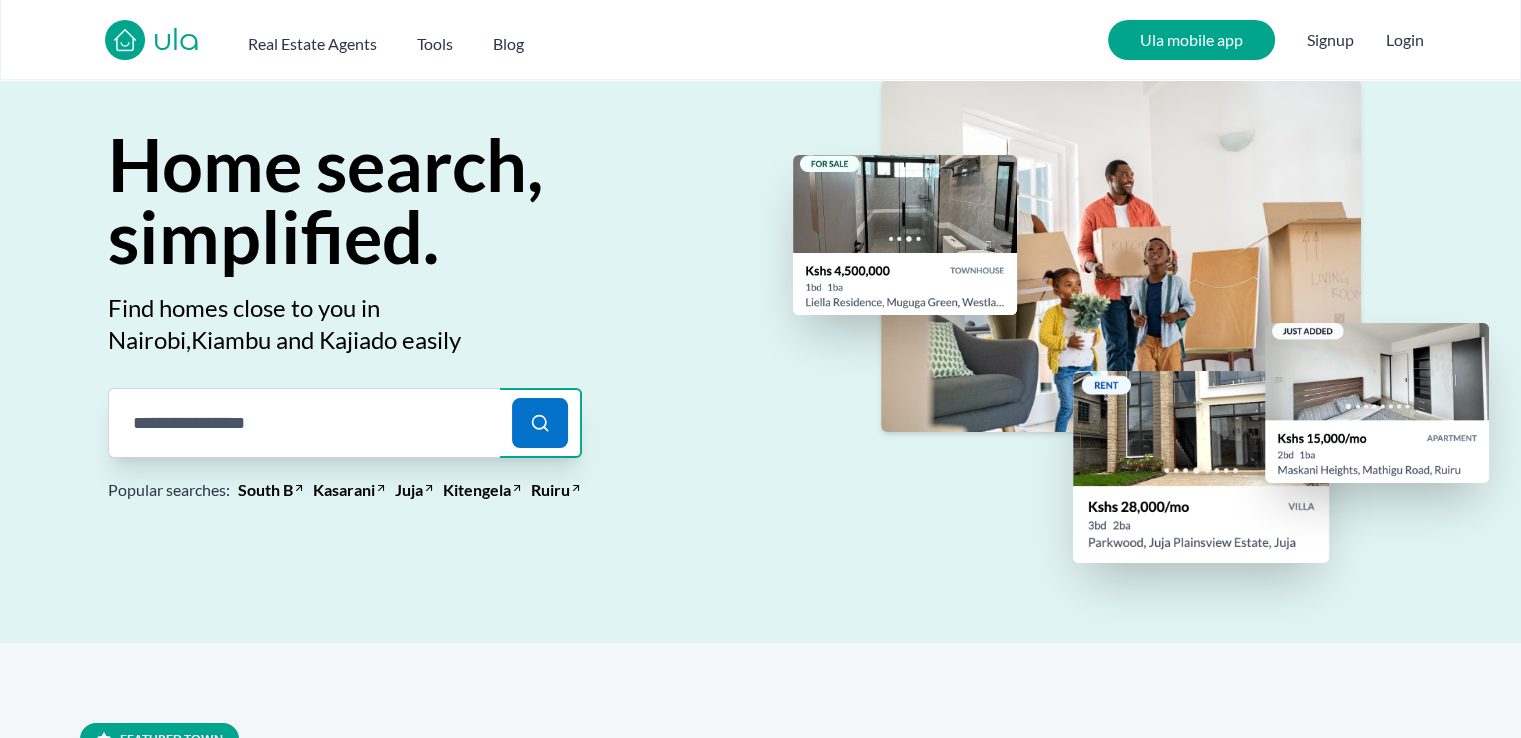 scroll, scrollTop: 207, scrollLeft: 0, axis: vertical 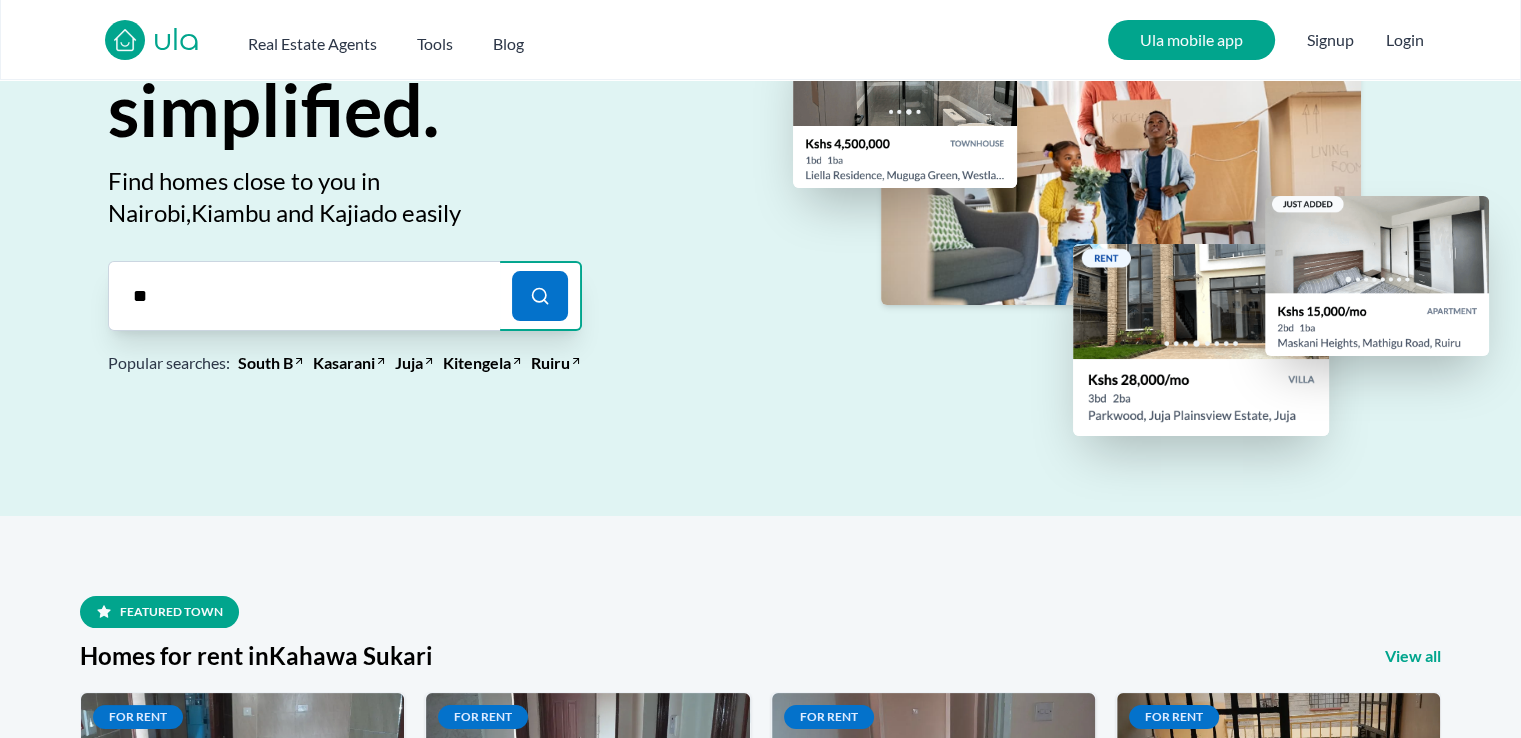 type on "*" 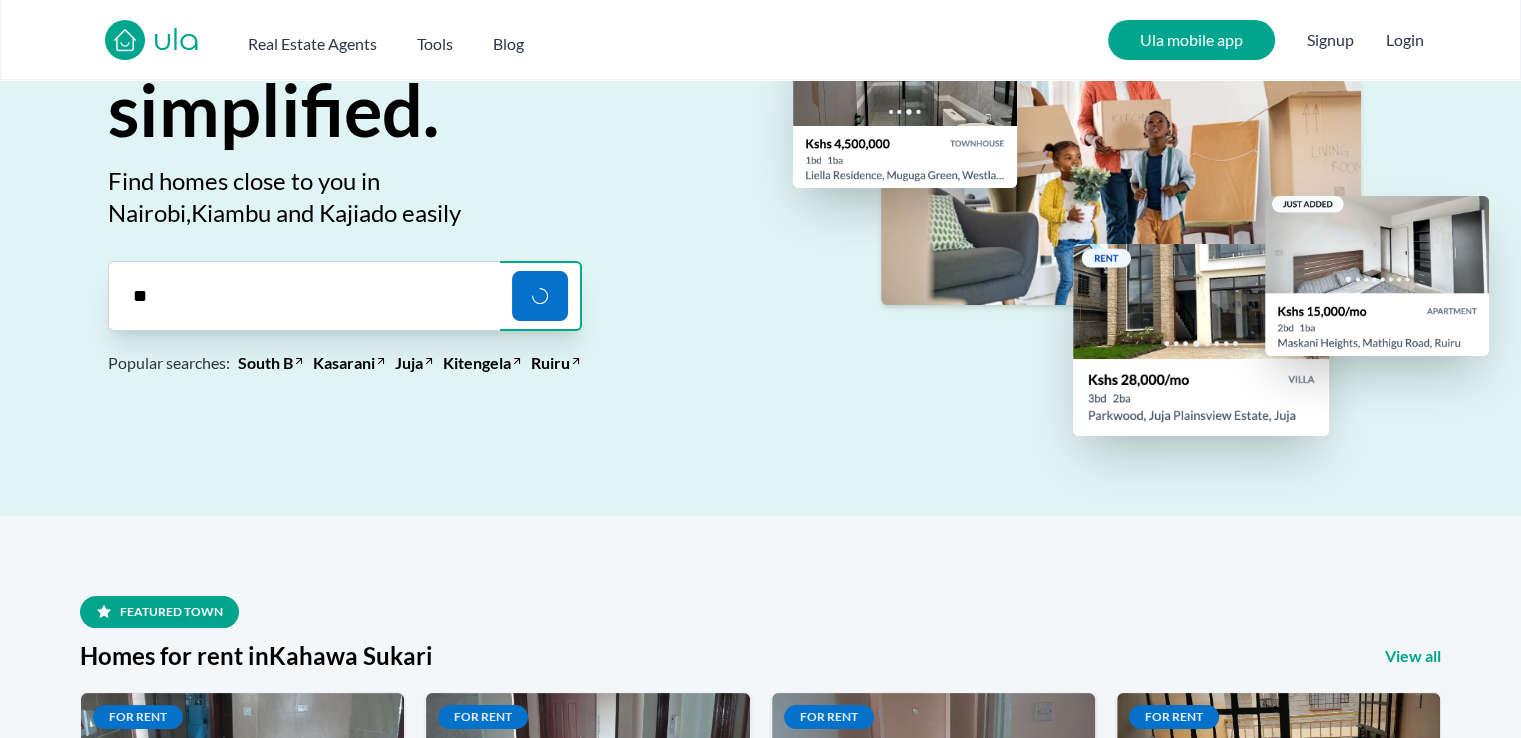 type on "*" 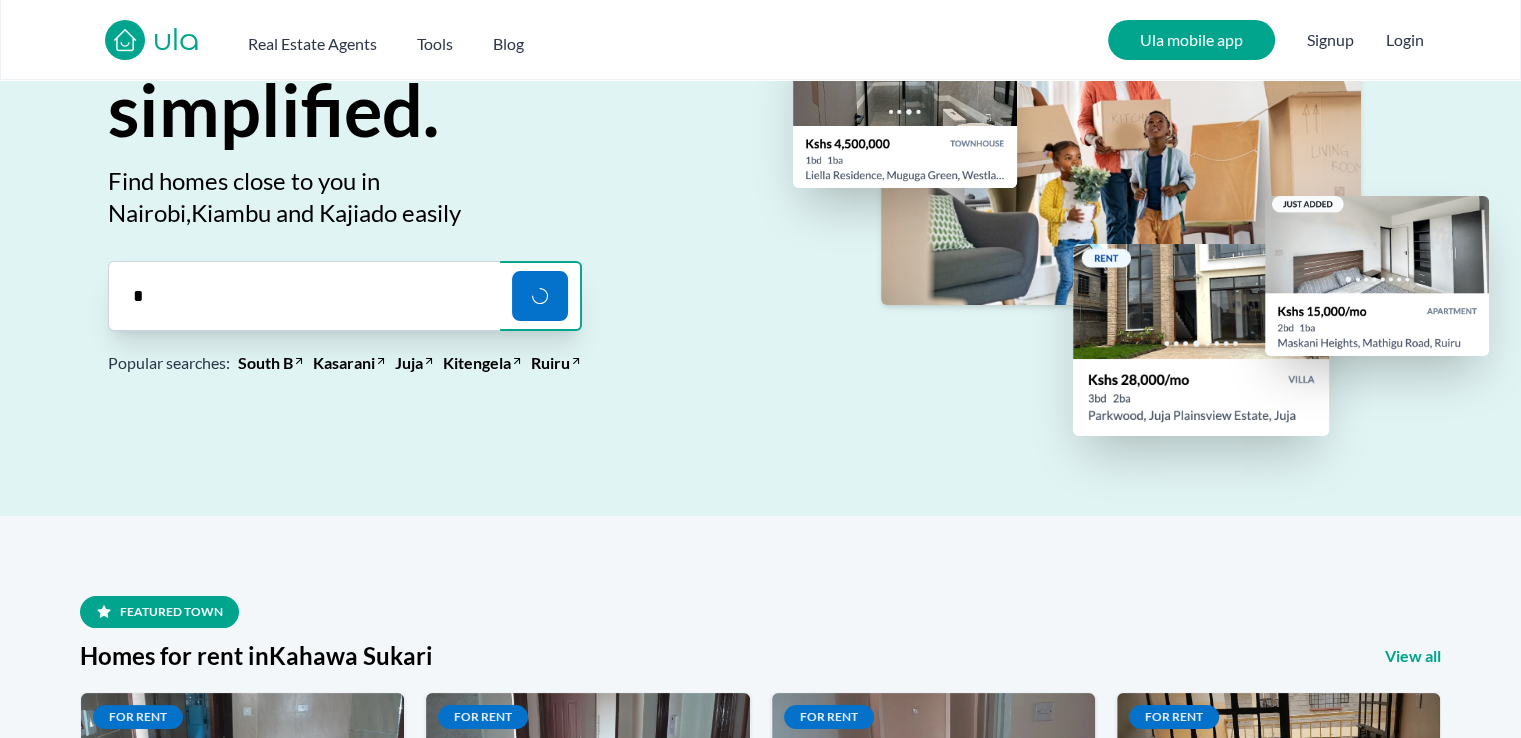 type 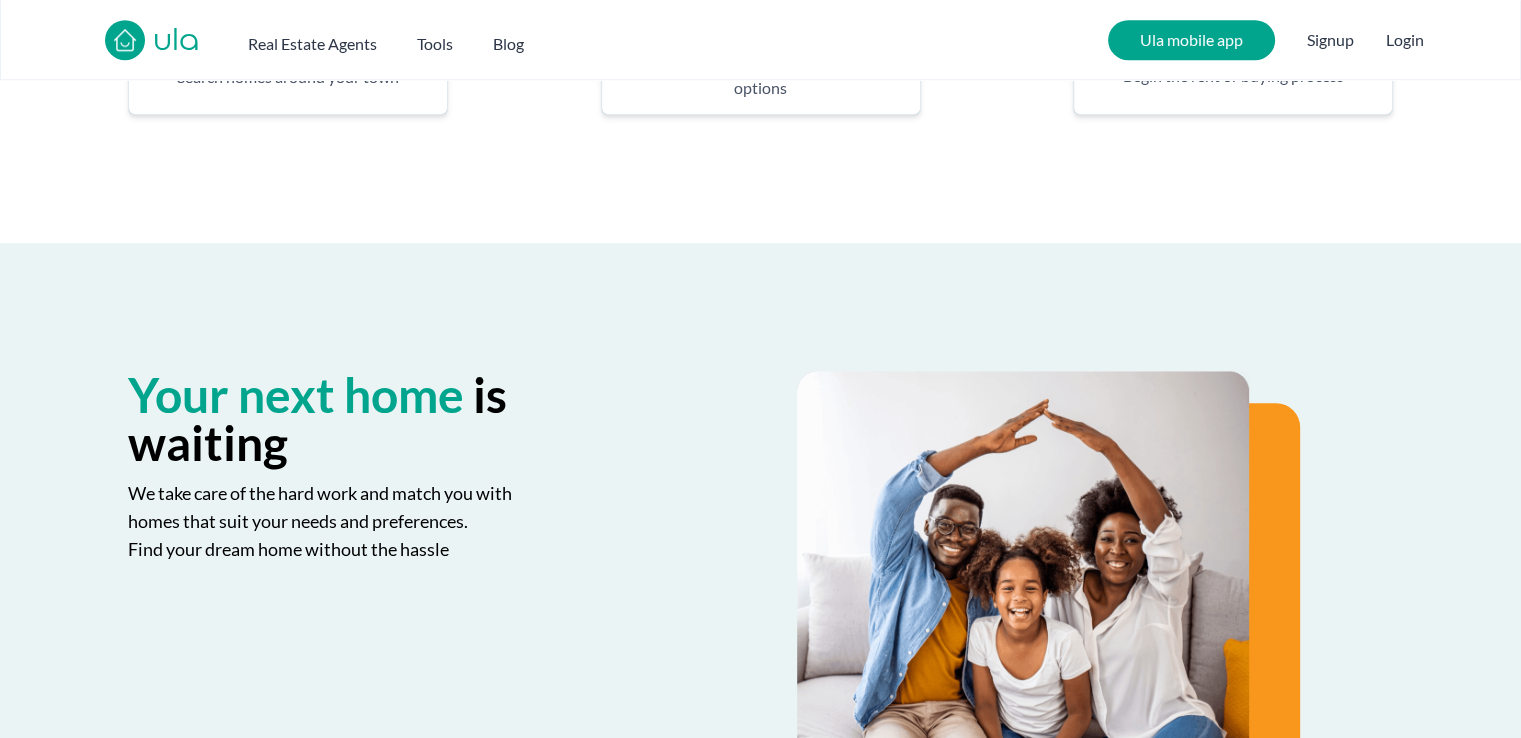 scroll, scrollTop: 1956, scrollLeft: 0, axis: vertical 